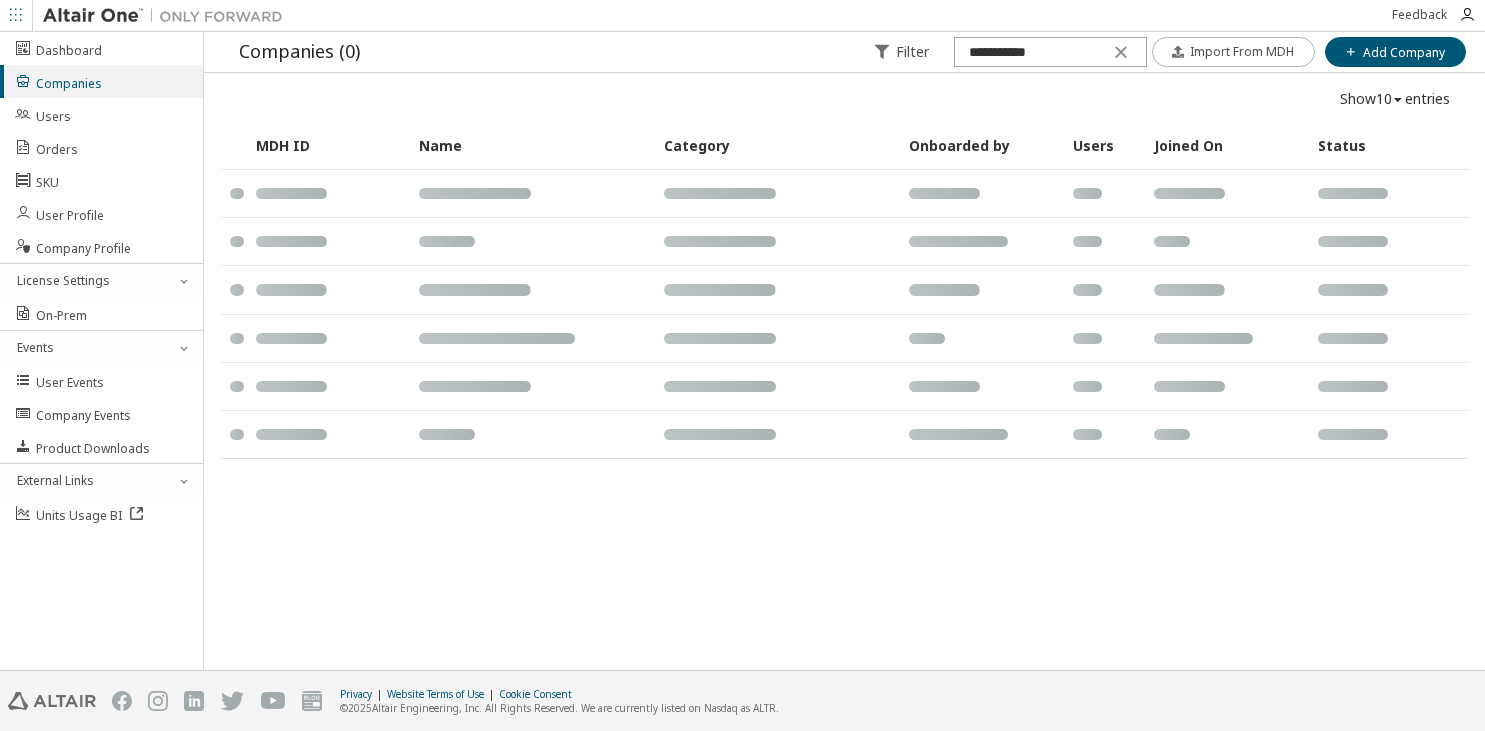 scroll, scrollTop: 0, scrollLeft: 0, axis: both 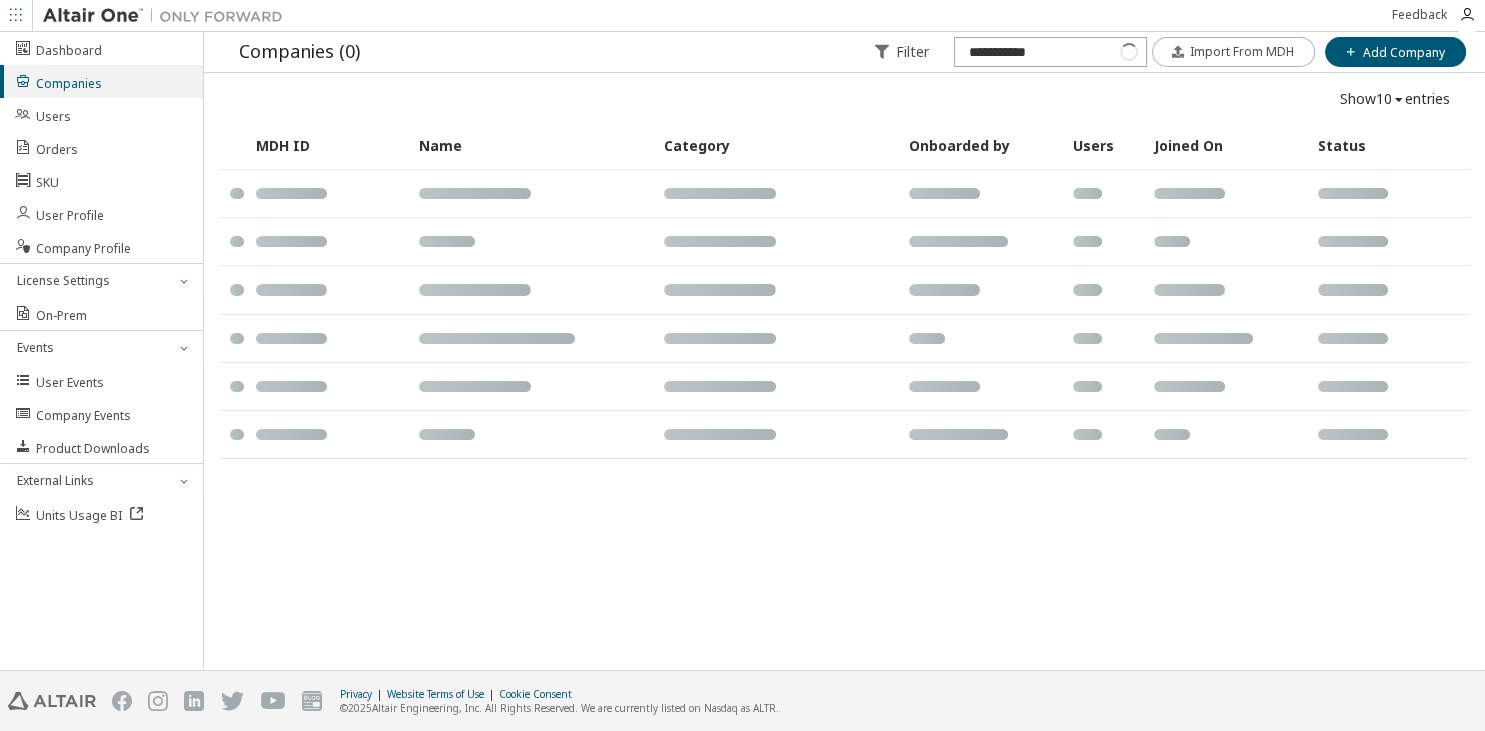 click at bounding box center [1128, 52] 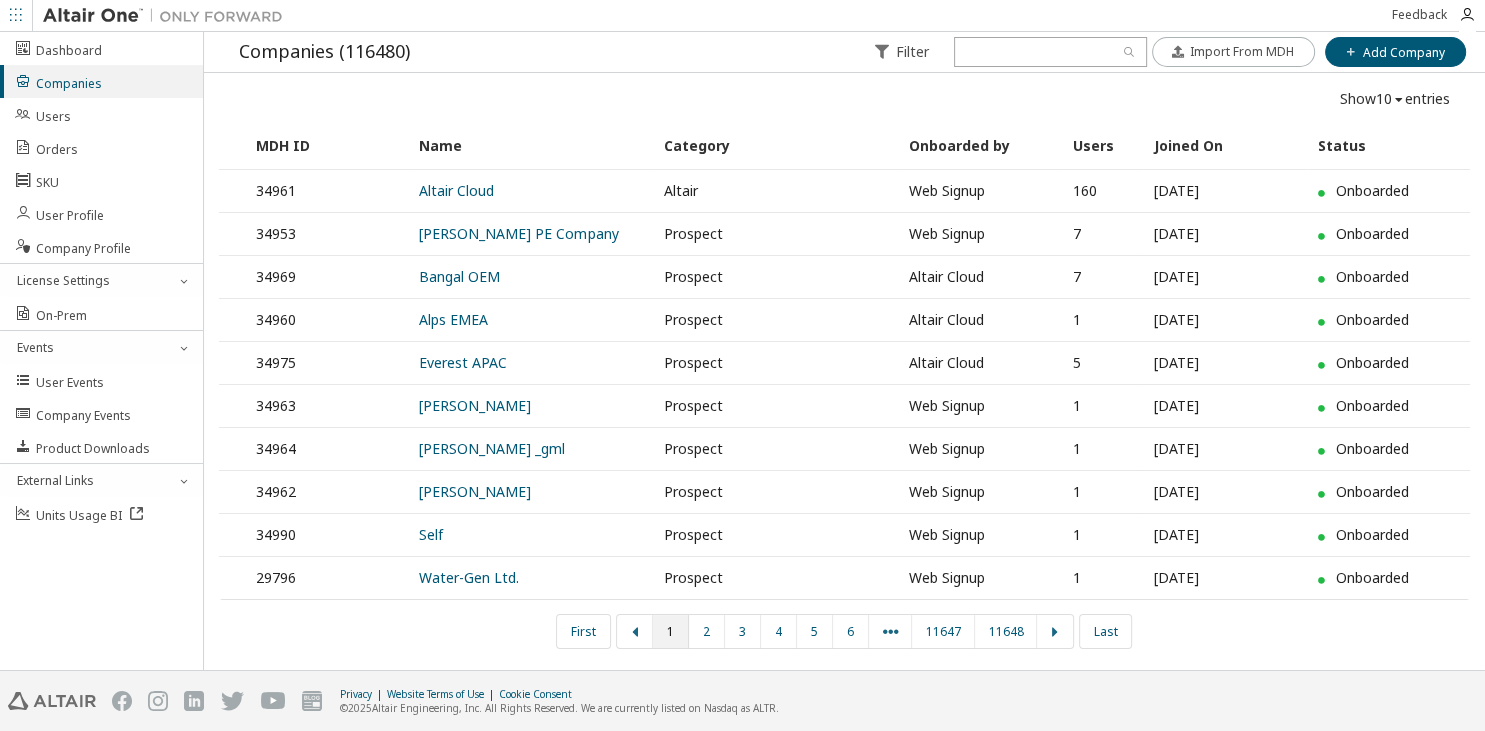 click on "Filter Import From MDH  Add Company  Import From MDH  Add Company" at bounding box center [1161, 52] 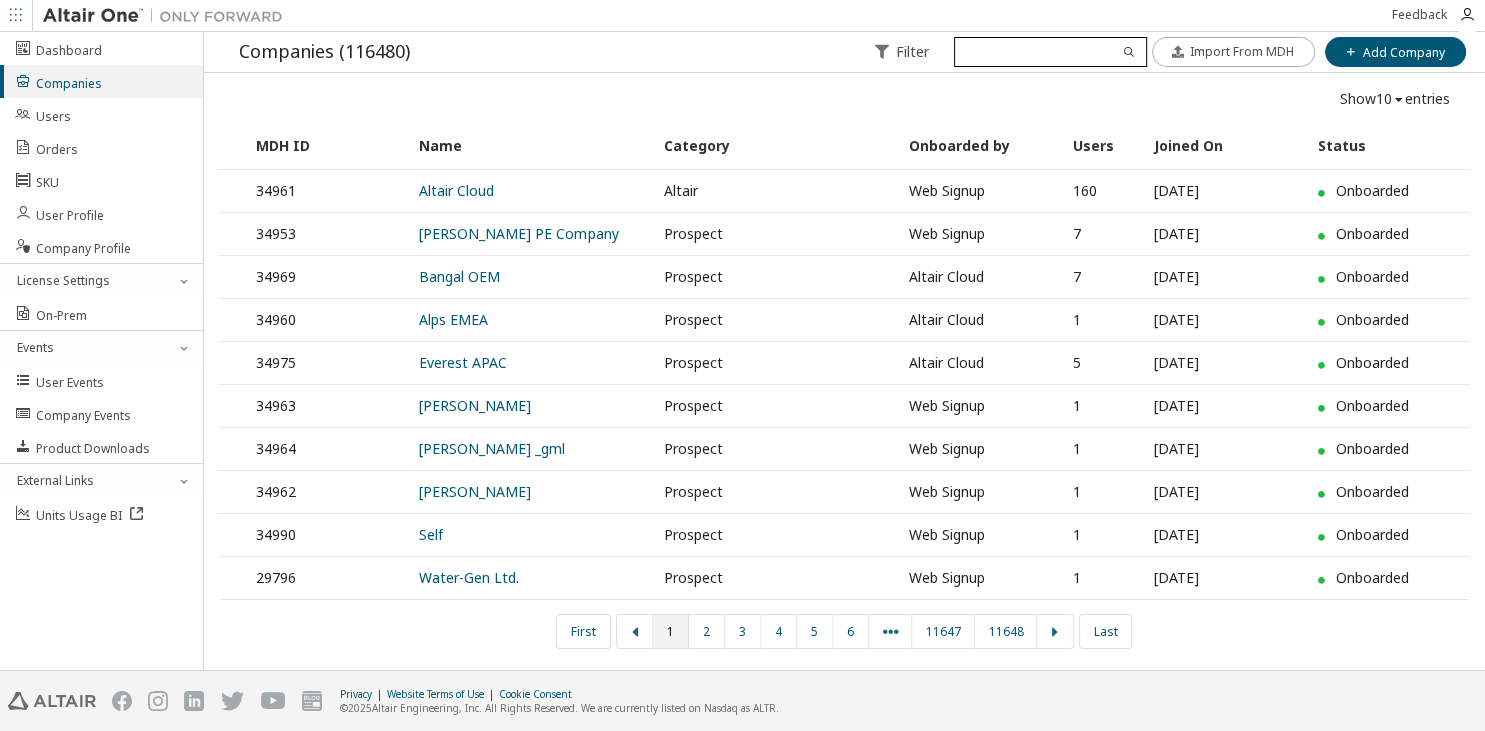 click at bounding box center [1050, 52] 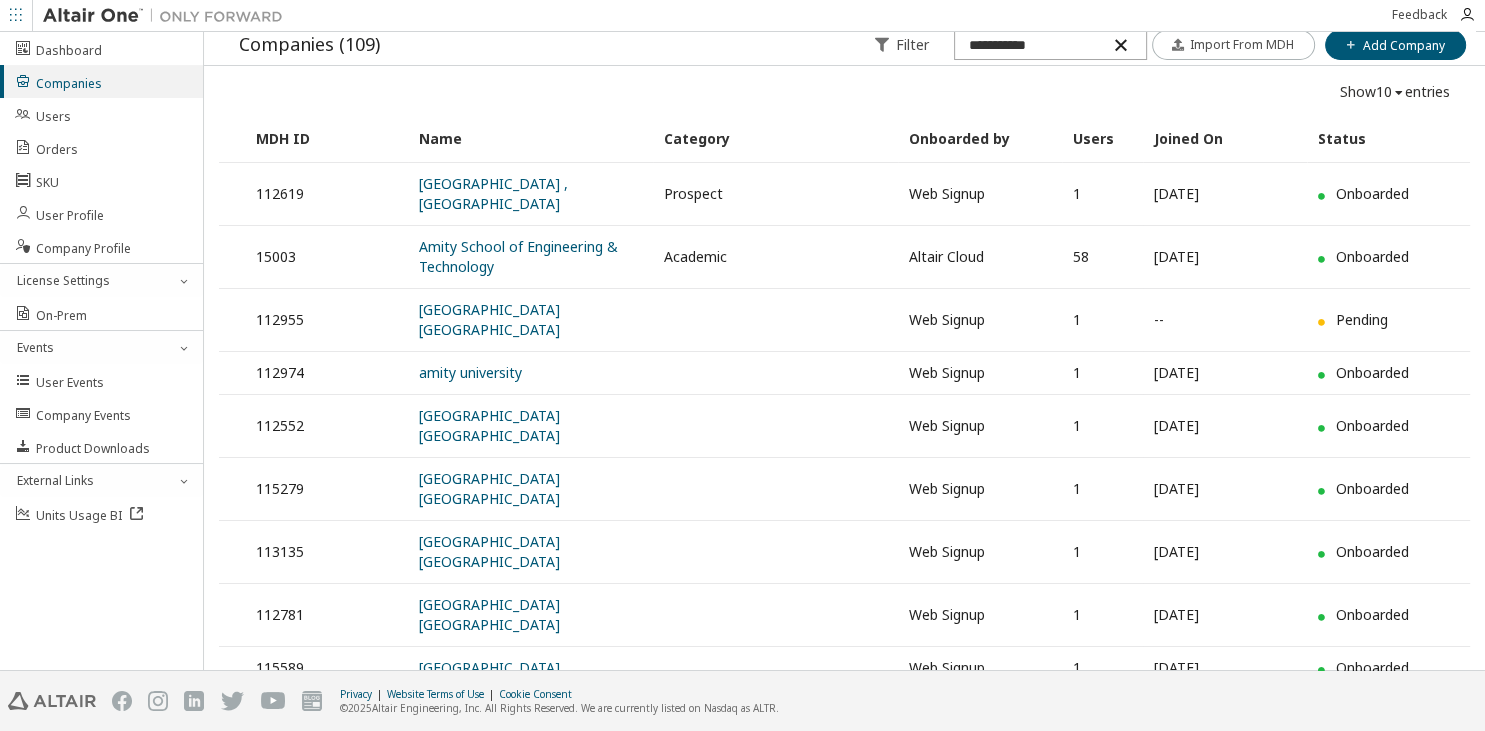scroll, scrollTop: 11, scrollLeft: 0, axis: vertical 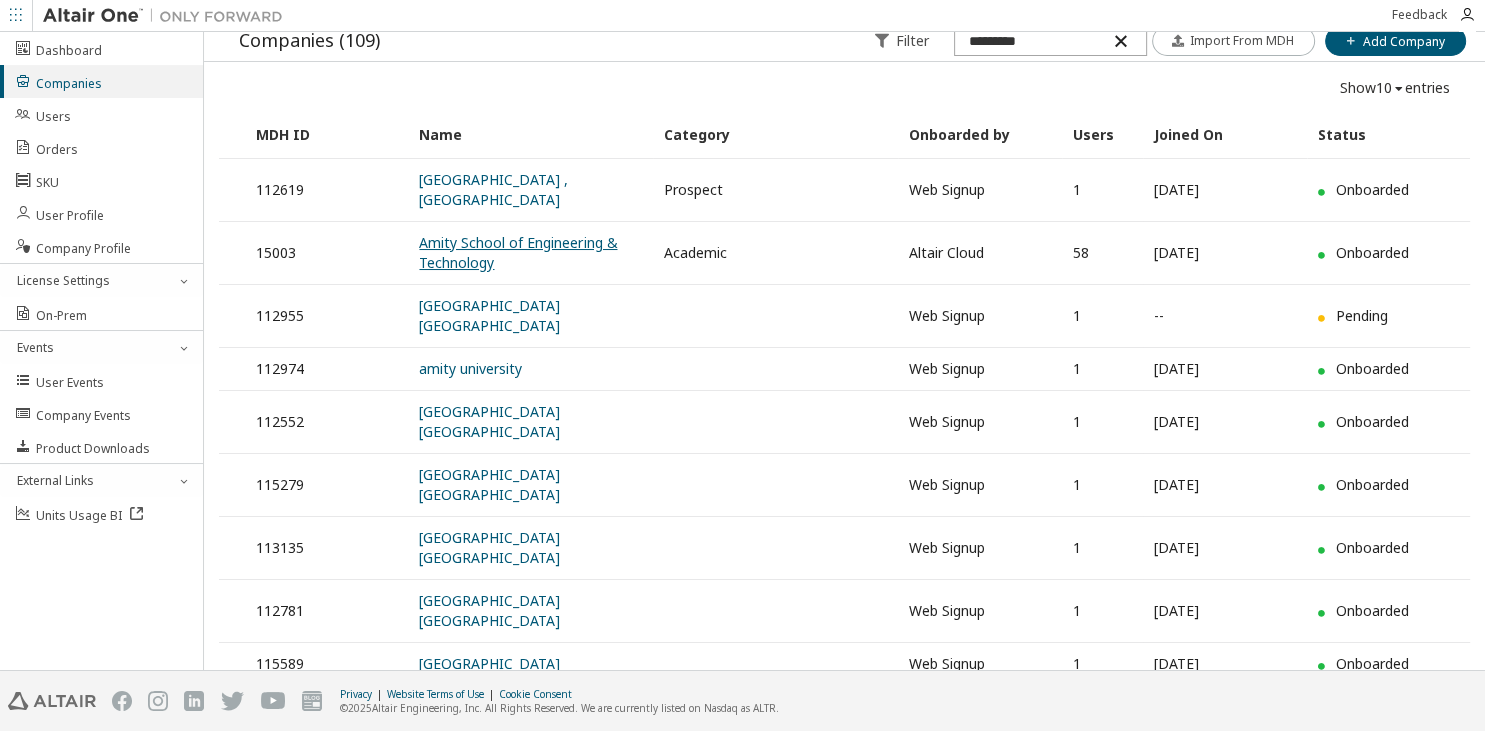 type on "*********" 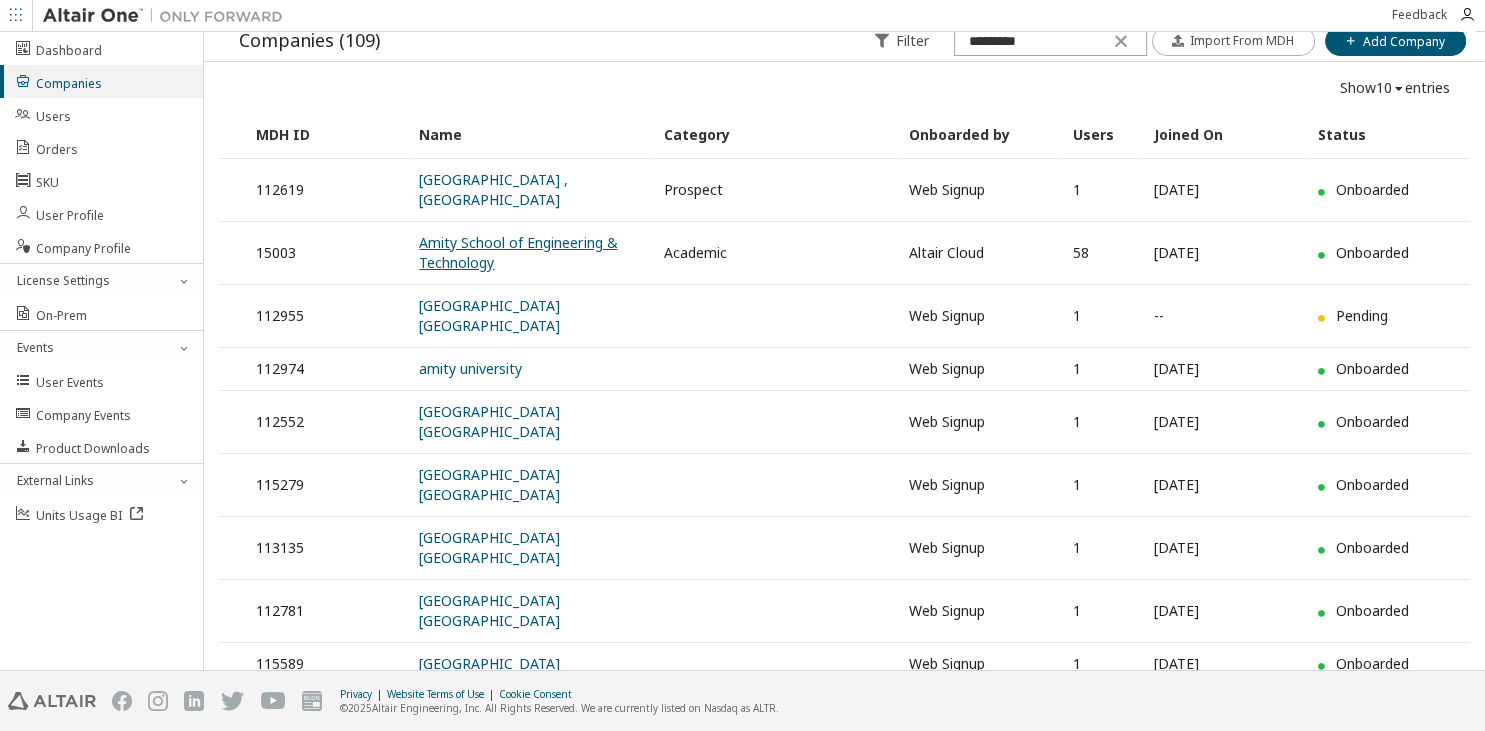 click on "Amity School of Engineering & Technology" at bounding box center (518, 252) 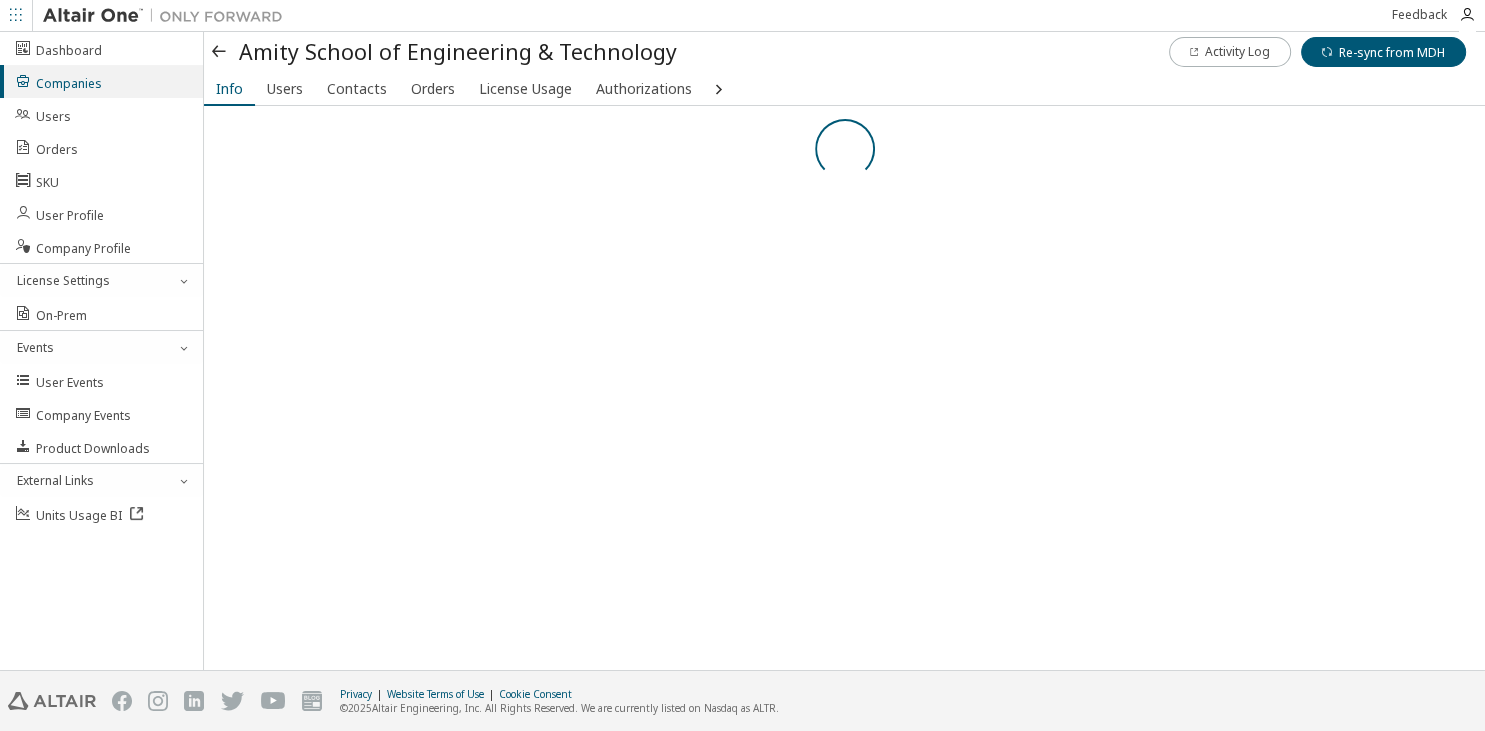scroll, scrollTop: 0, scrollLeft: 0, axis: both 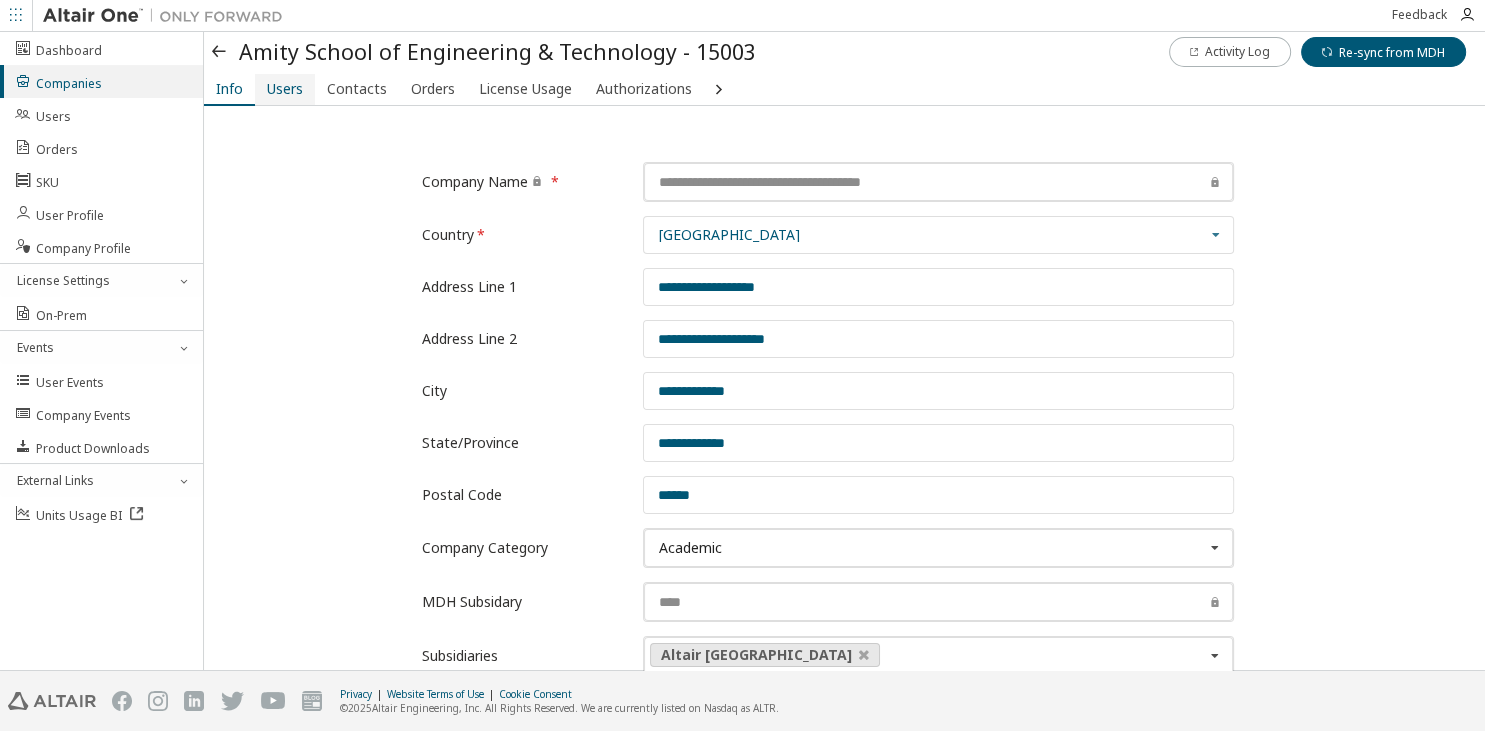 click on "Users" at bounding box center [285, 89] 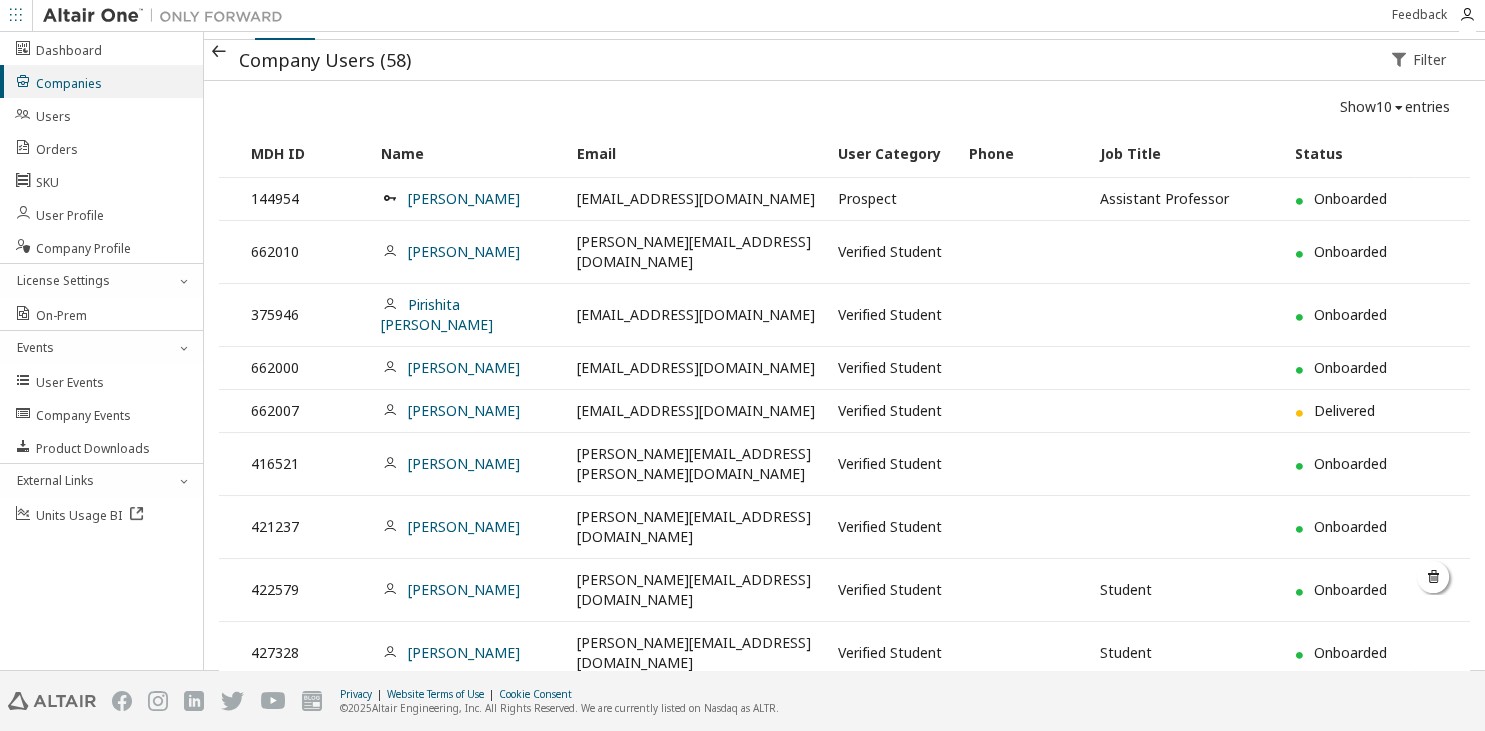 scroll, scrollTop: 0, scrollLeft: 0, axis: both 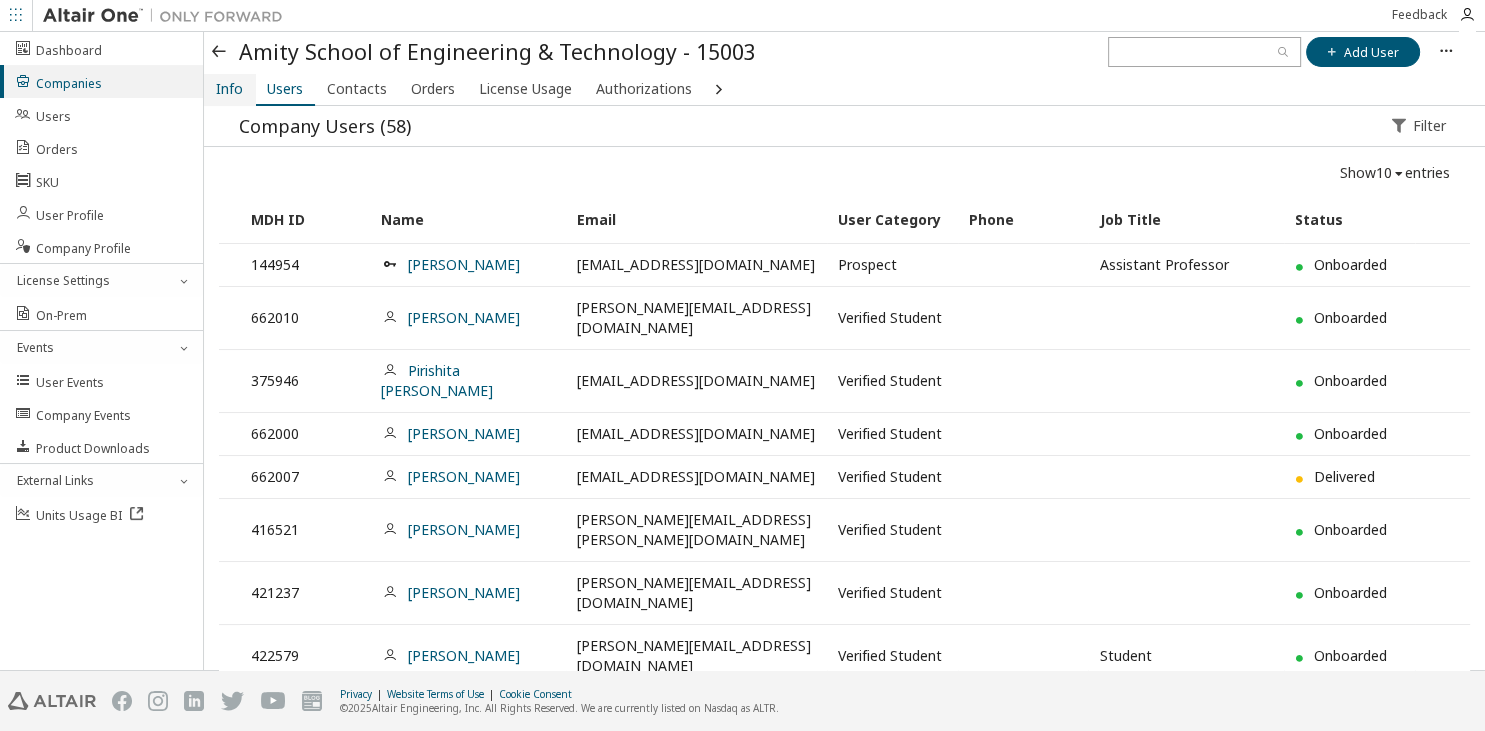 click on "Info" at bounding box center [229, 89] 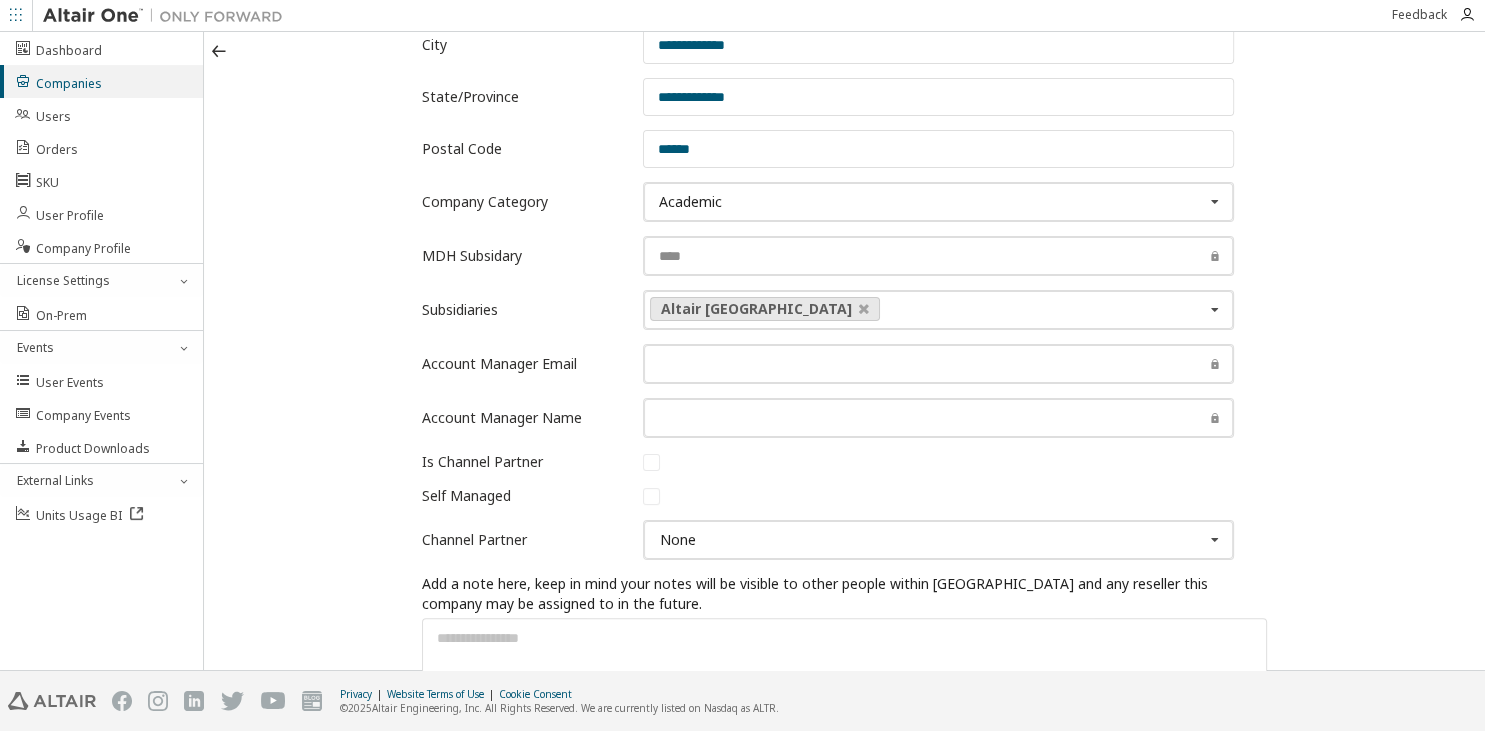 scroll, scrollTop: 0, scrollLeft: 0, axis: both 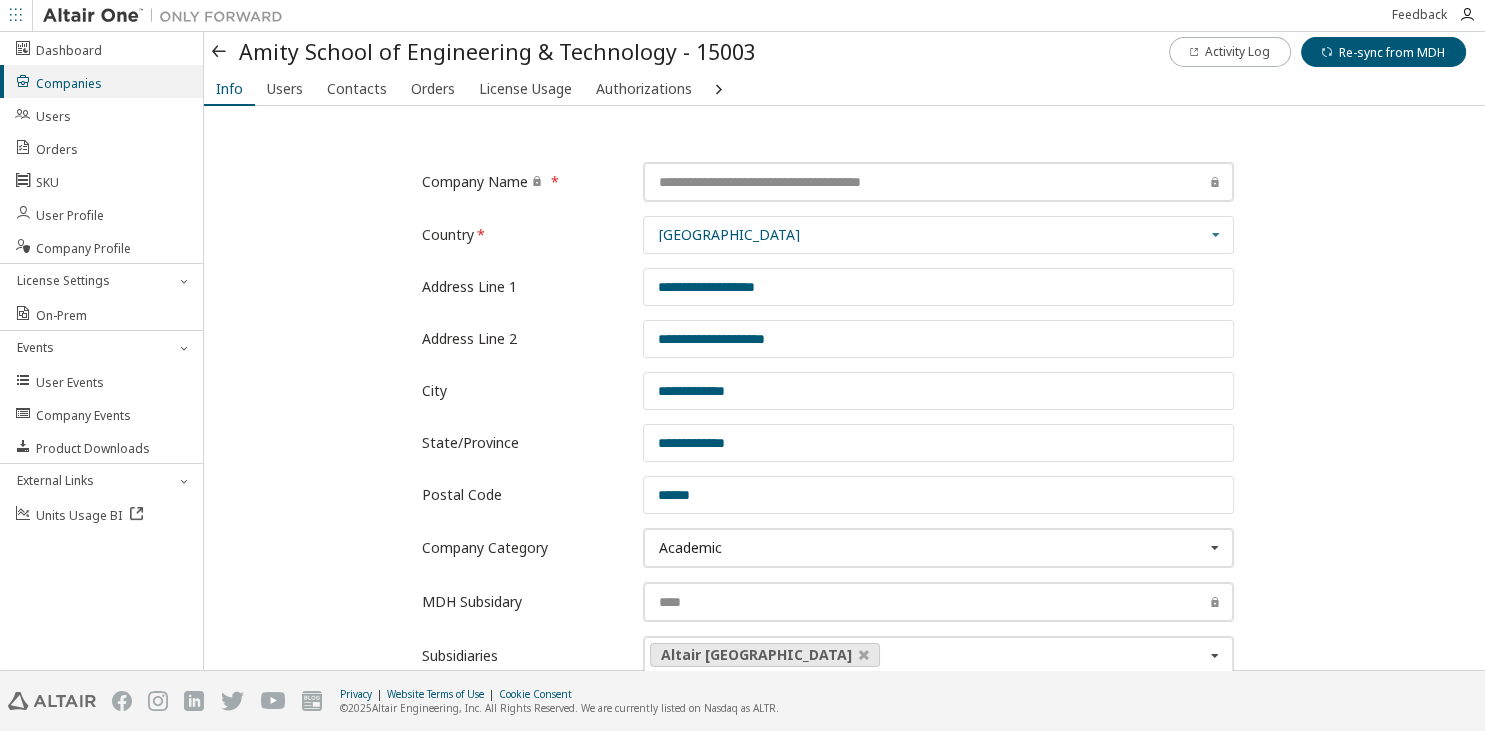 click at bounding box center [220, 52] 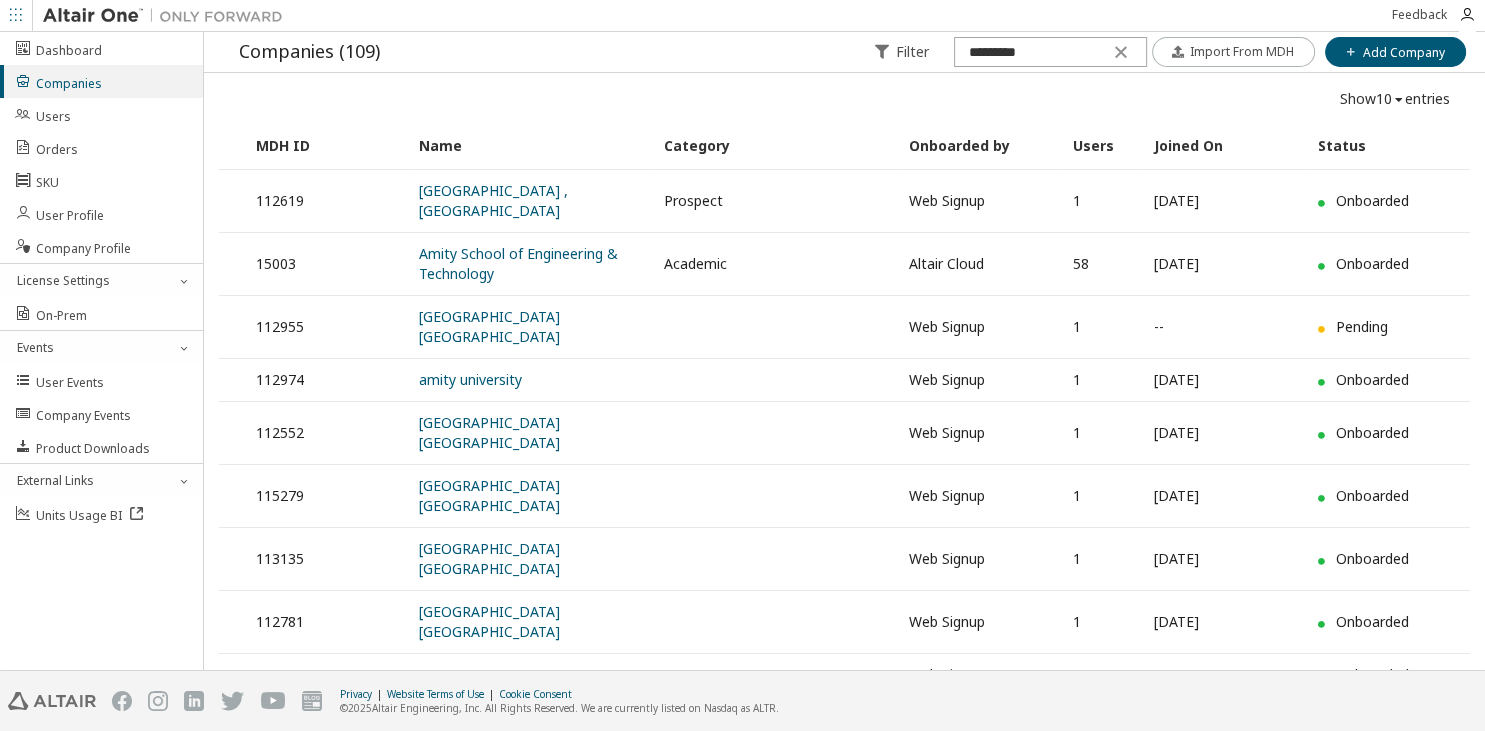 click at bounding box center (844, 73) 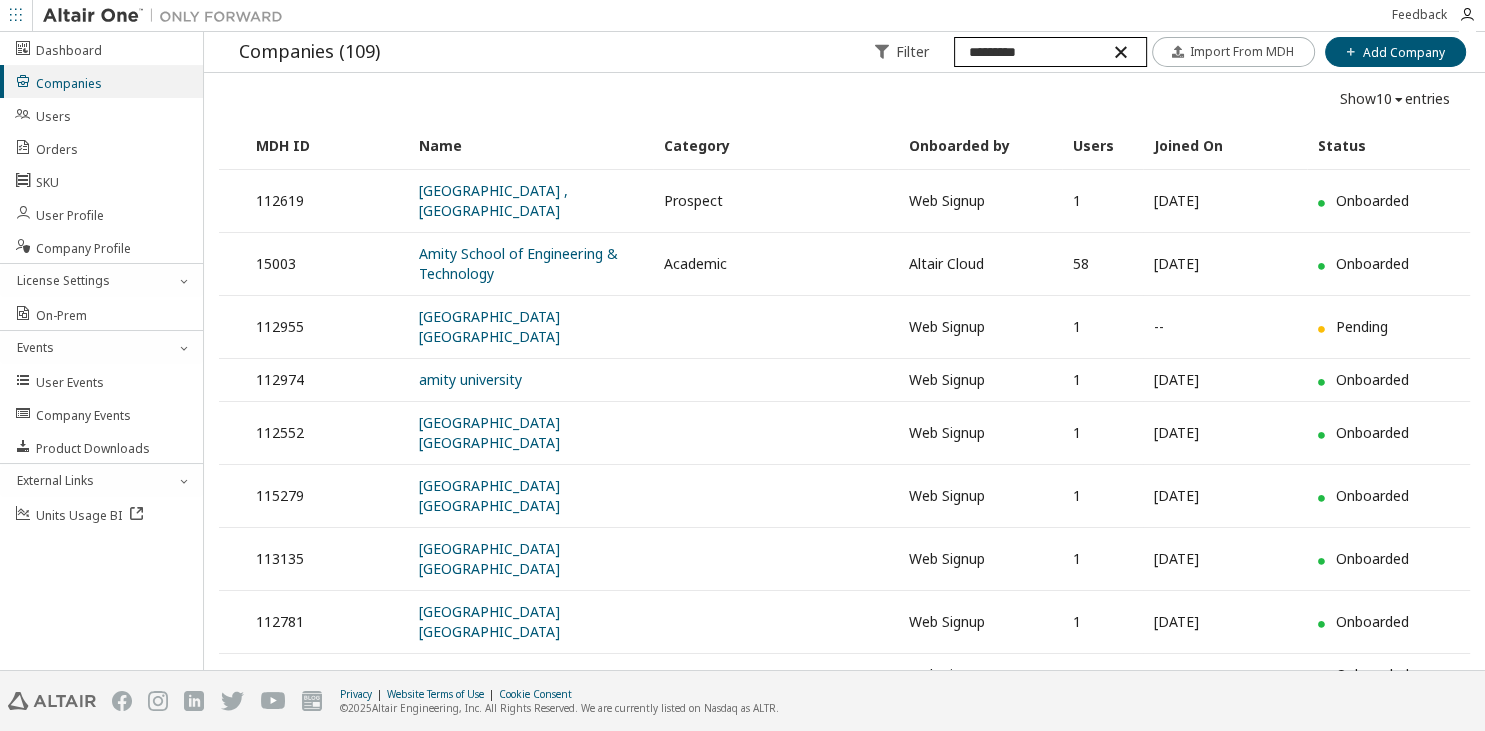 click on "*********" at bounding box center (1050, 52) 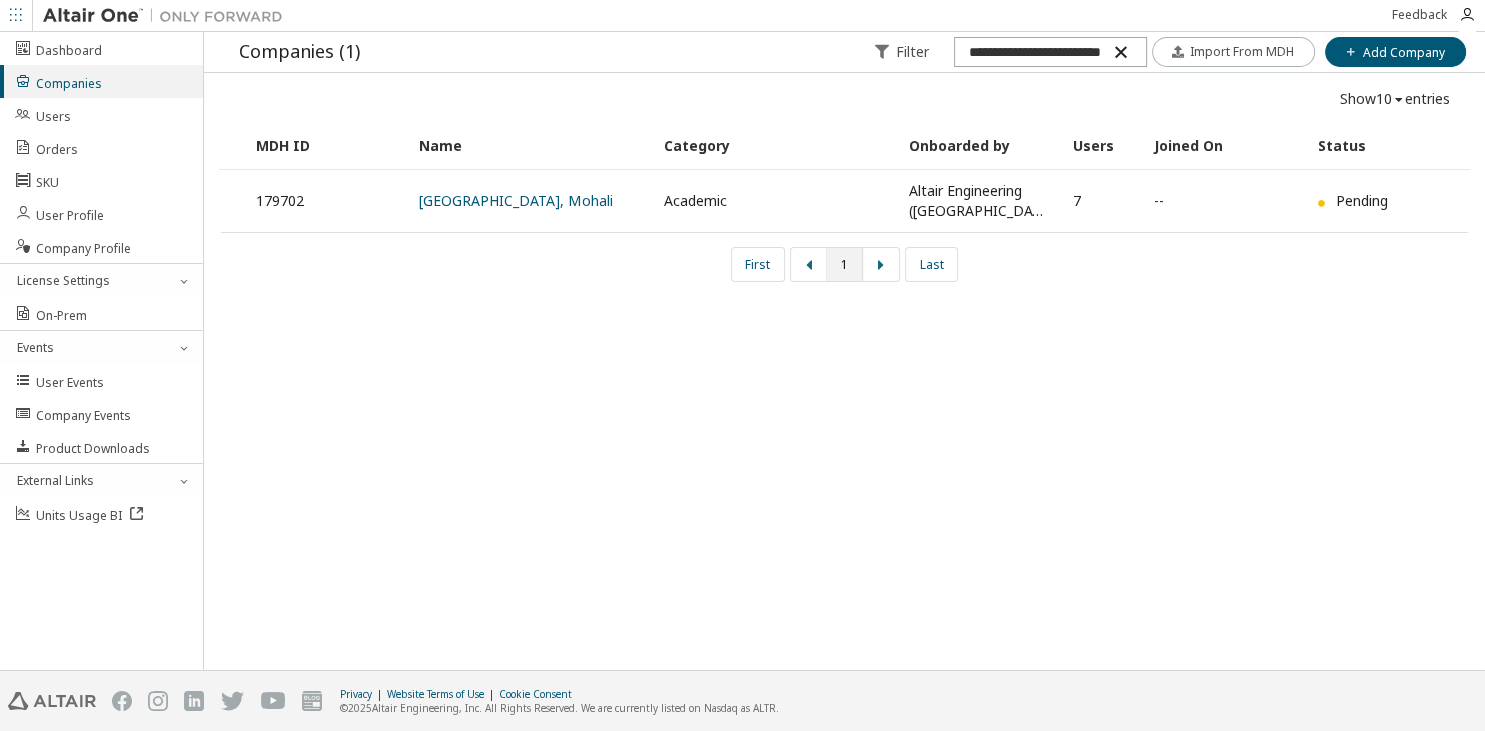type on "**********" 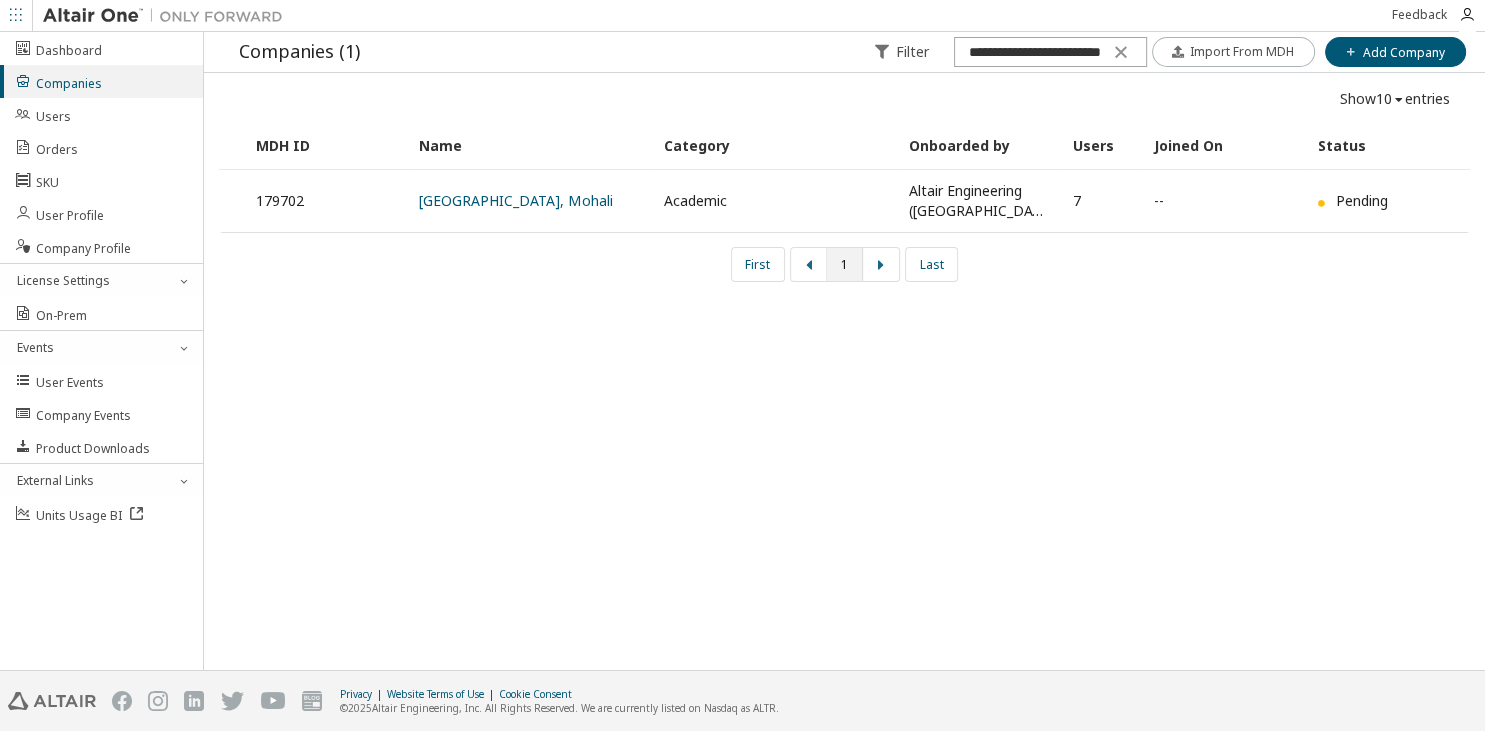 click on "[GEOGRAPHIC_DATA], Mohali" at bounding box center (530, 201) 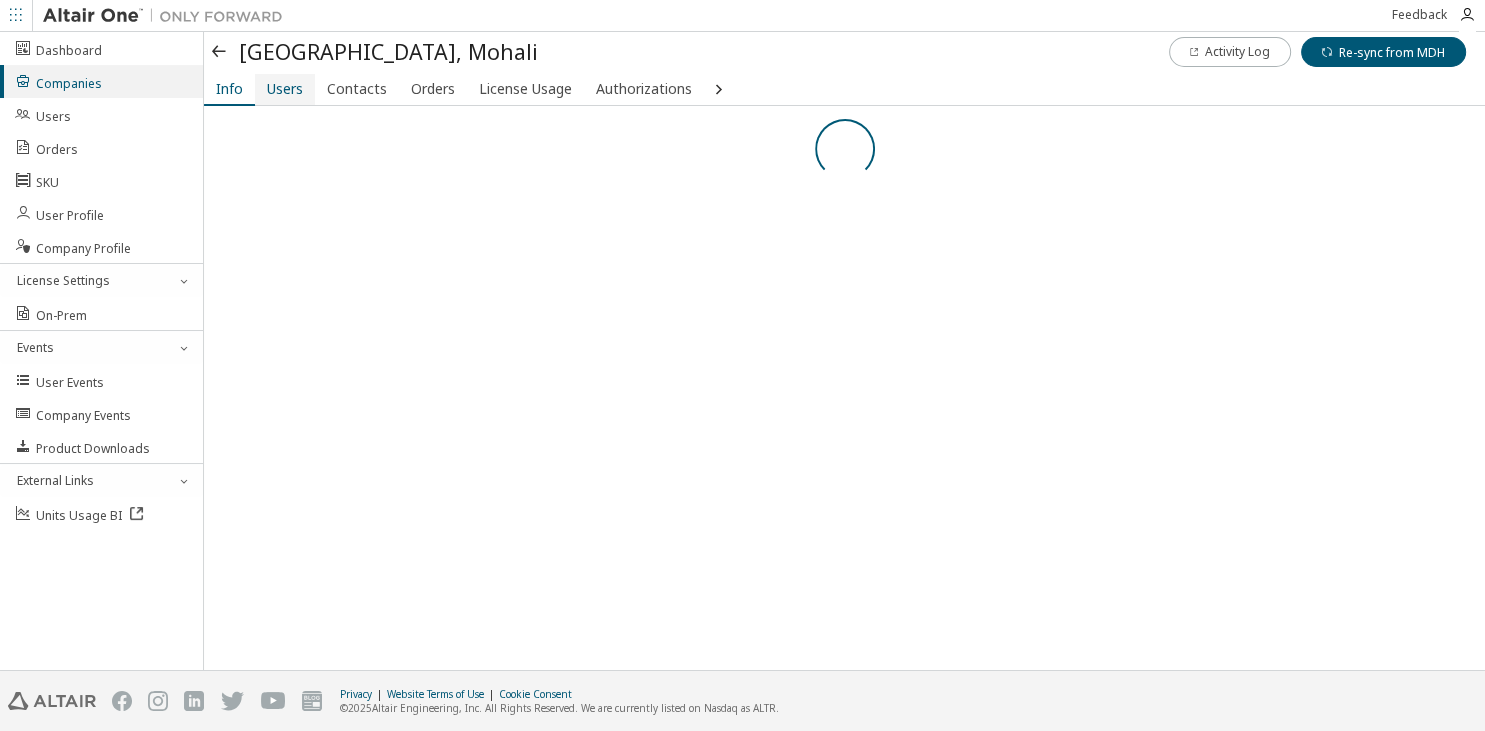 click on "Users" at bounding box center (285, 89) 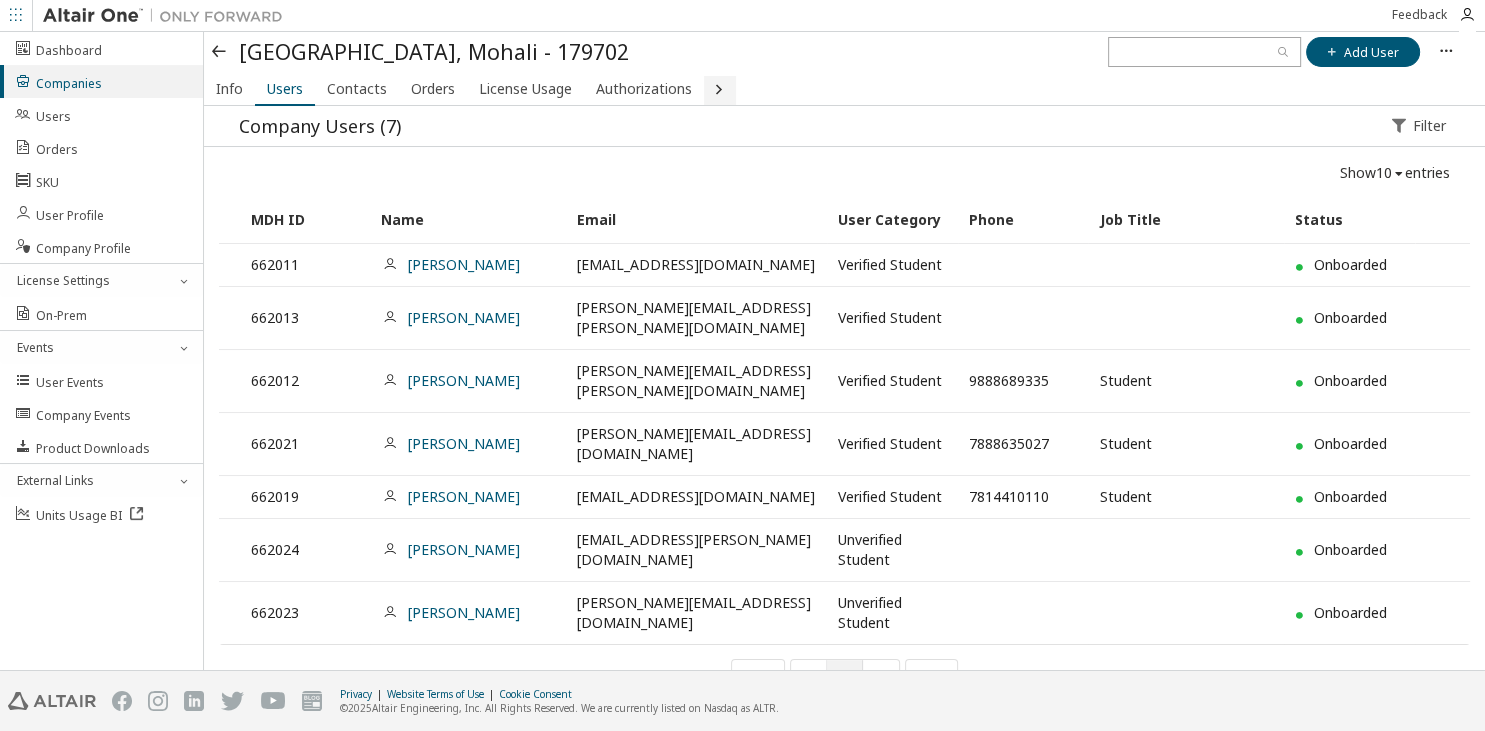 click at bounding box center (718, 88) 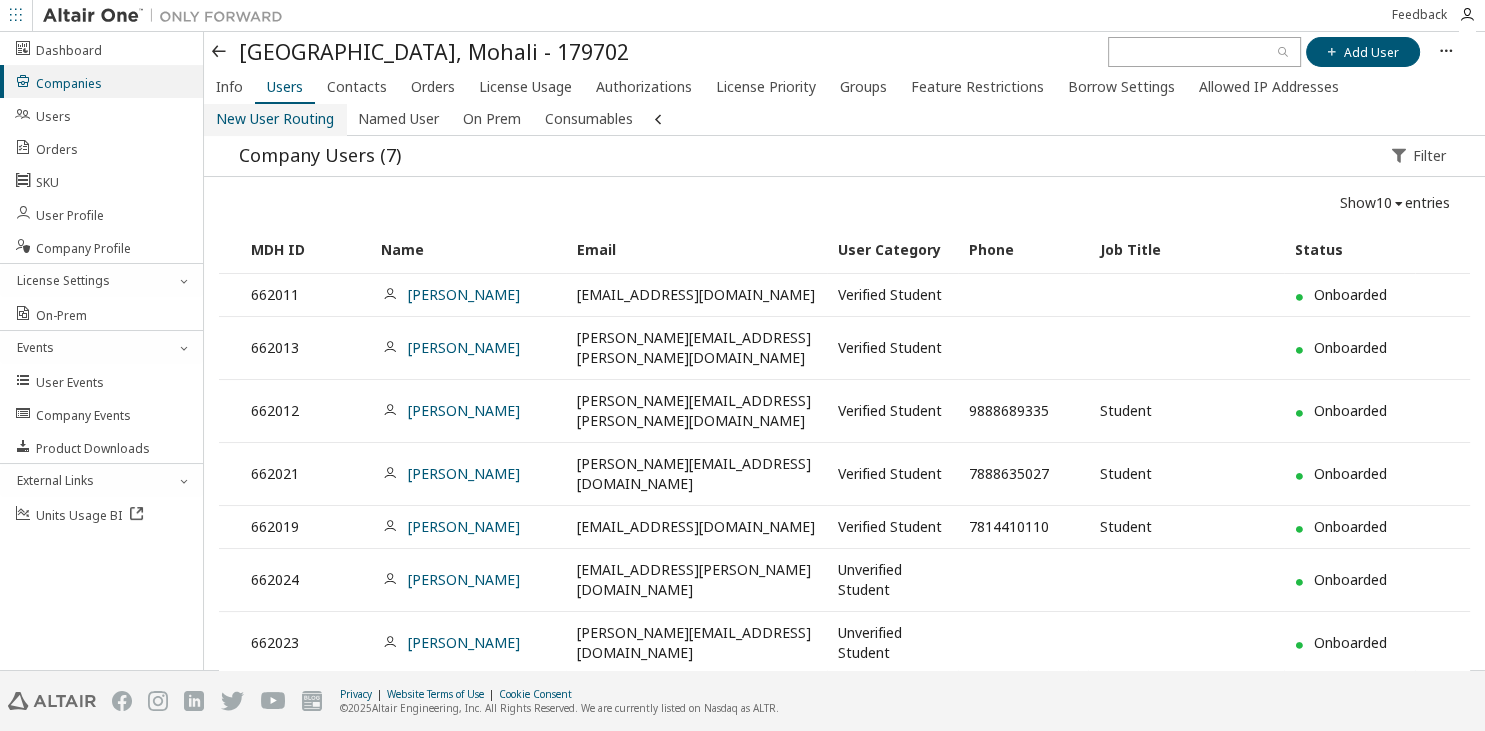 click on "New User Routing" at bounding box center [275, 119] 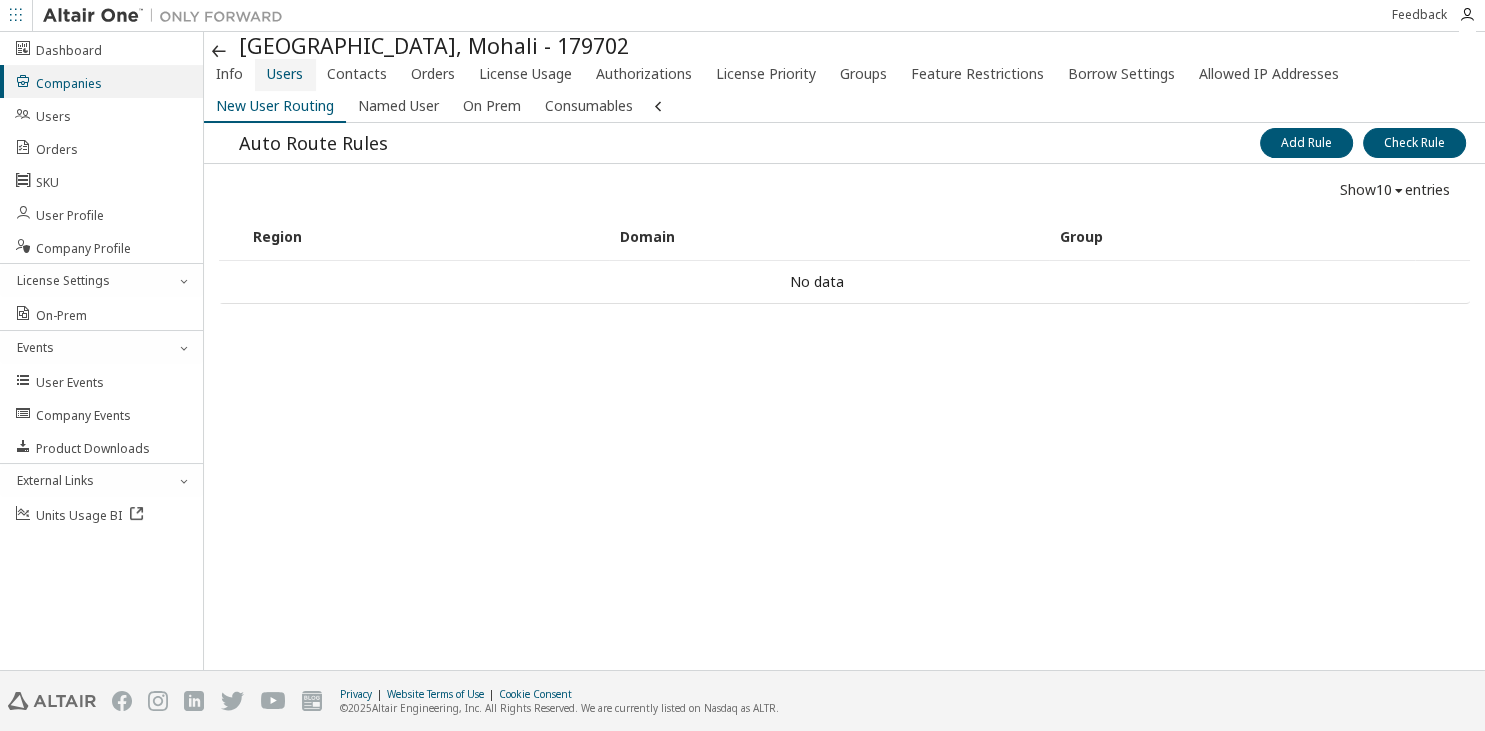 click on "Users" at bounding box center (285, 74) 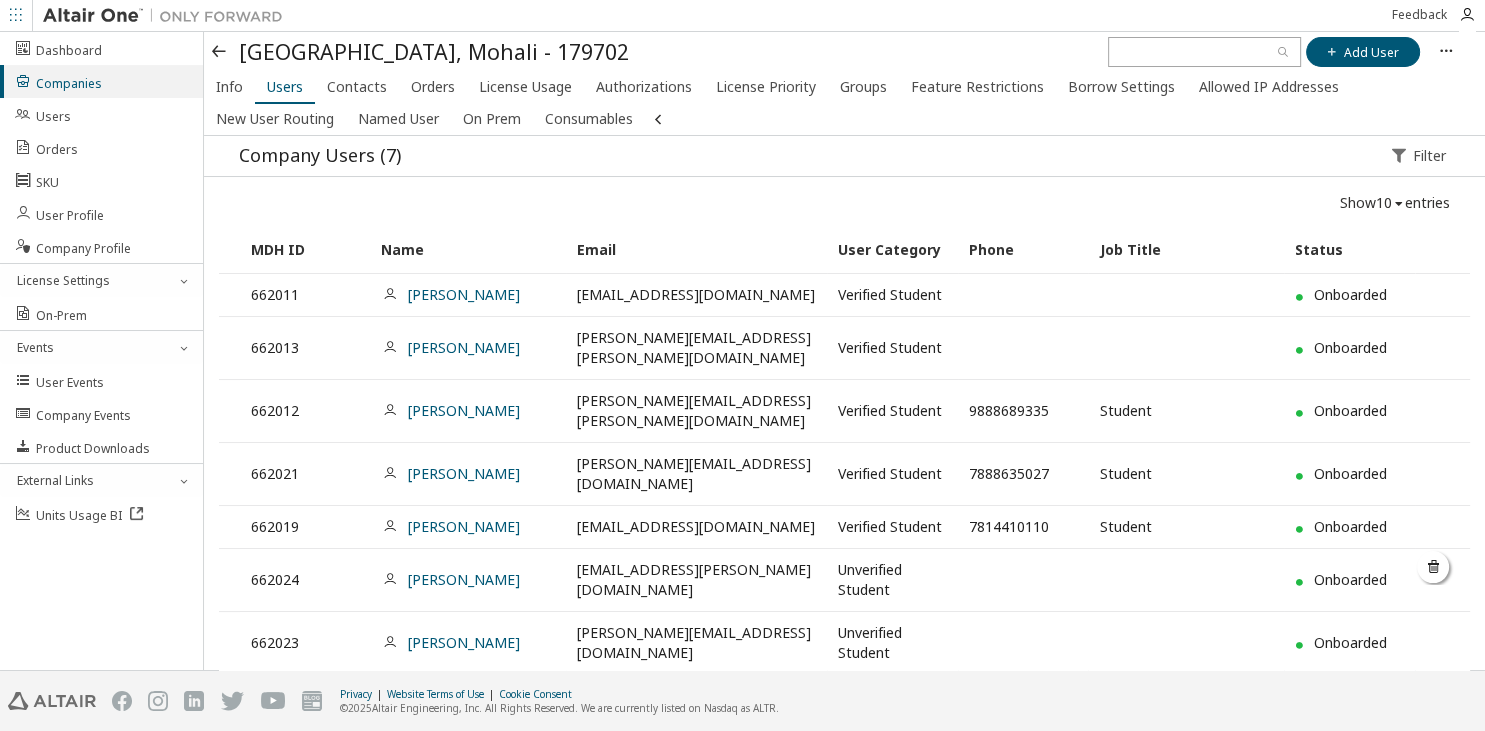 scroll, scrollTop: 6, scrollLeft: 0, axis: vertical 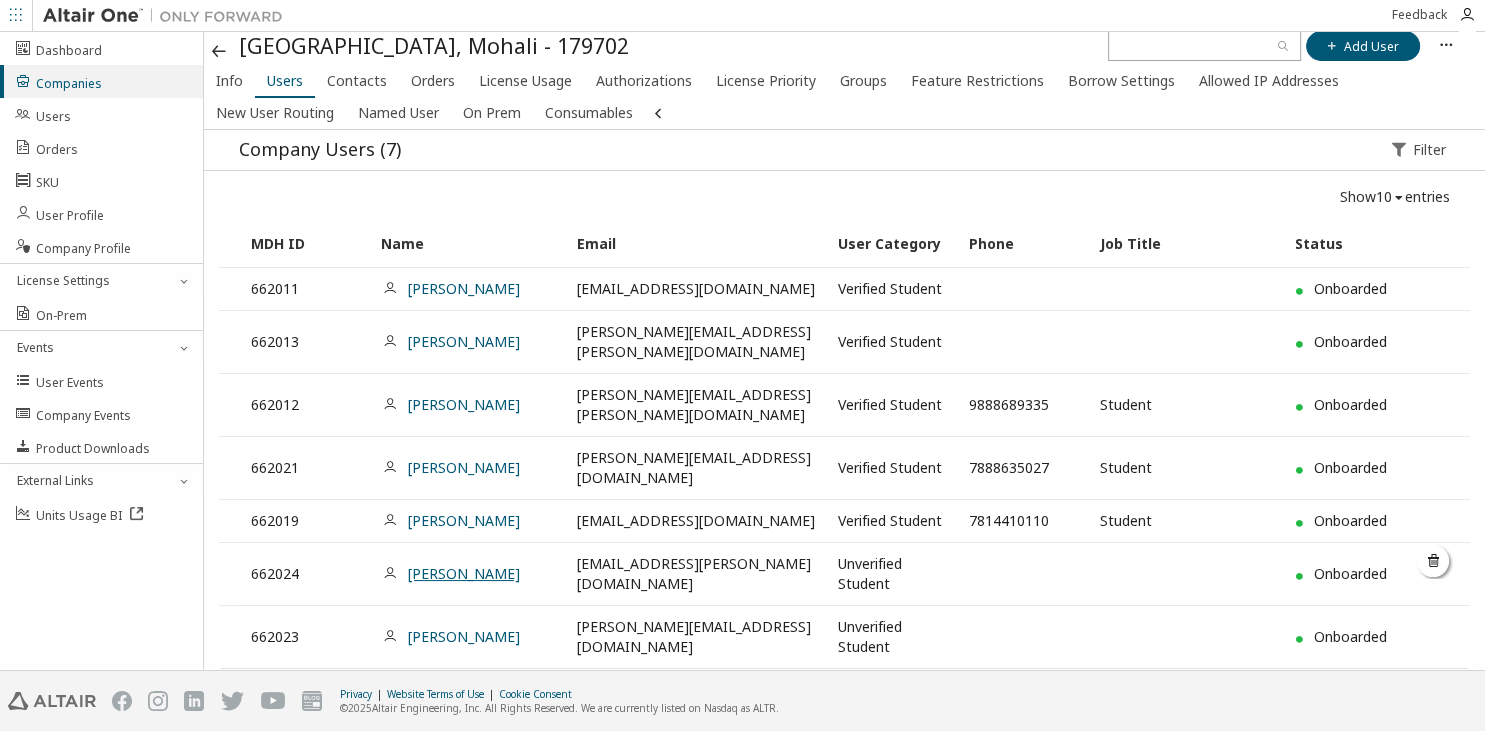 click on "[PERSON_NAME]" at bounding box center [464, 573] 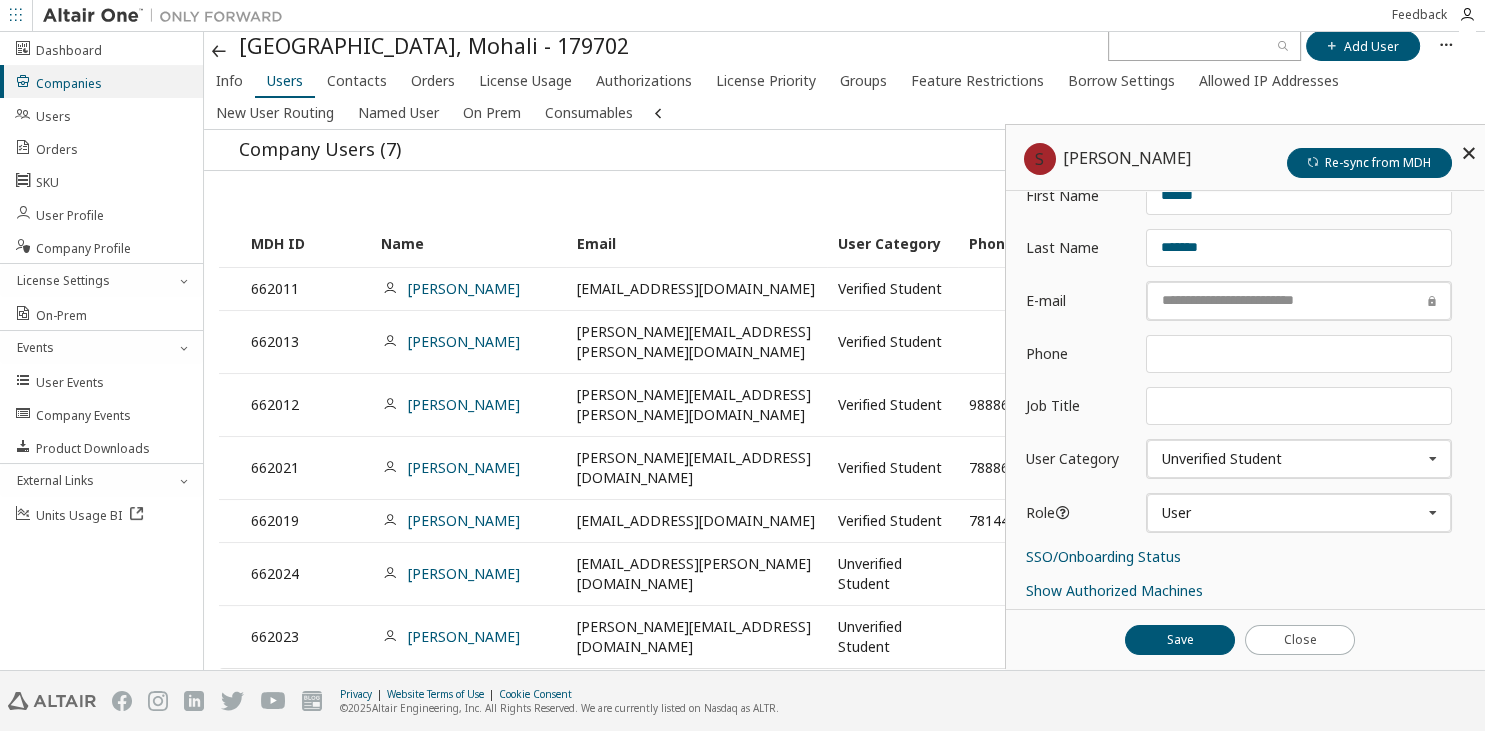 scroll, scrollTop: 198, scrollLeft: 0, axis: vertical 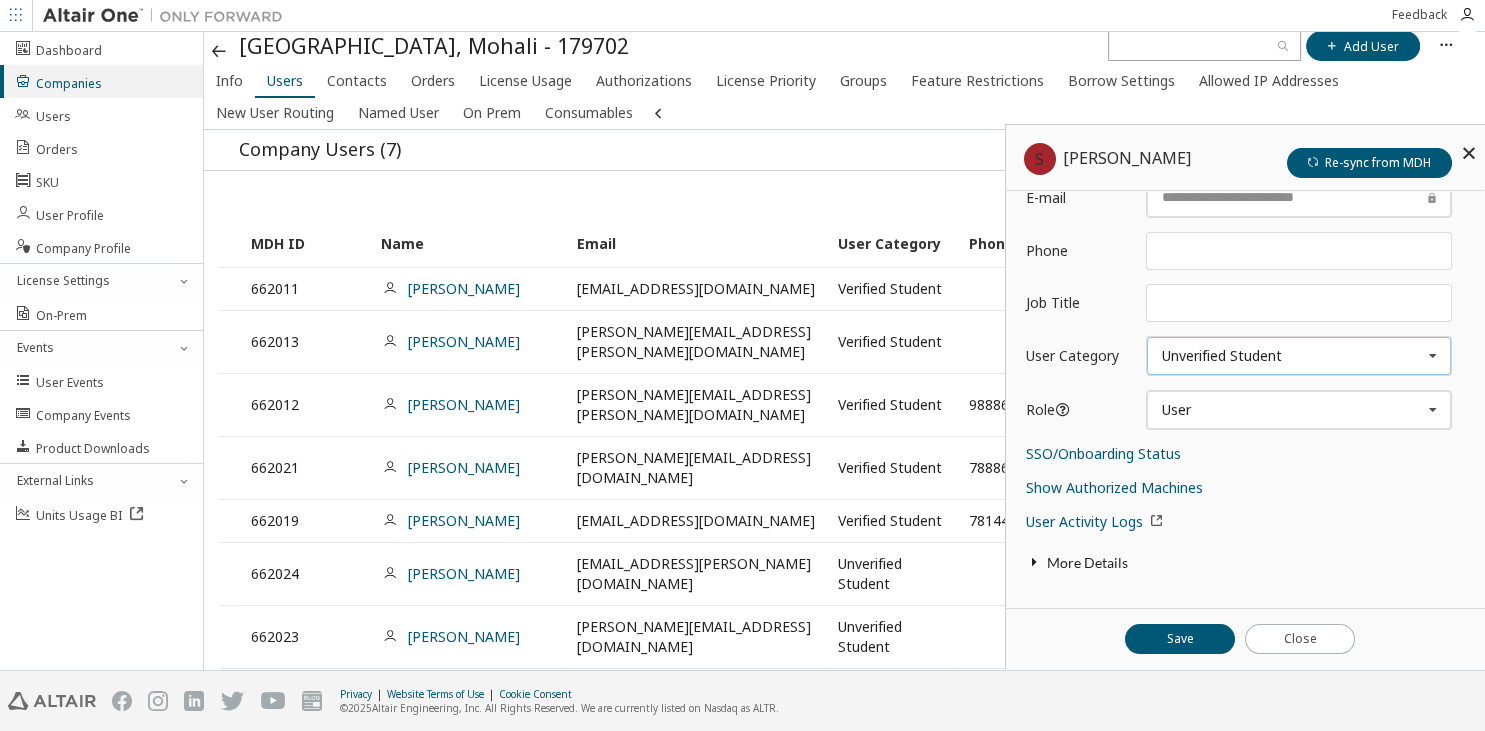 click on "Unverified Student" at bounding box center (1222, 356) 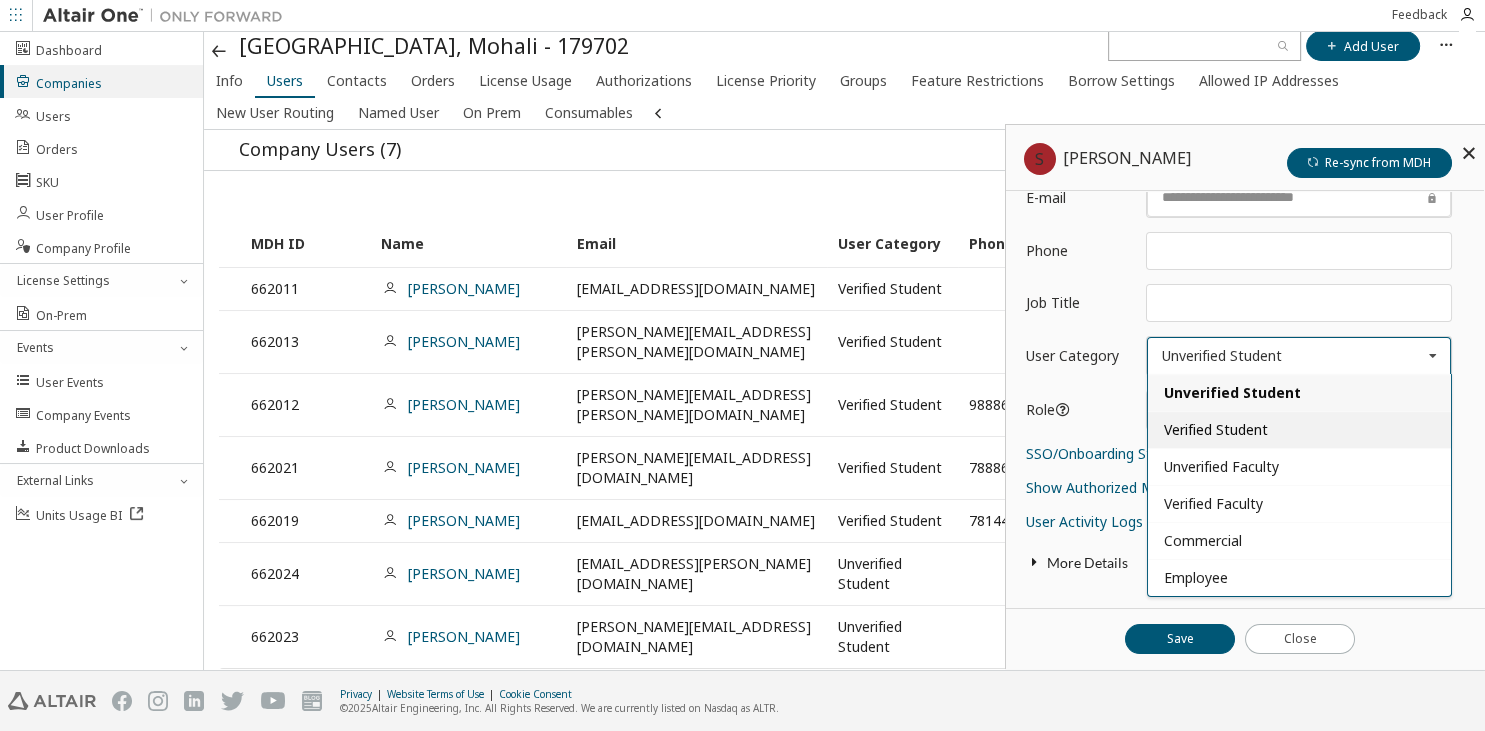 click on "Verified Student" at bounding box center [1216, 429] 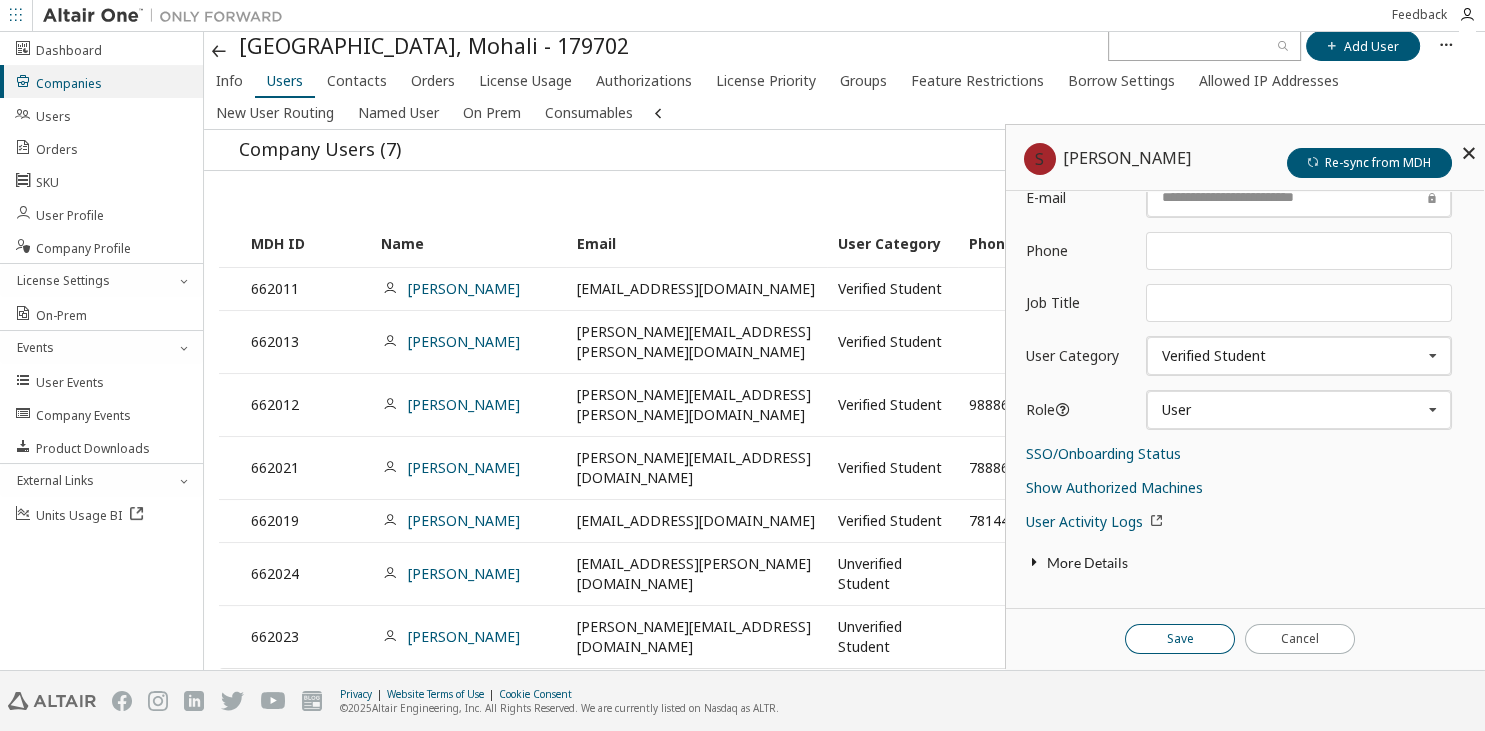 click on "Save" at bounding box center [1180, 639] 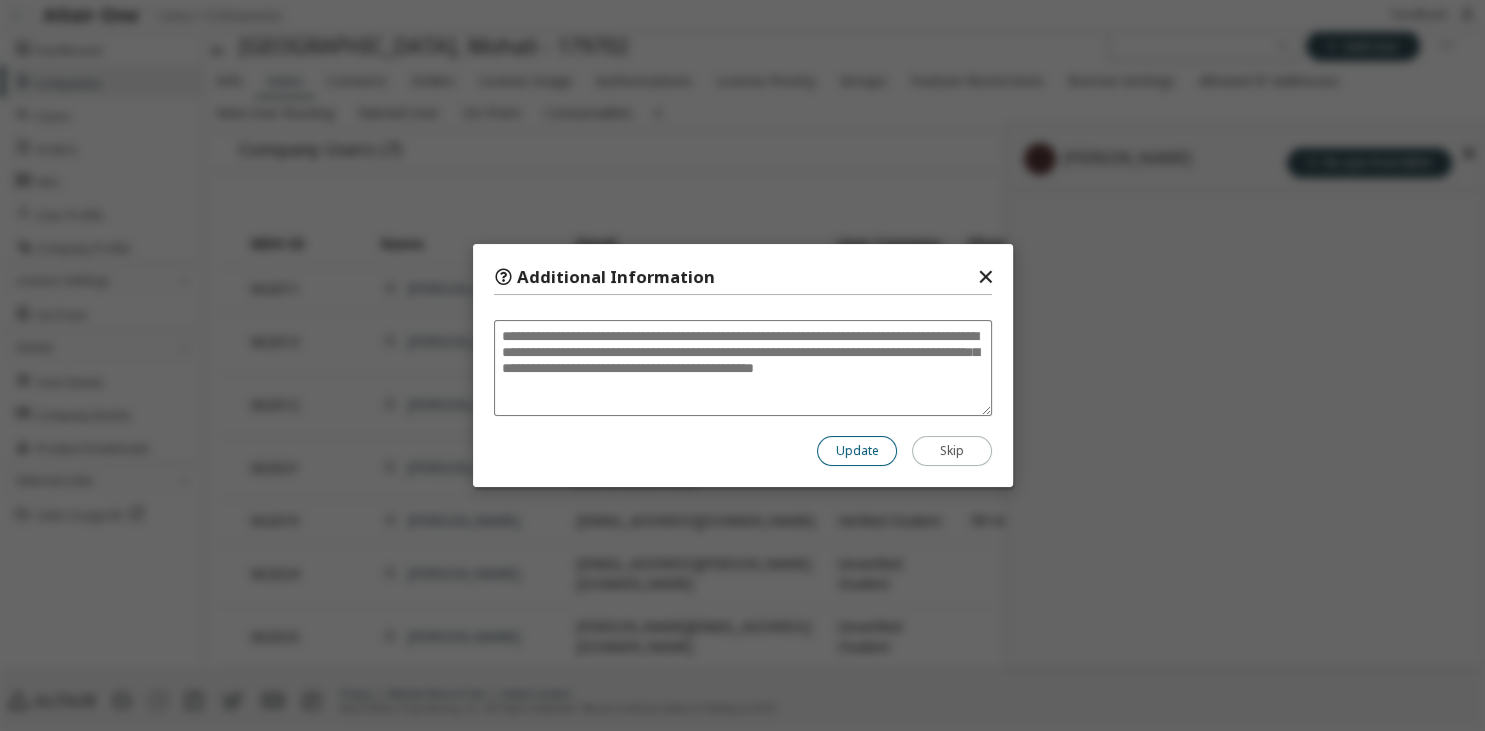 click on "Update" at bounding box center (857, 451) 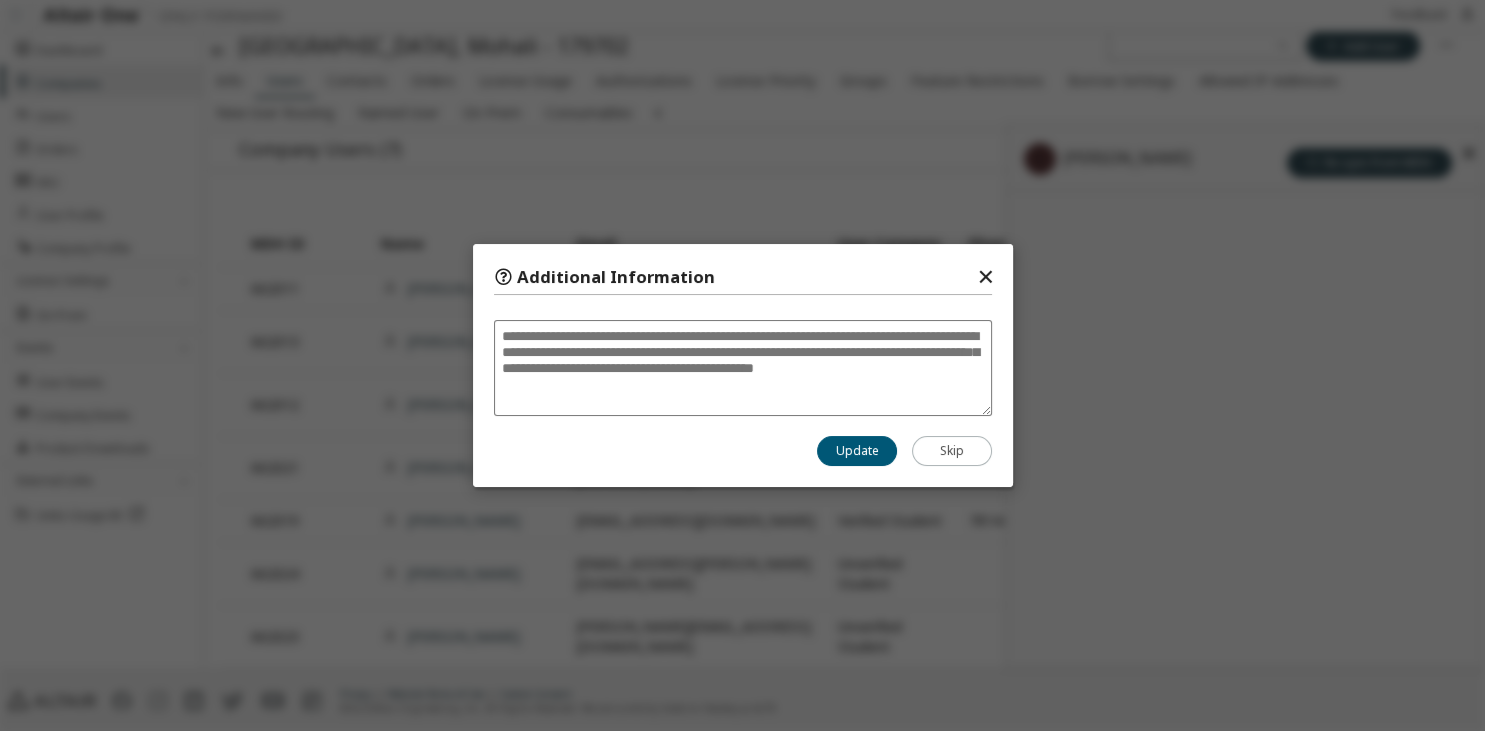 scroll, scrollTop: 6, scrollLeft: 0, axis: vertical 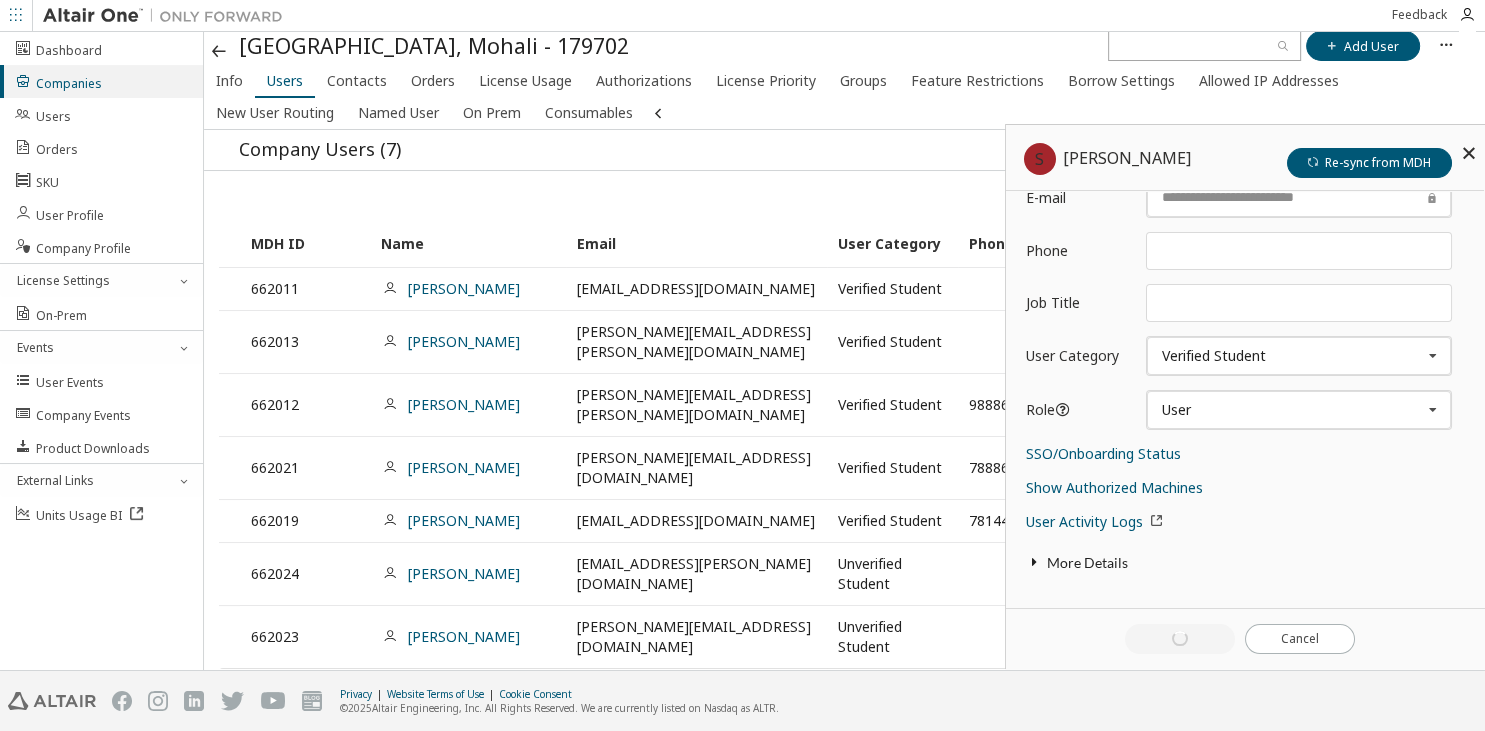 click on "[PERSON_NAME]" at bounding box center (468, 636) 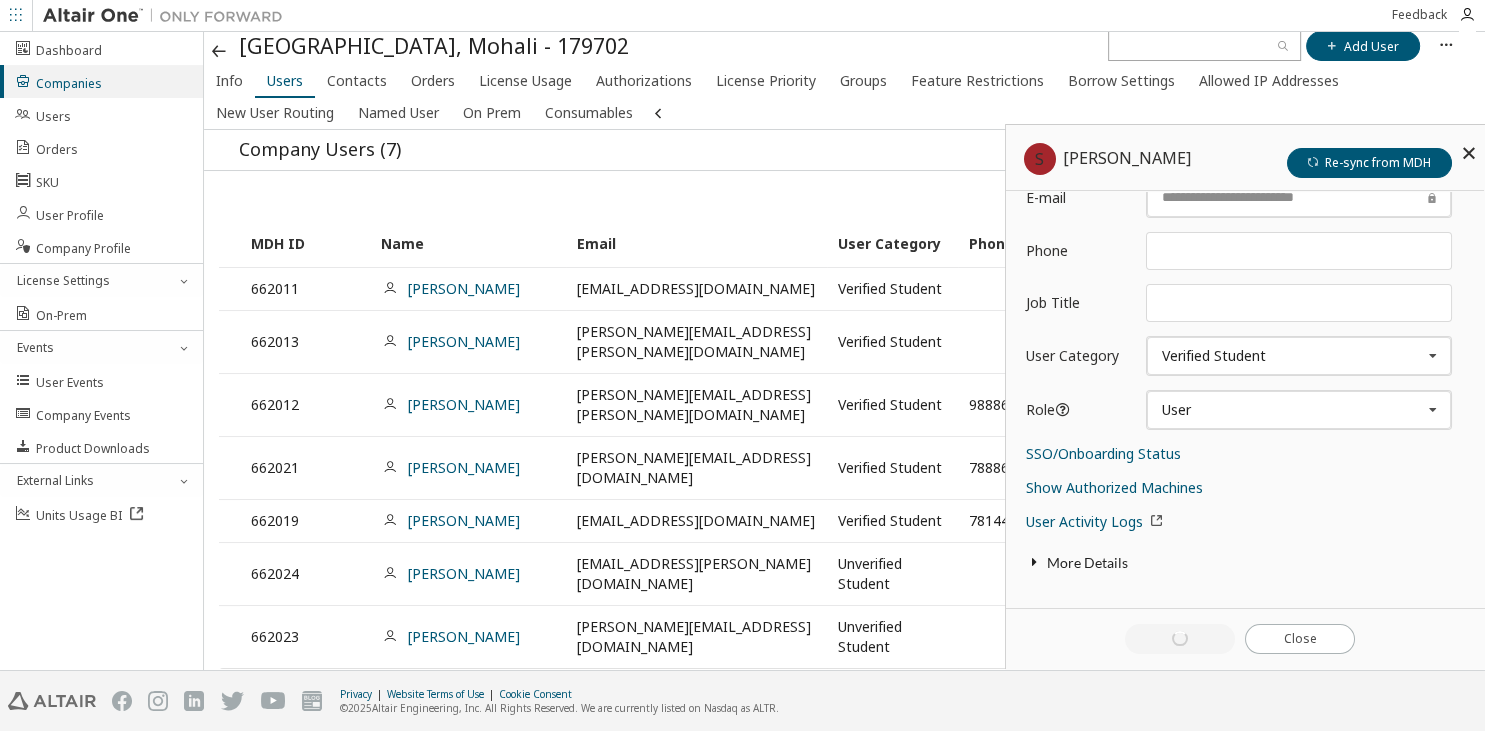 type on "******" 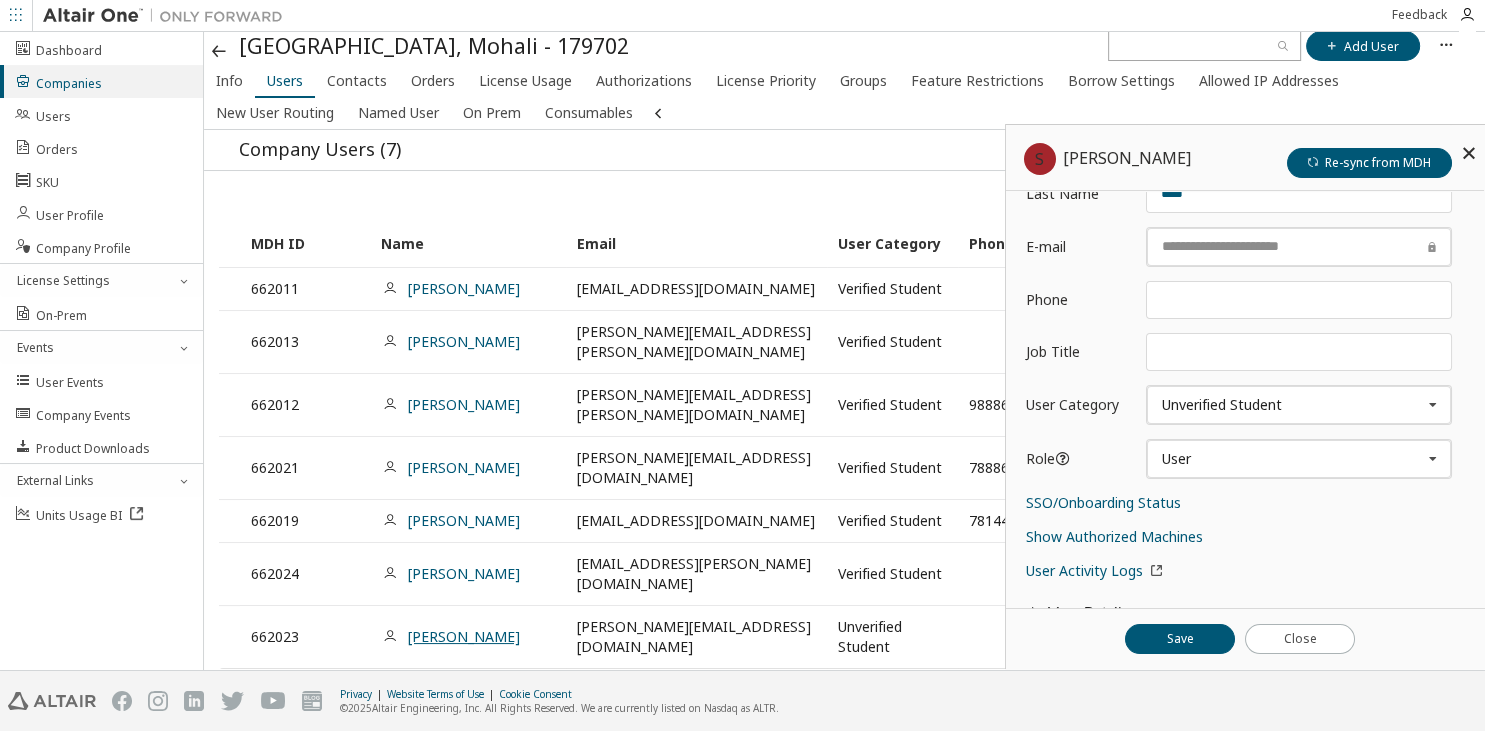 scroll, scrollTop: 0, scrollLeft: 0, axis: both 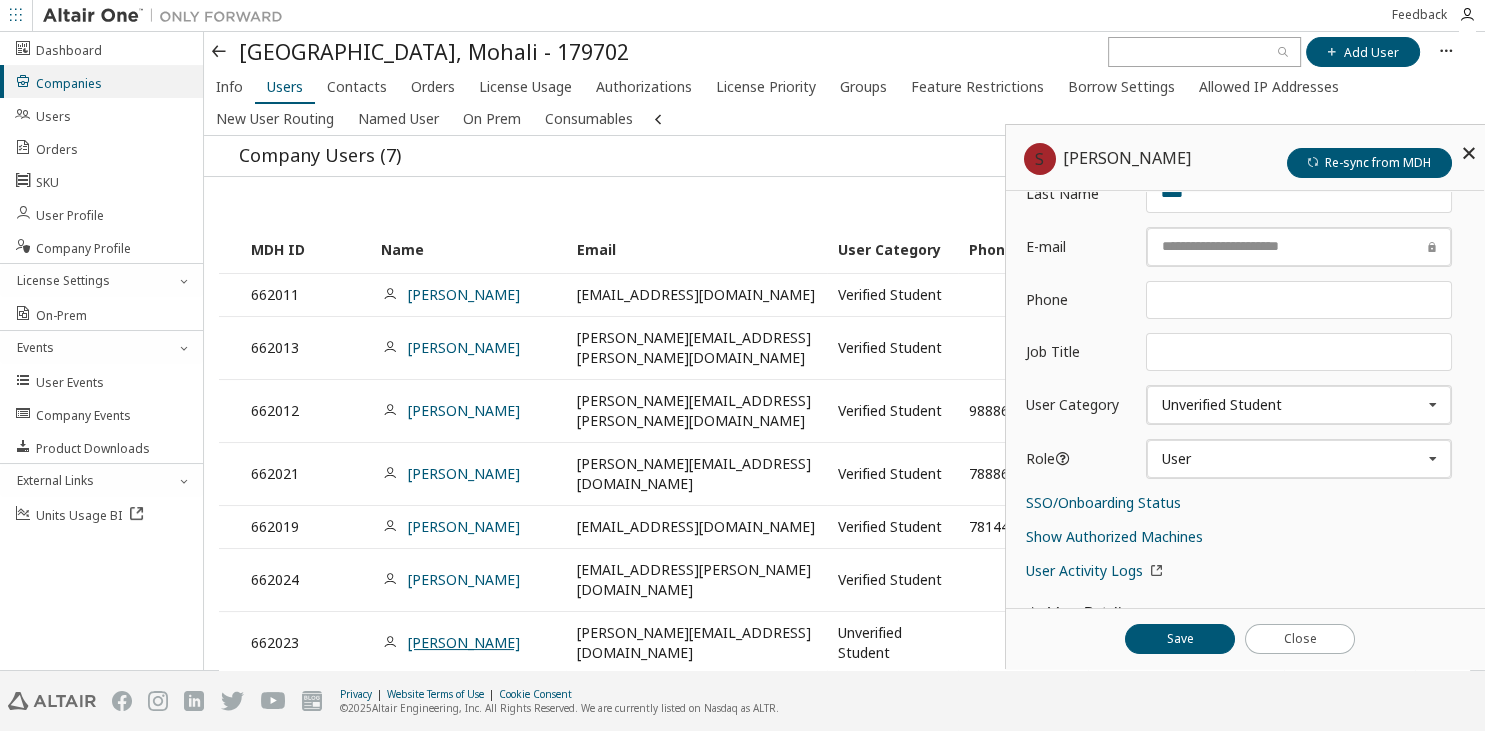 click on "[PERSON_NAME]" at bounding box center [464, 642] 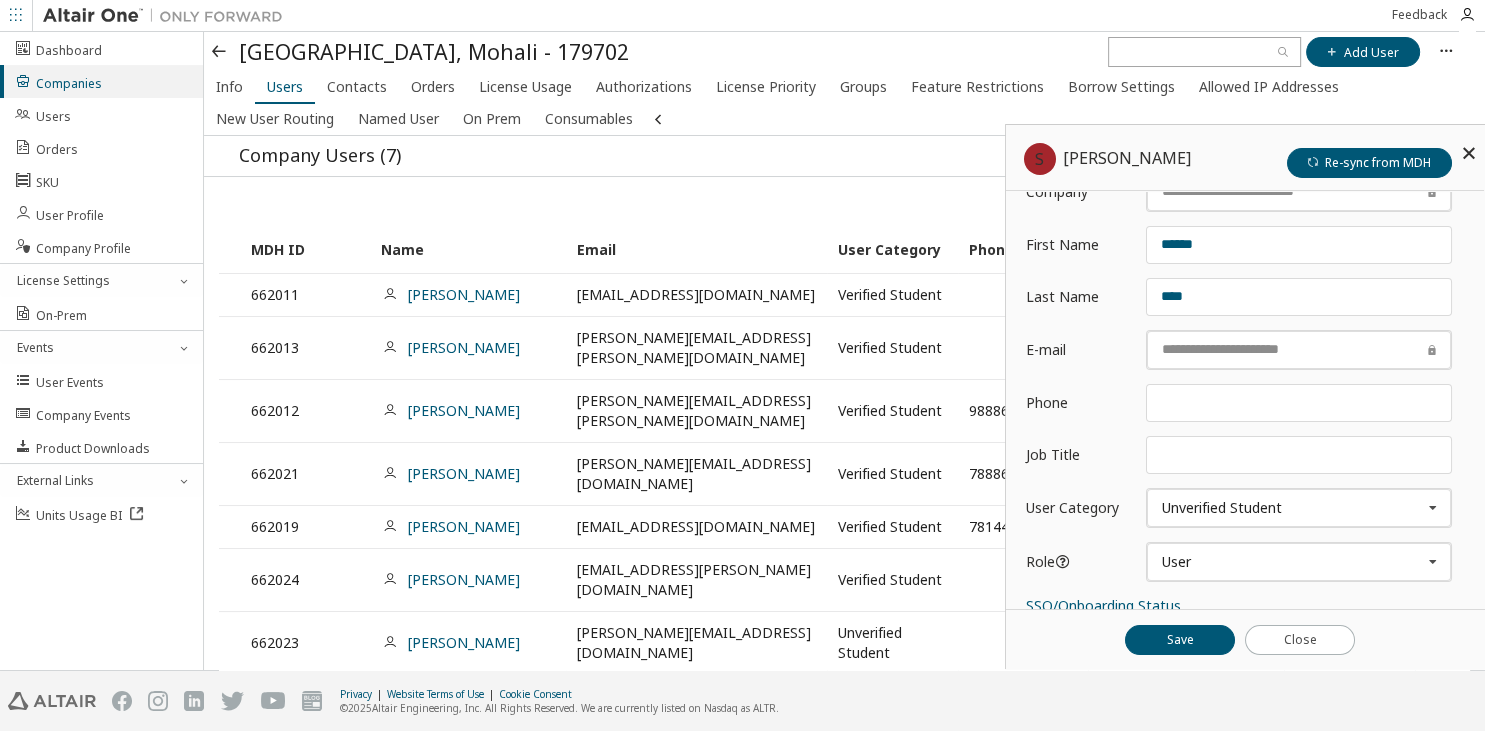 scroll, scrollTop: 198, scrollLeft: 0, axis: vertical 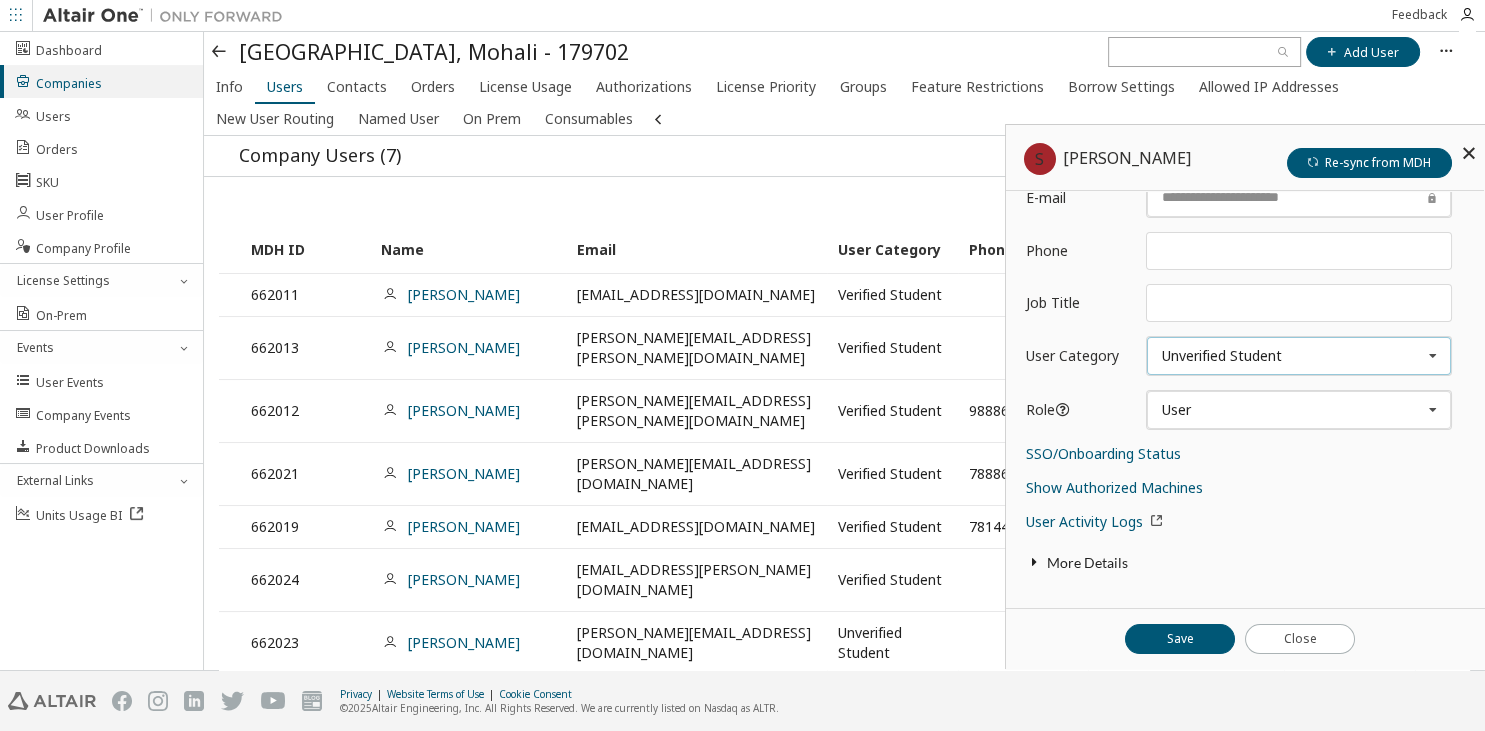 click on "Unverified Student" at bounding box center [1222, 356] 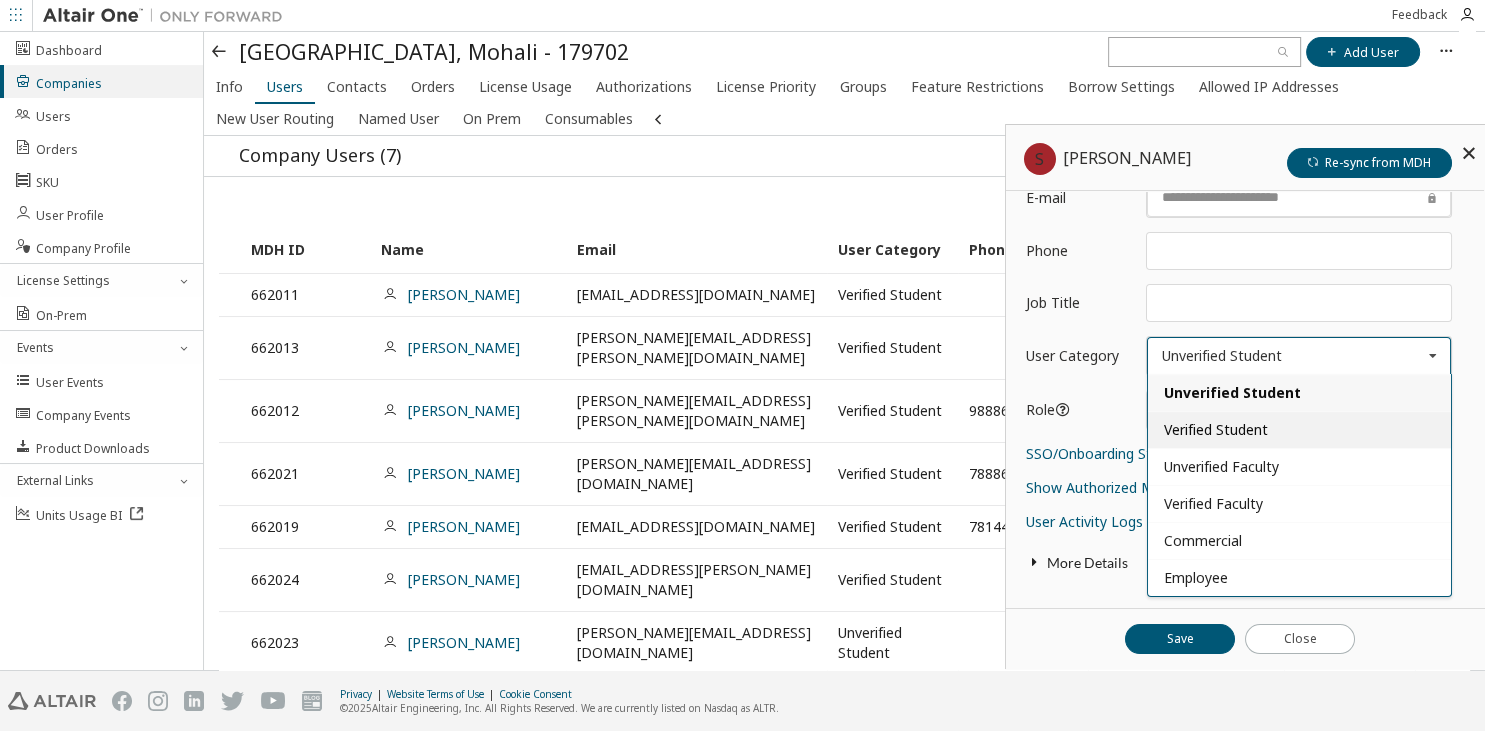 click on "Verified Student" at bounding box center [1216, 429] 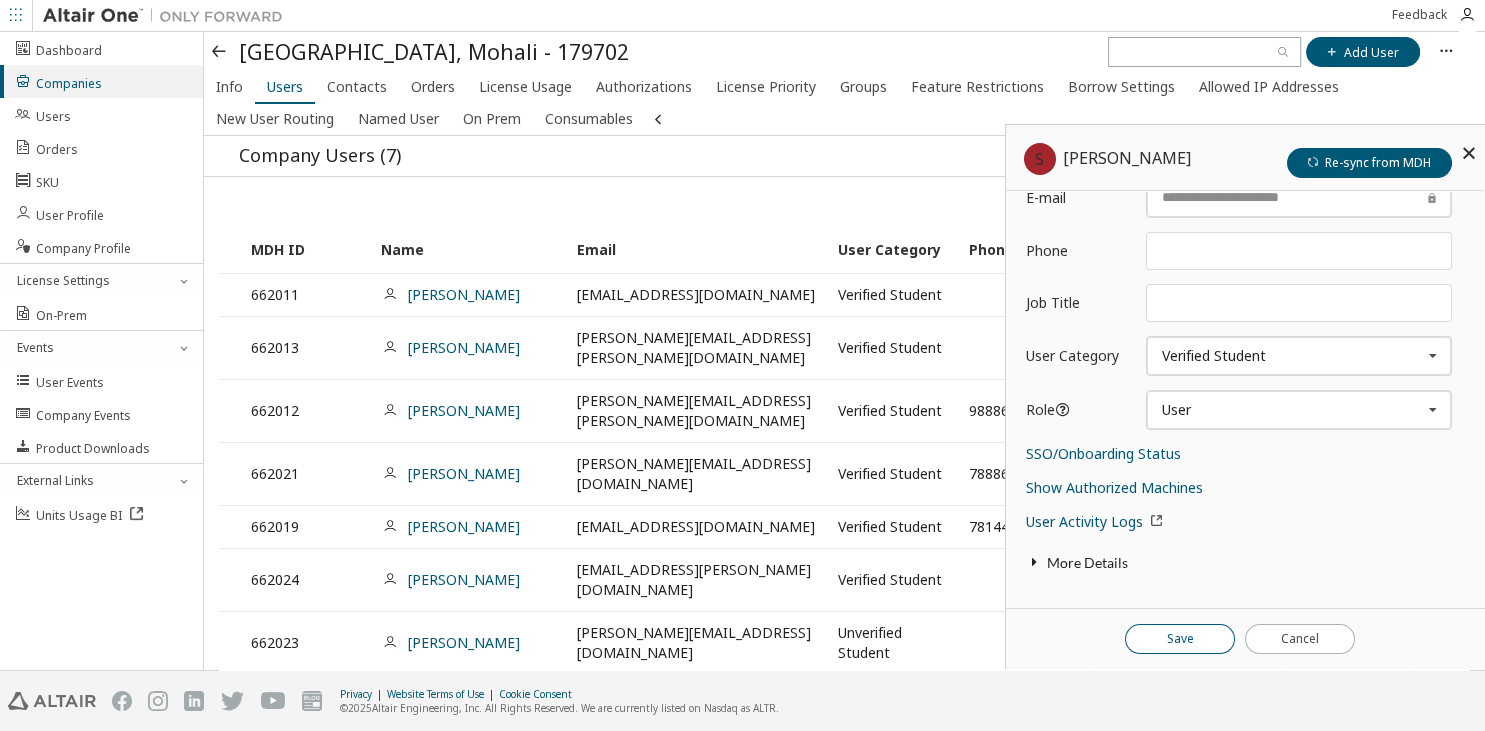 click on "Save" at bounding box center (1180, 639) 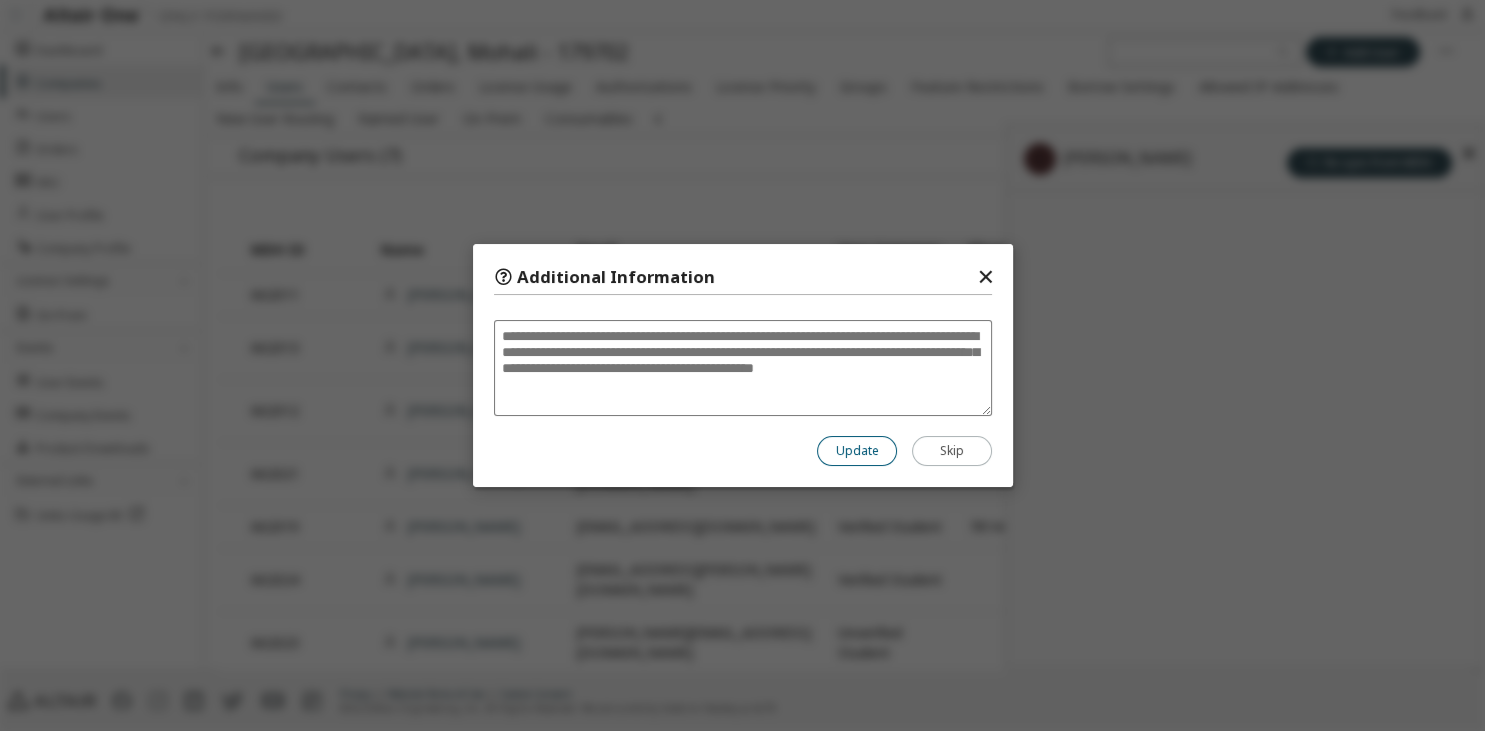 click on "Update" at bounding box center [857, 451] 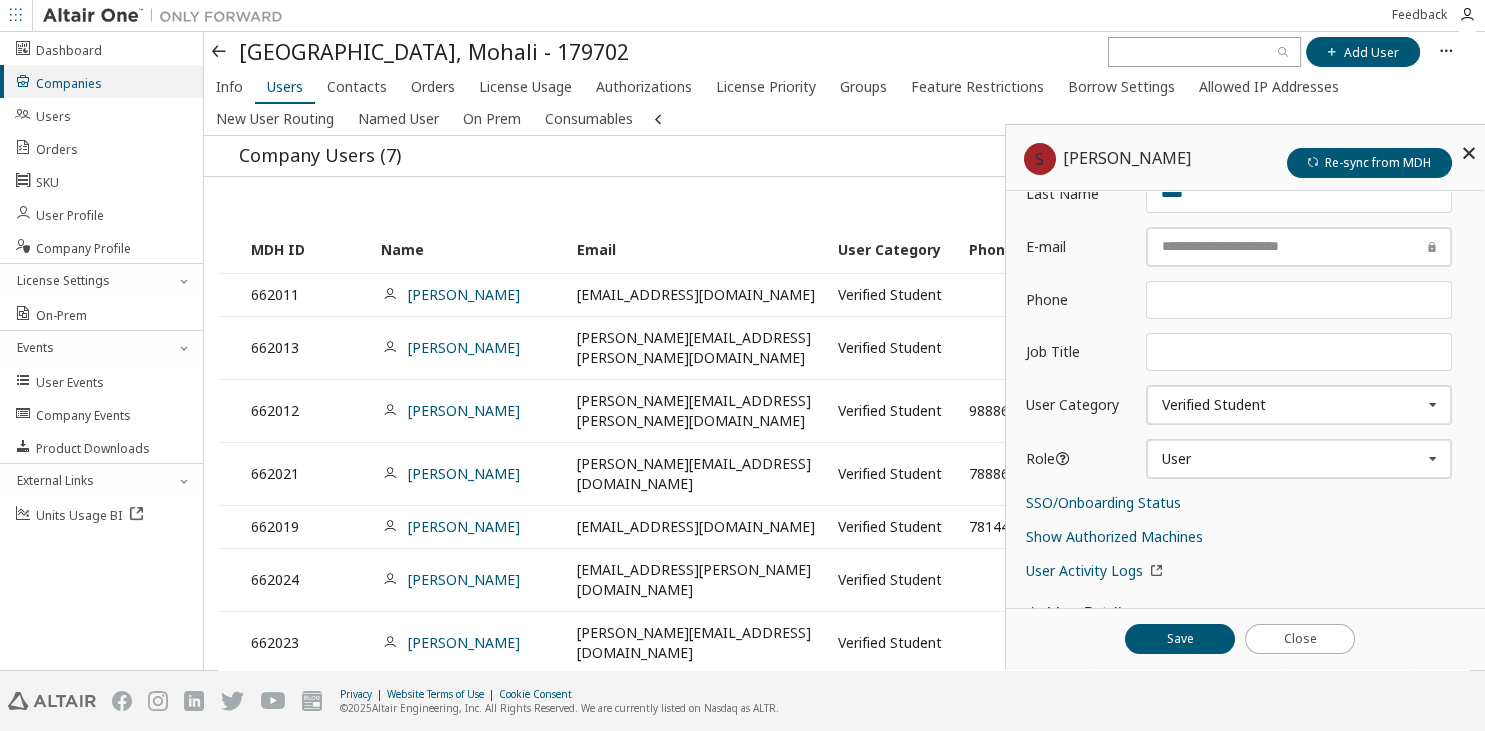 click at bounding box center [220, 52] 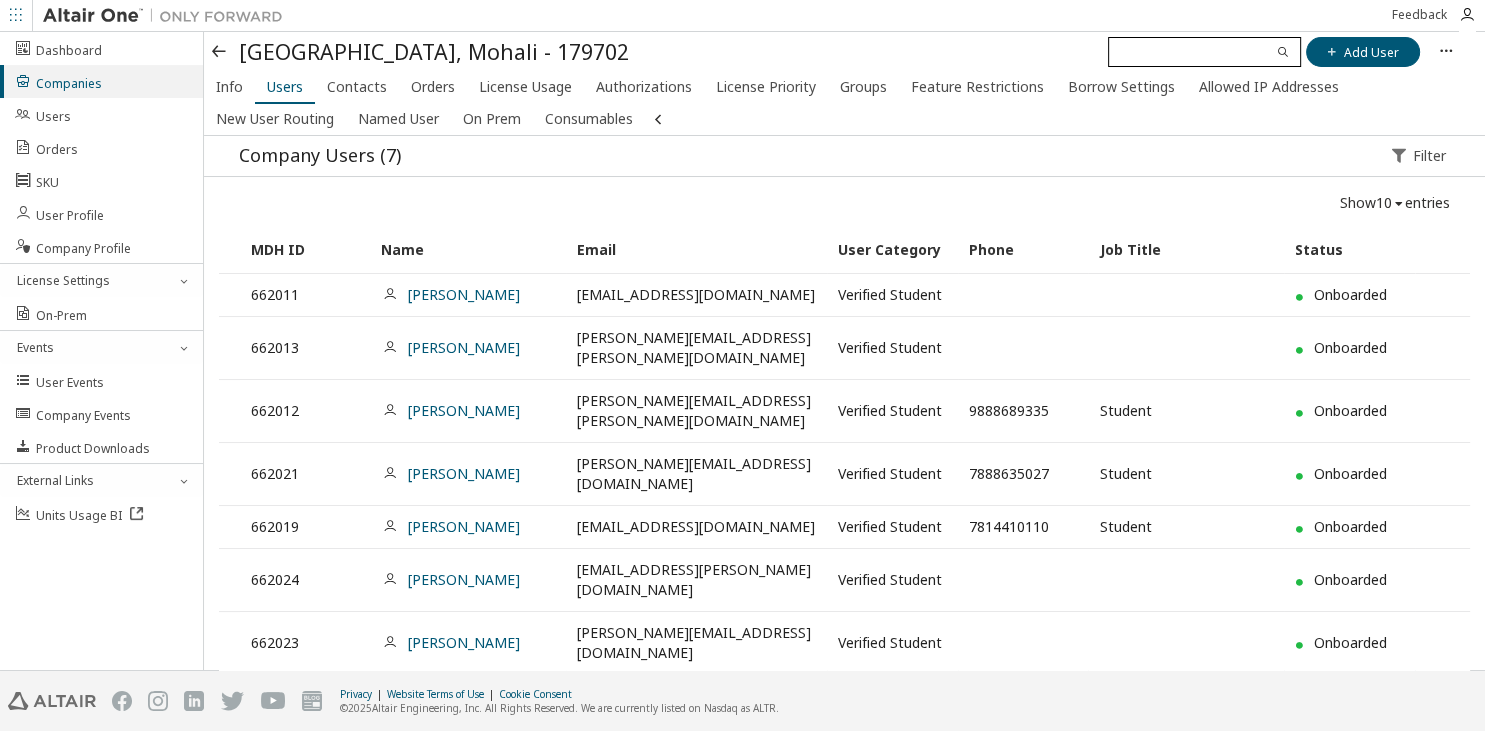 click at bounding box center (1204, 52) 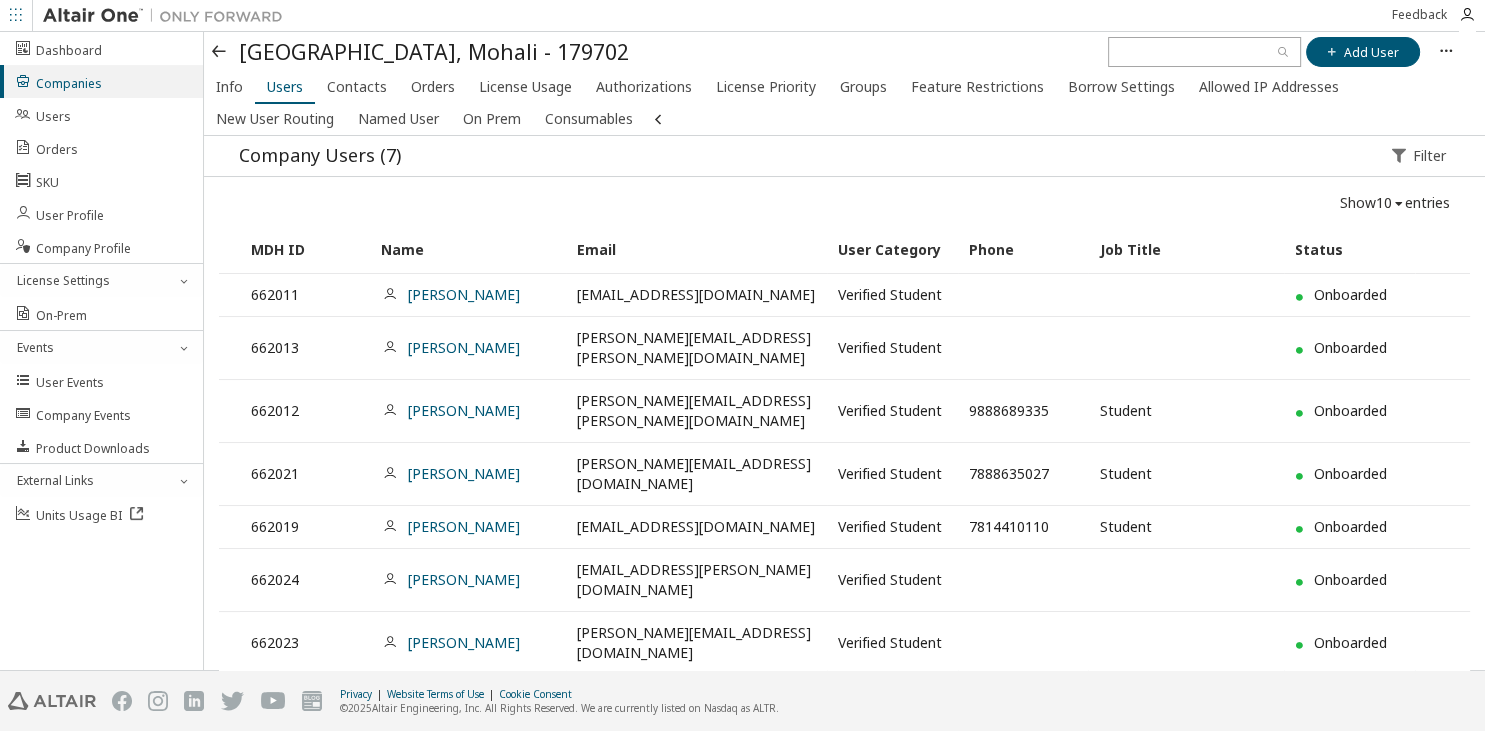 click at bounding box center (220, 52) 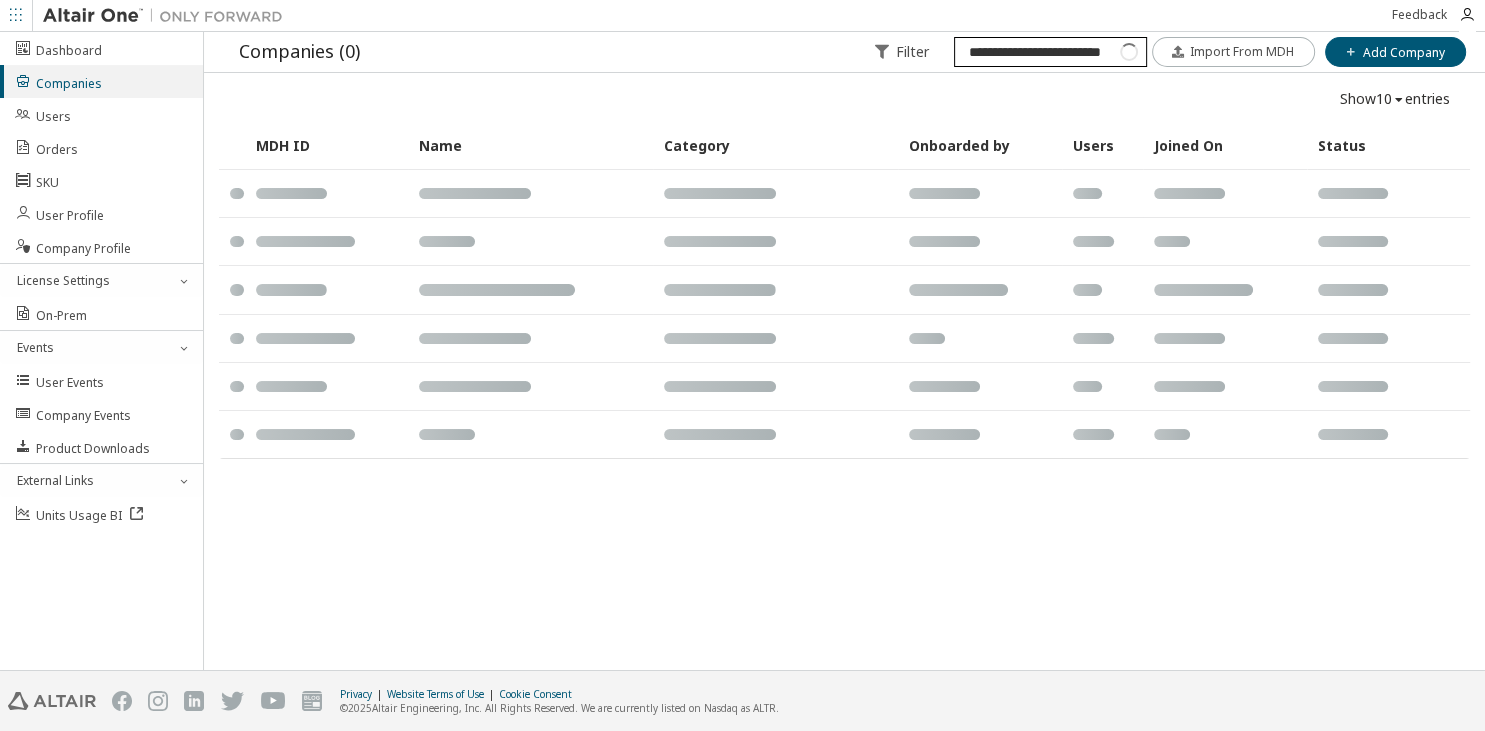 click on "**********" at bounding box center (1050, 52) 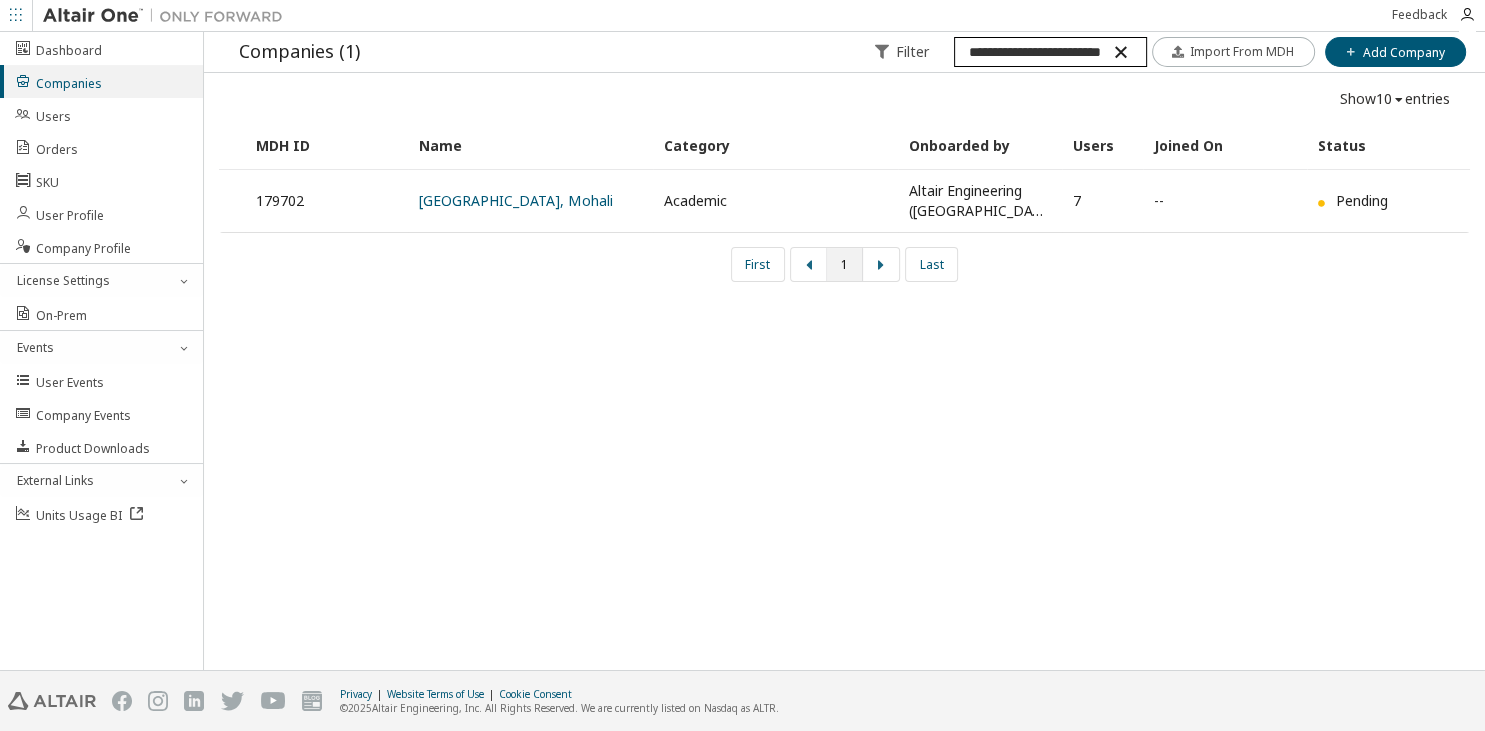 click on "**********" at bounding box center (1050, 52) 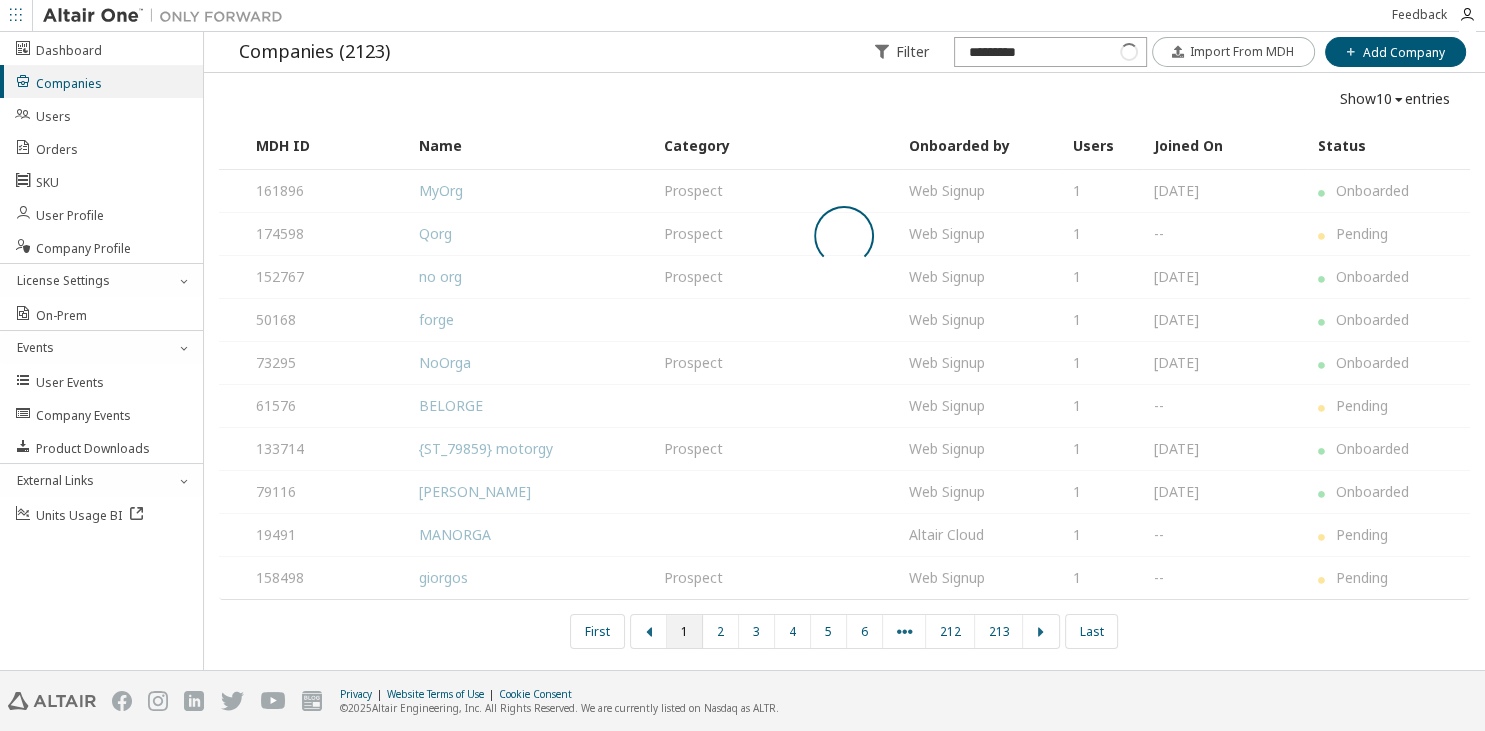 type on "*********" 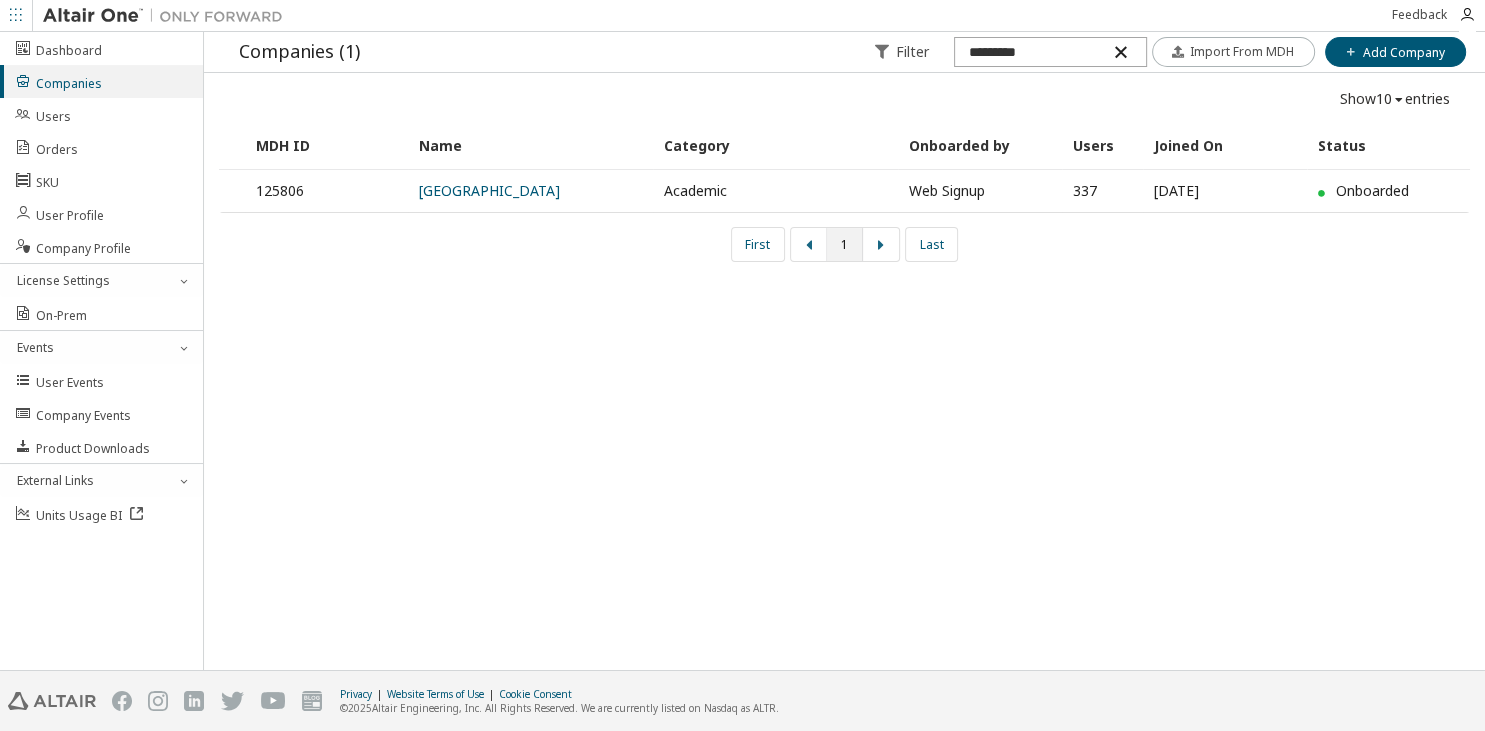 click at bounding box center [1120, 52] 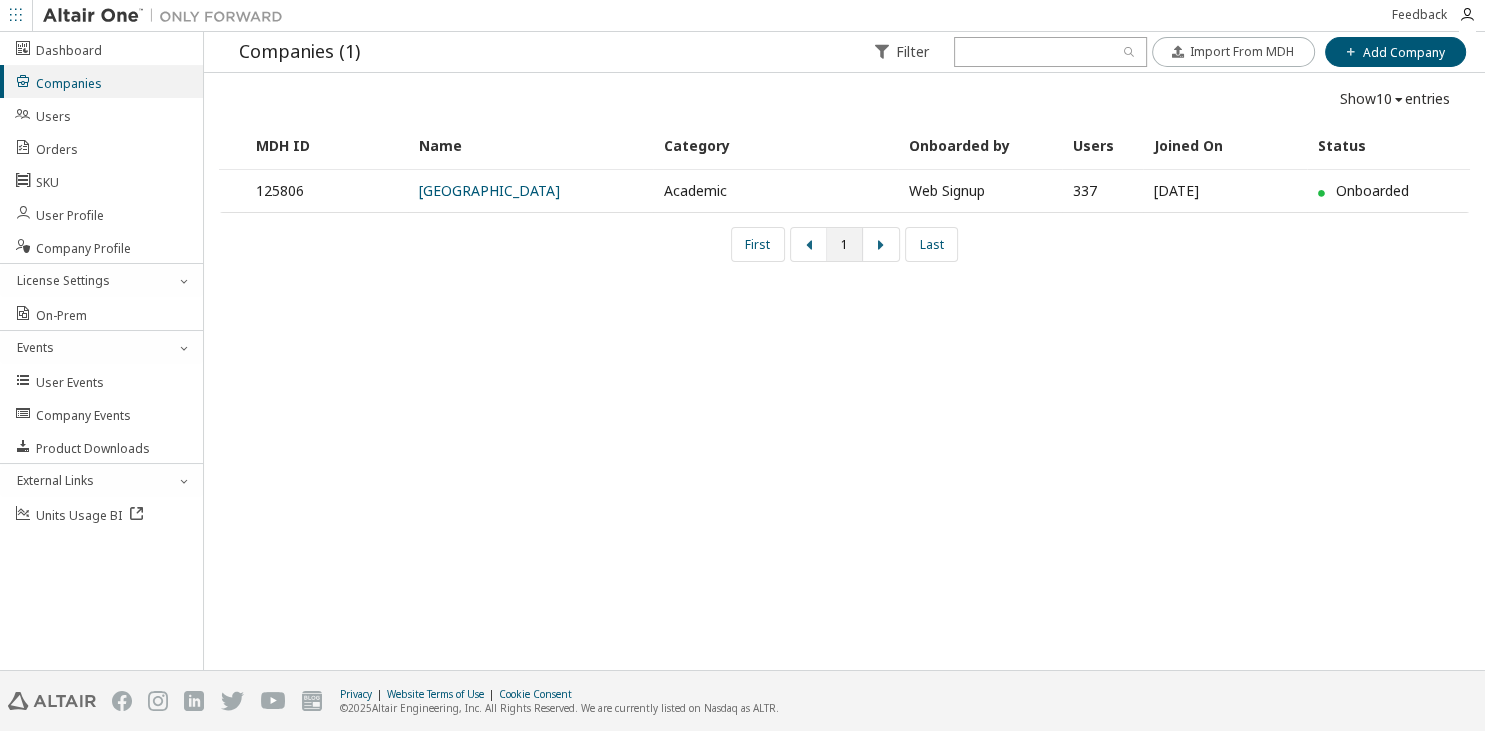 click on "Filter Import From MDH  Add Company  Import From MDH  Add Company" at bounding box center [1161, 52] 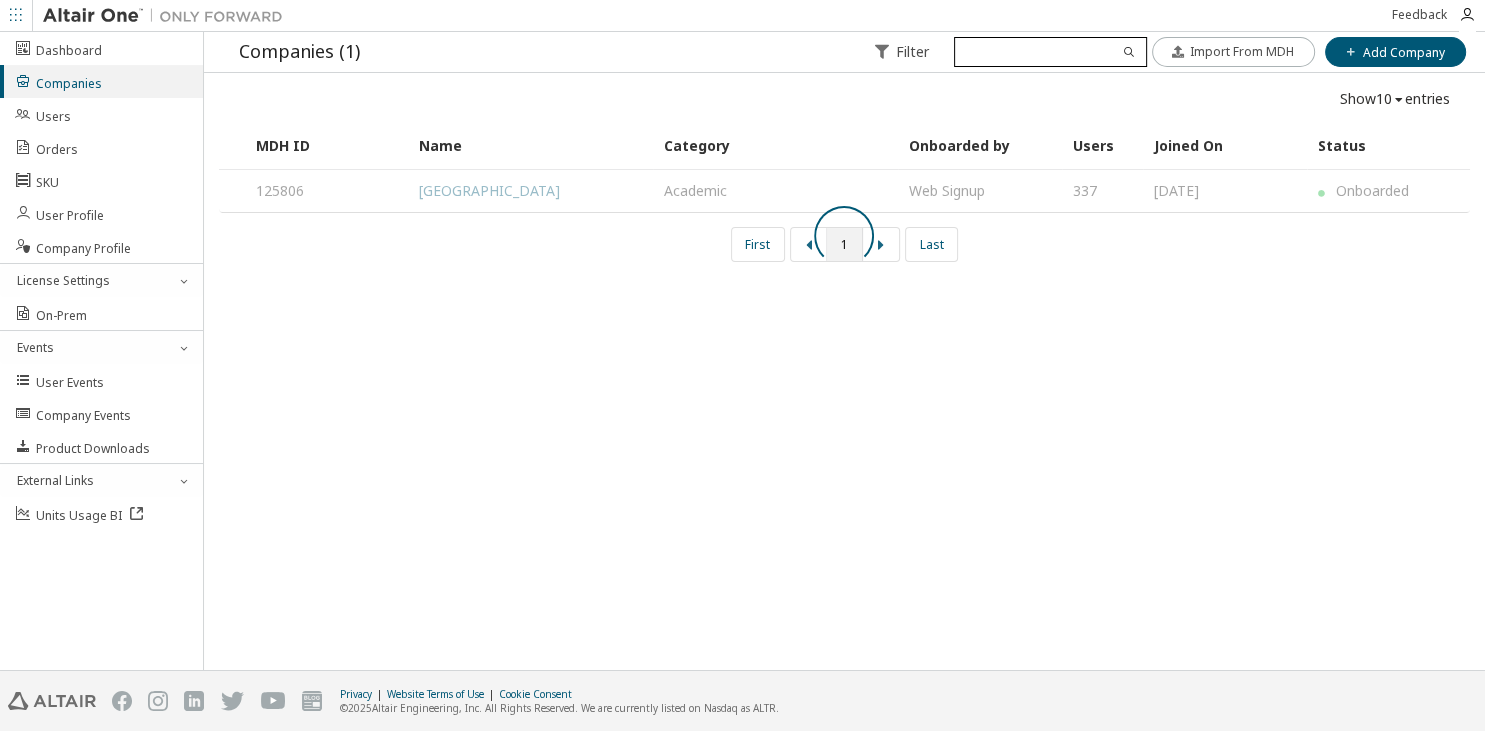 click at bounding box center [1050, 52] 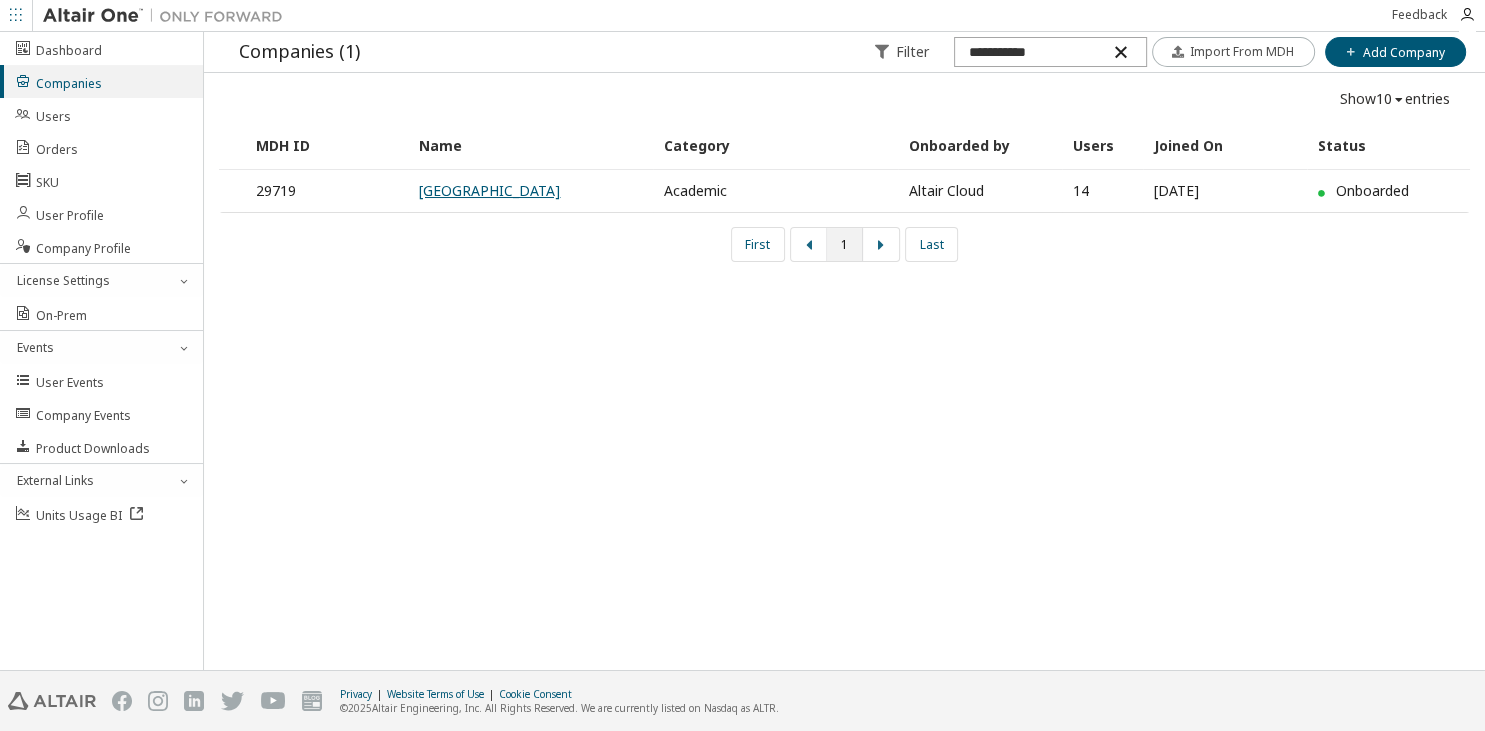 type on "**********" 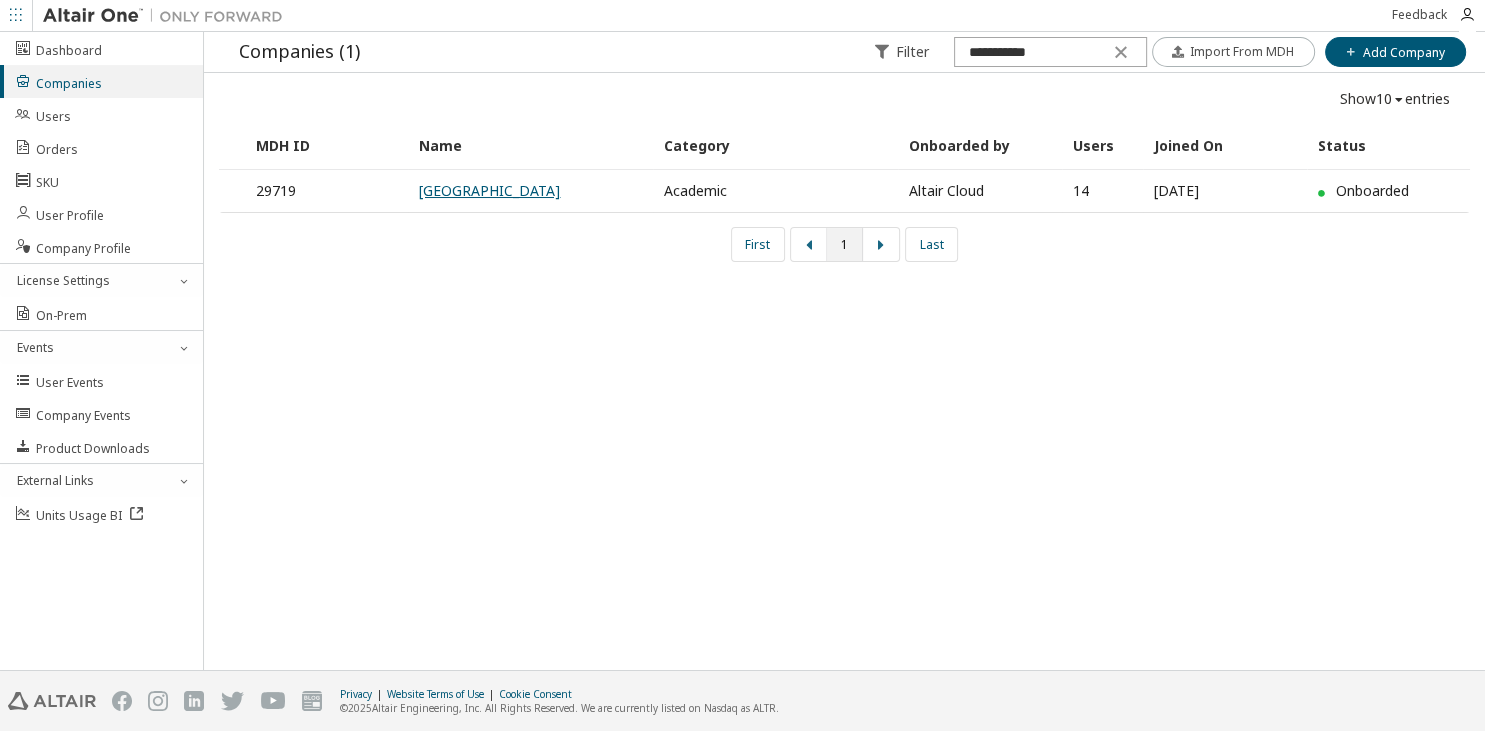 click on "[GEOGRAPHIC_DATA]" at bounding box center (489, 190) 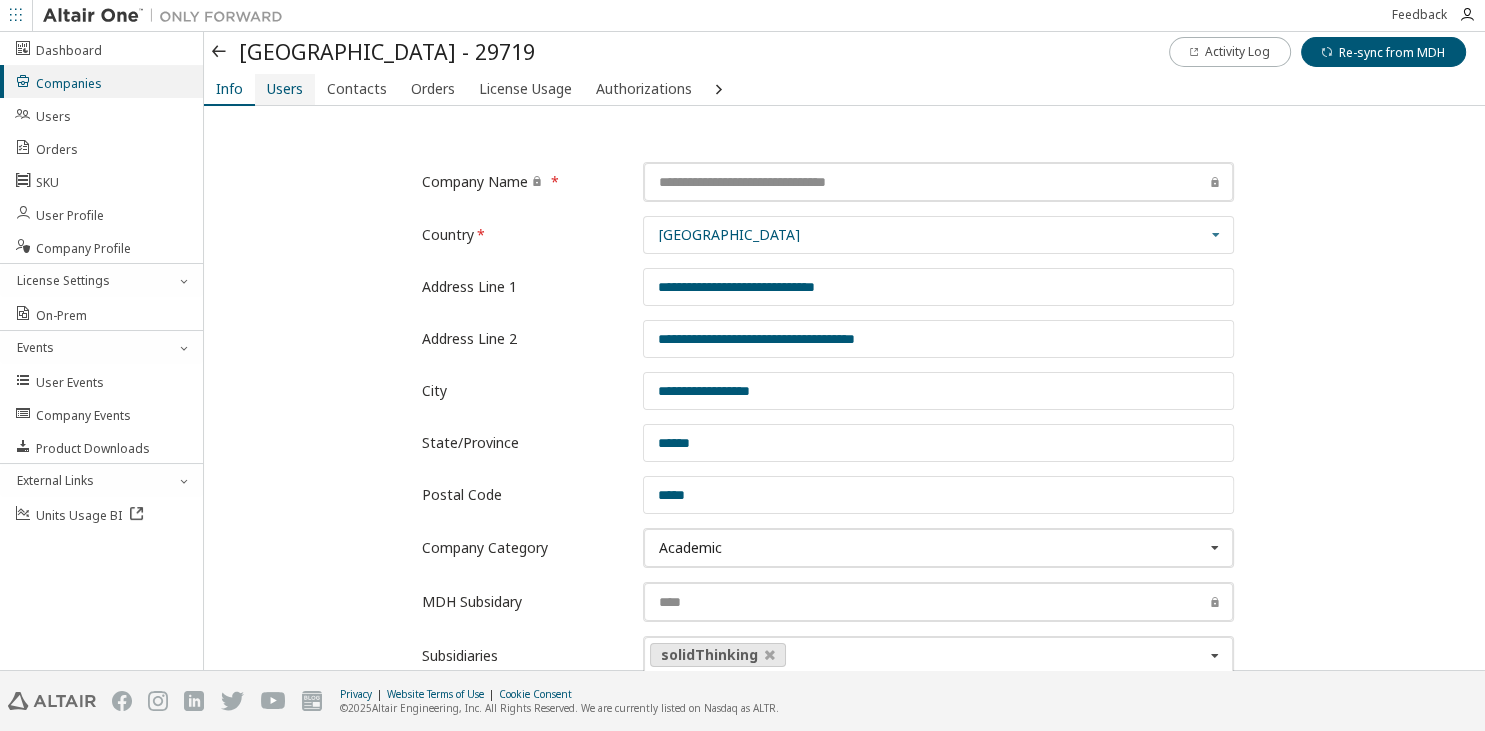 click on "Users" at bounding box center (285, 89) 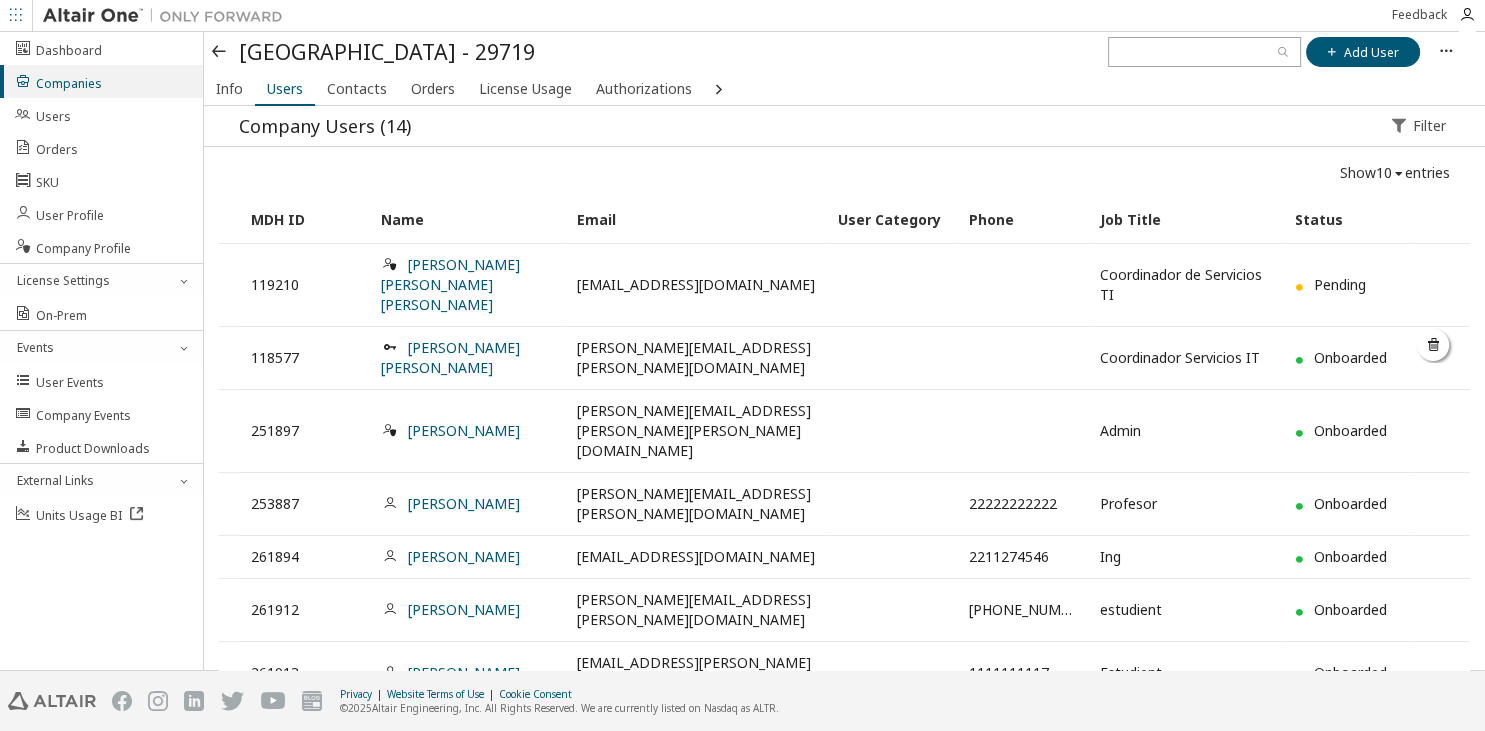 scroll, scrollTop: 86, scrollLeft: 0, axis: vertical 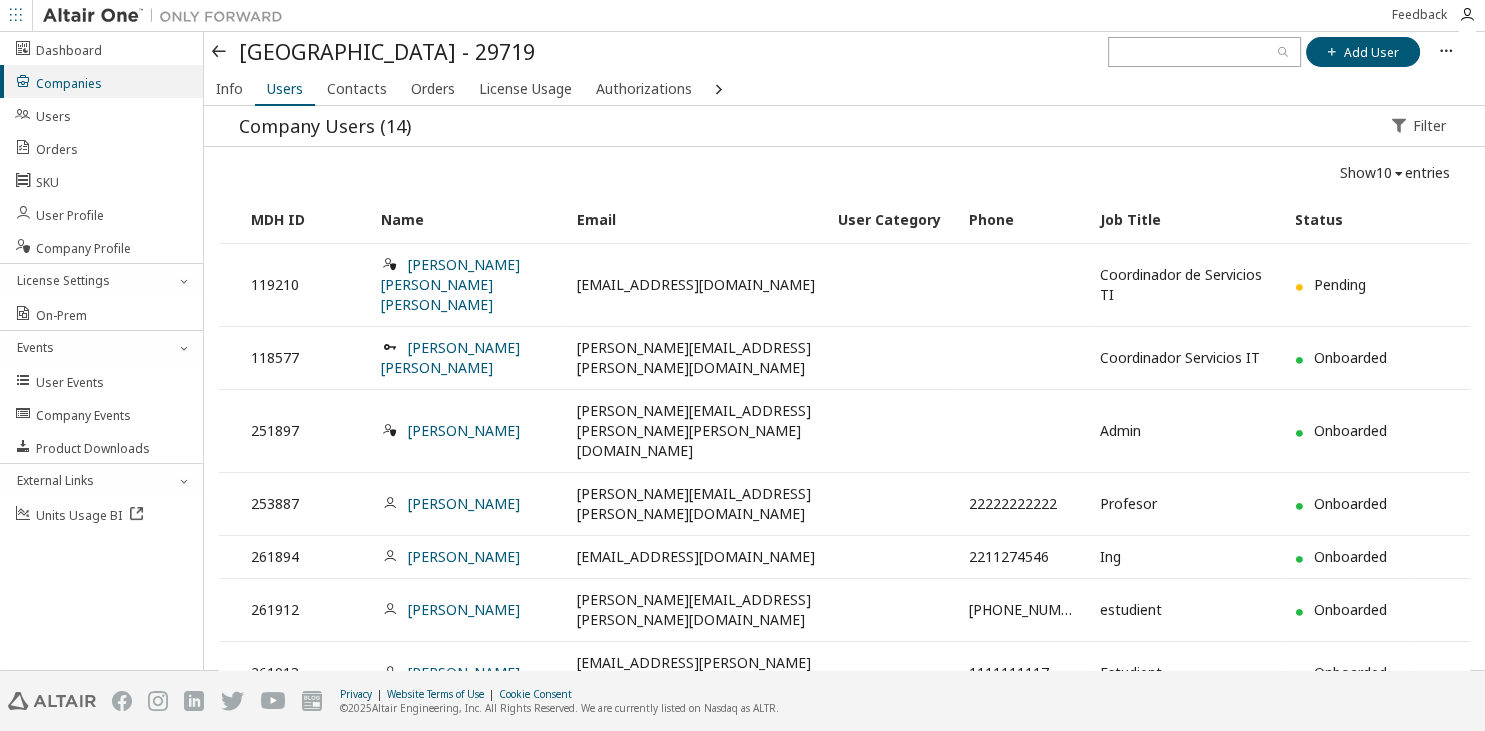 click at bounding box center (220, 52) 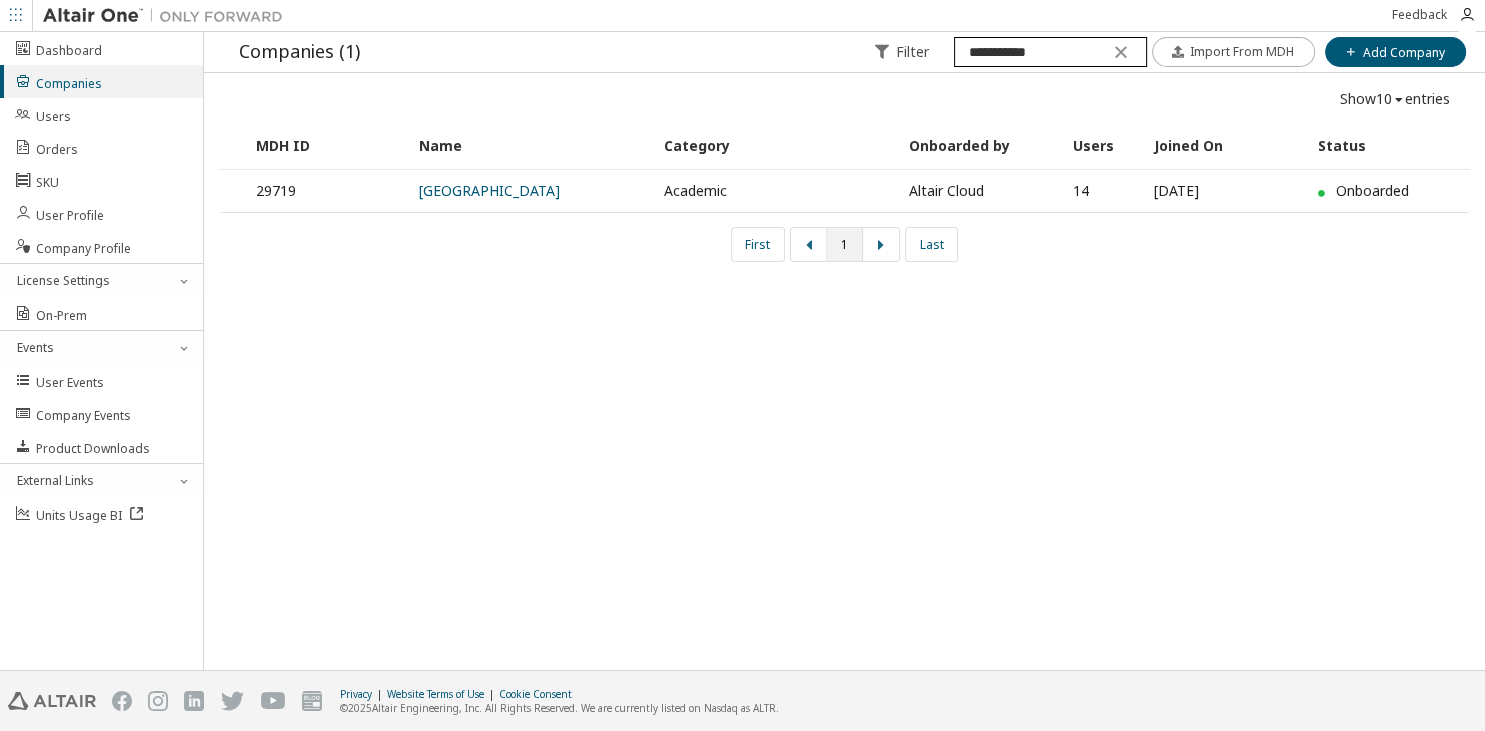 click at bounding box center (1120, 52) 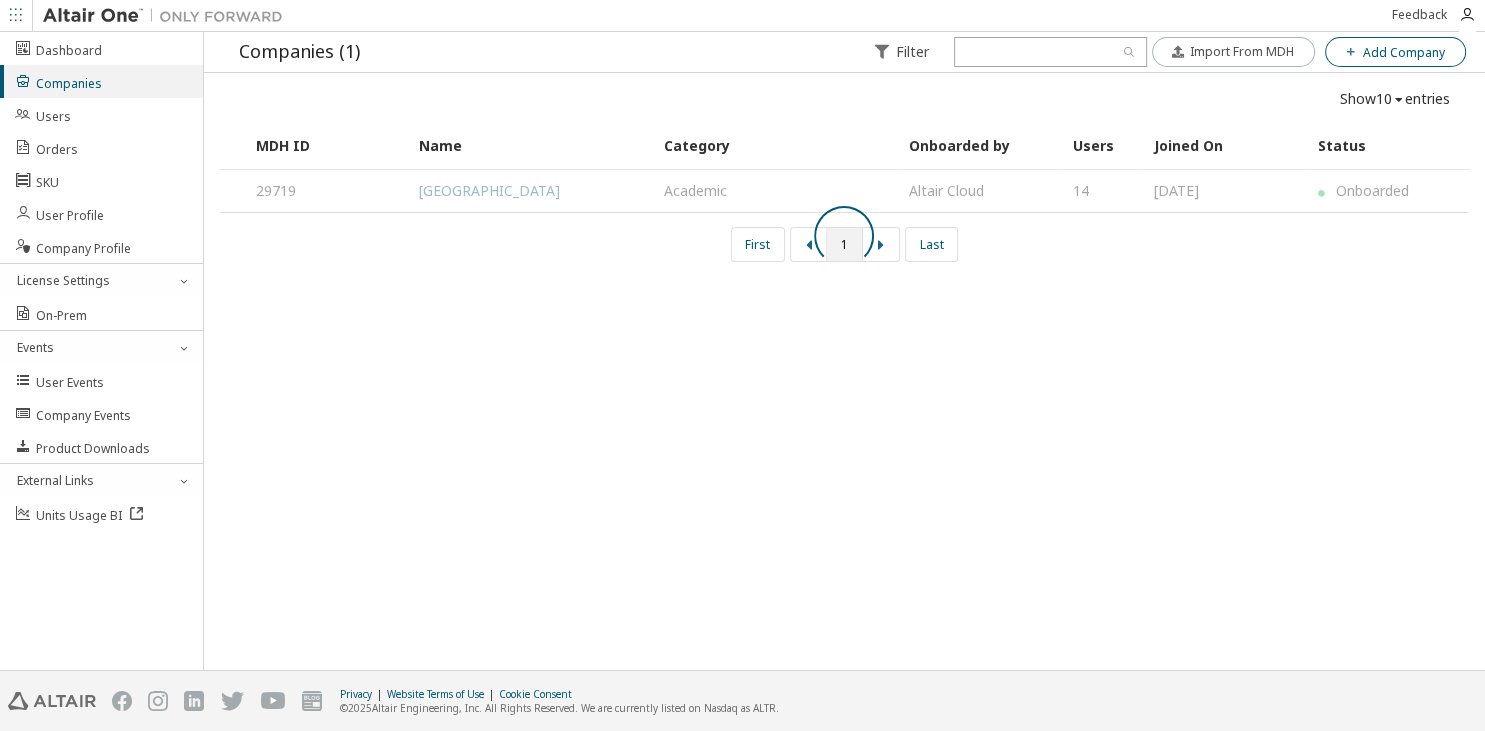 click on "Add Company" at bounding box center [1404, 52] 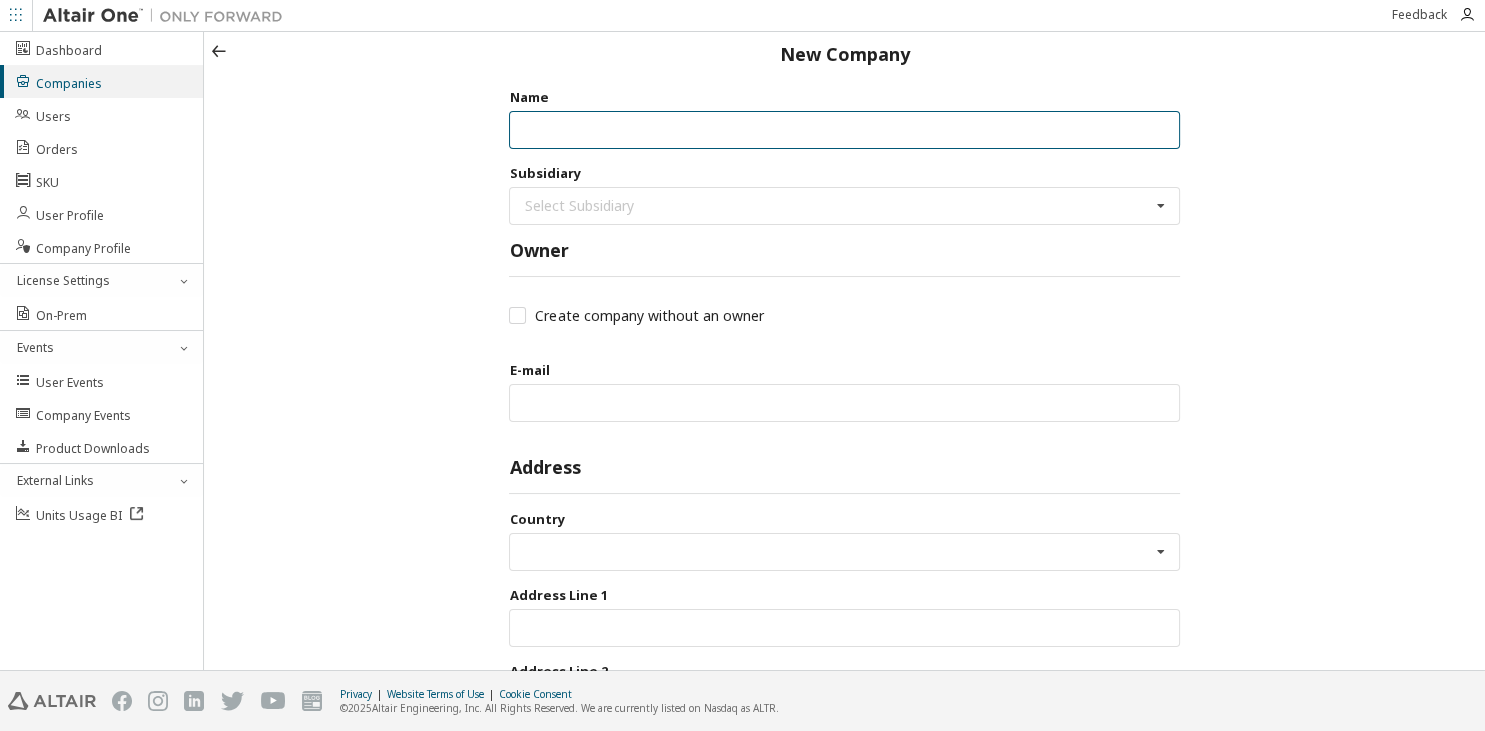 click at bounding box center (844, 130) 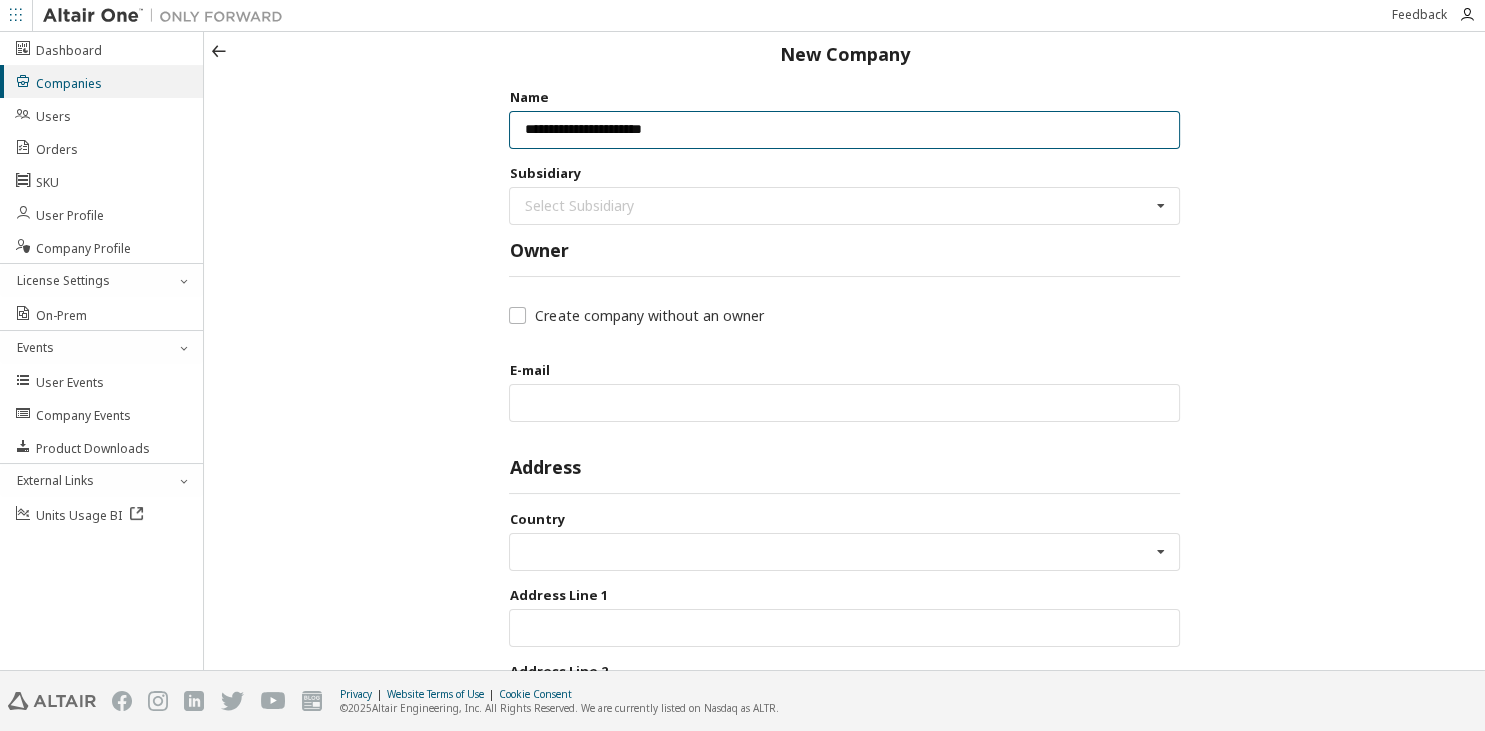 type on "**********" 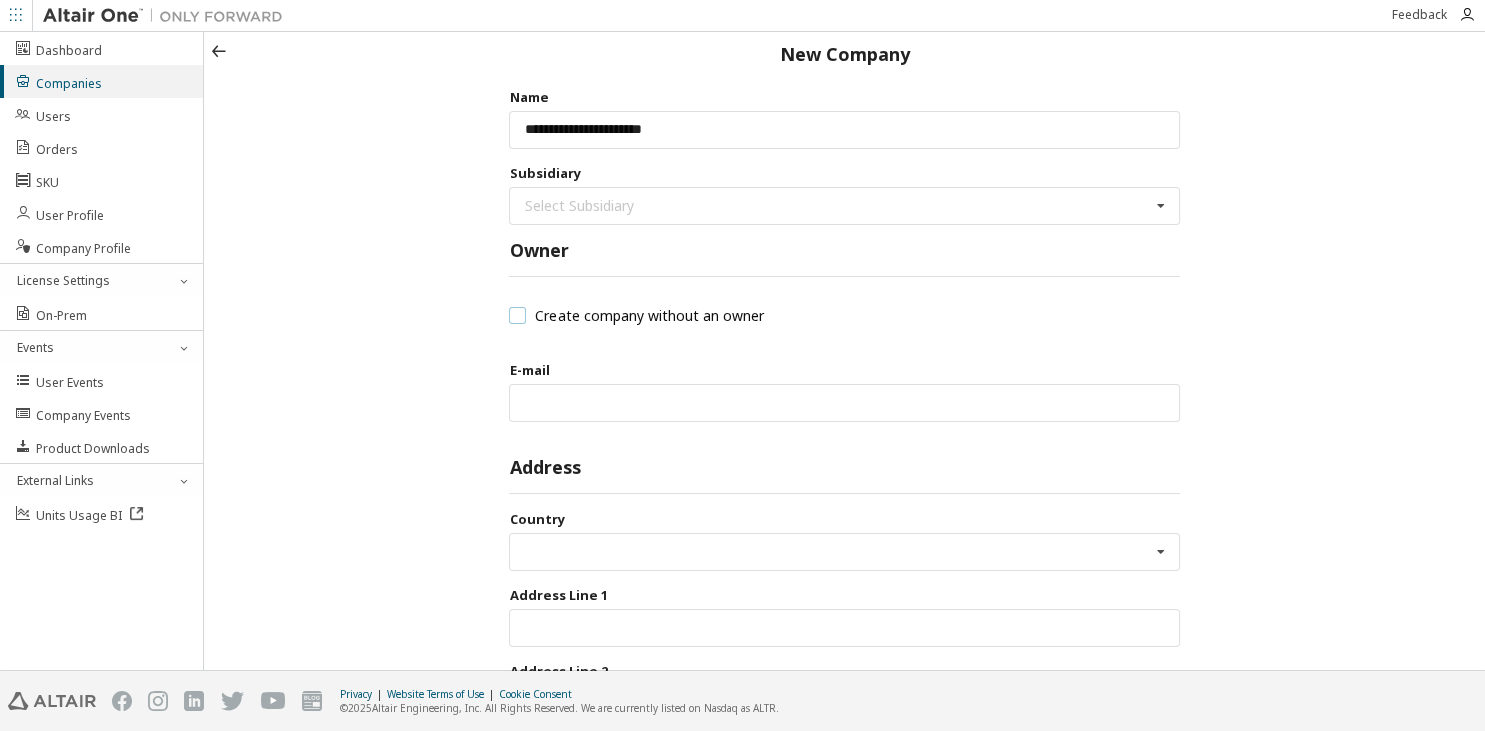 click on "Create company without an owner" at bounding box center [636, 315] 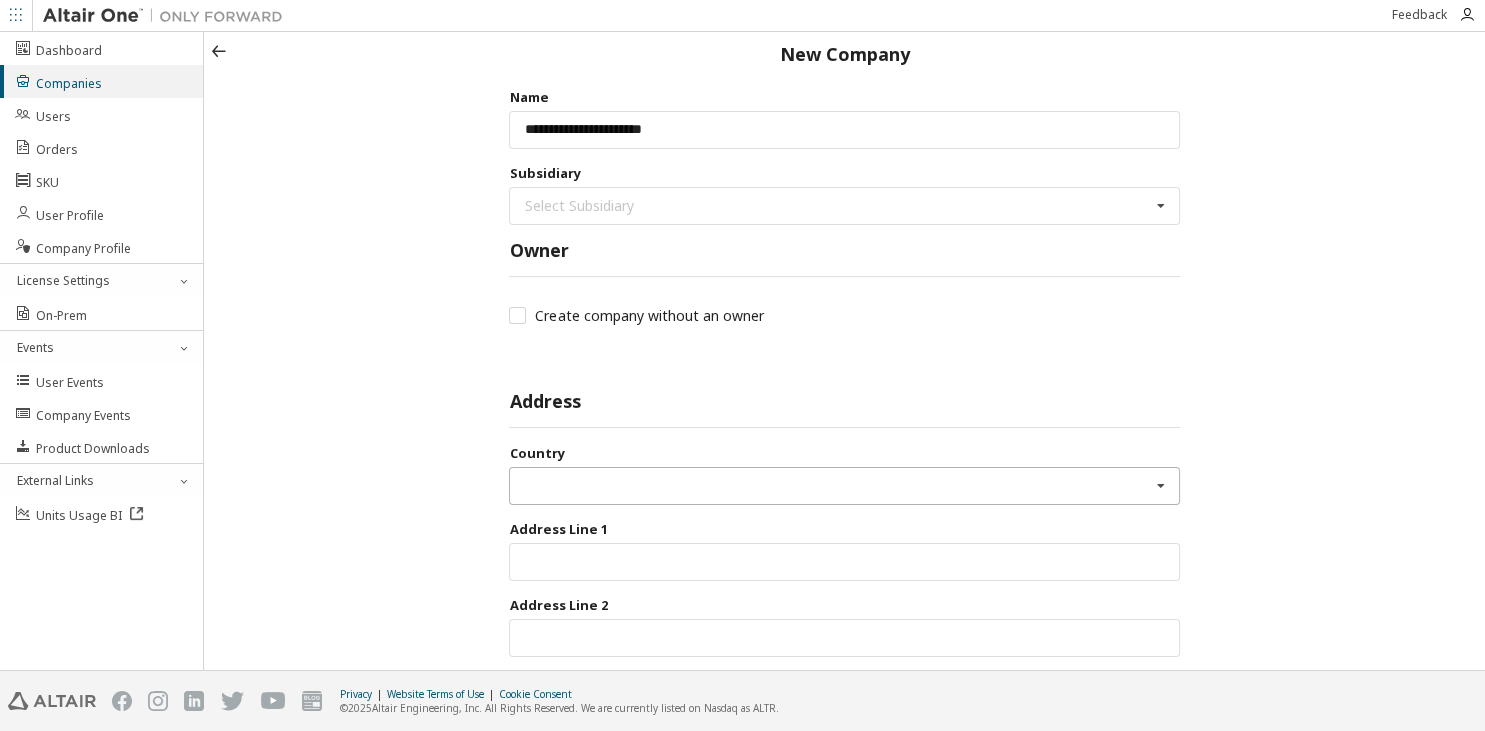click at bounding box center [845, 486] 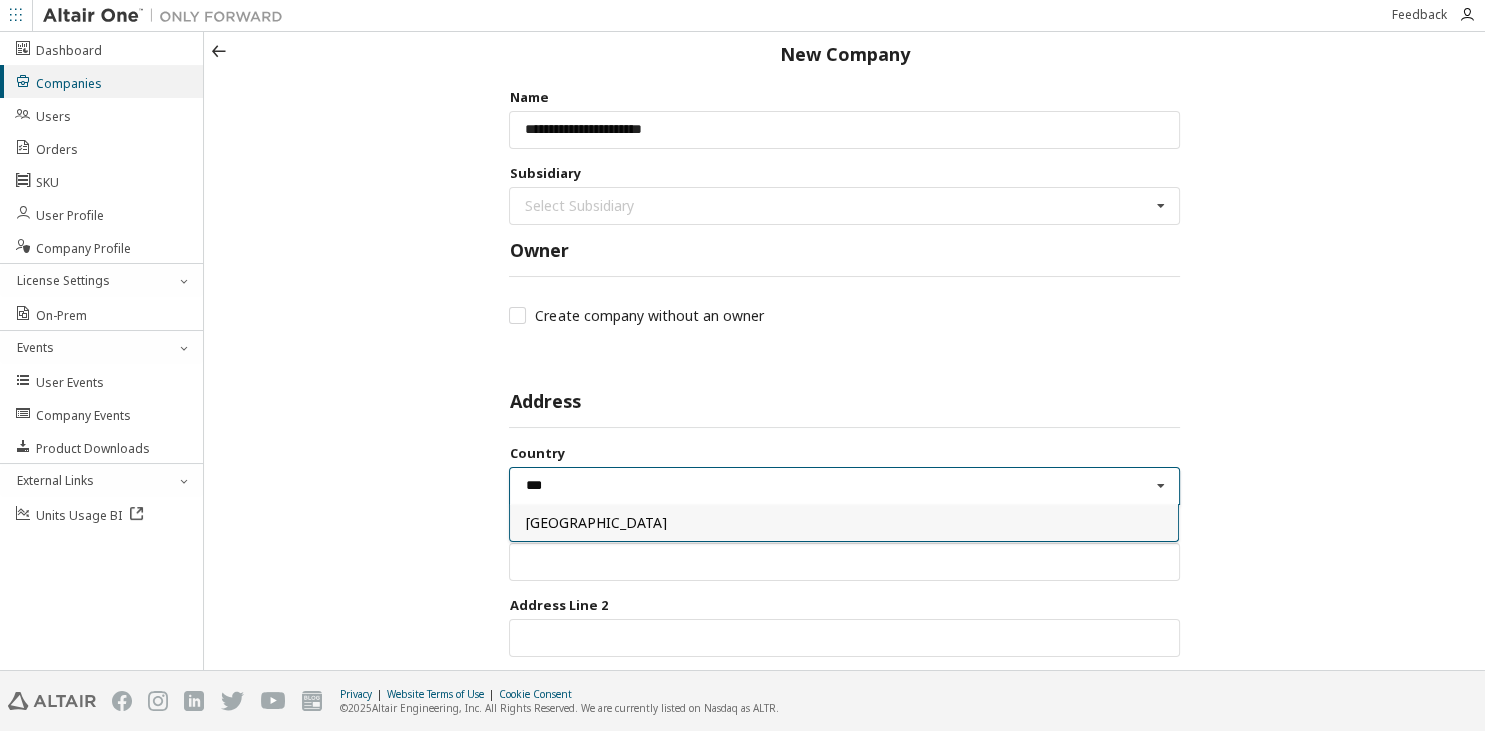 type on "***" 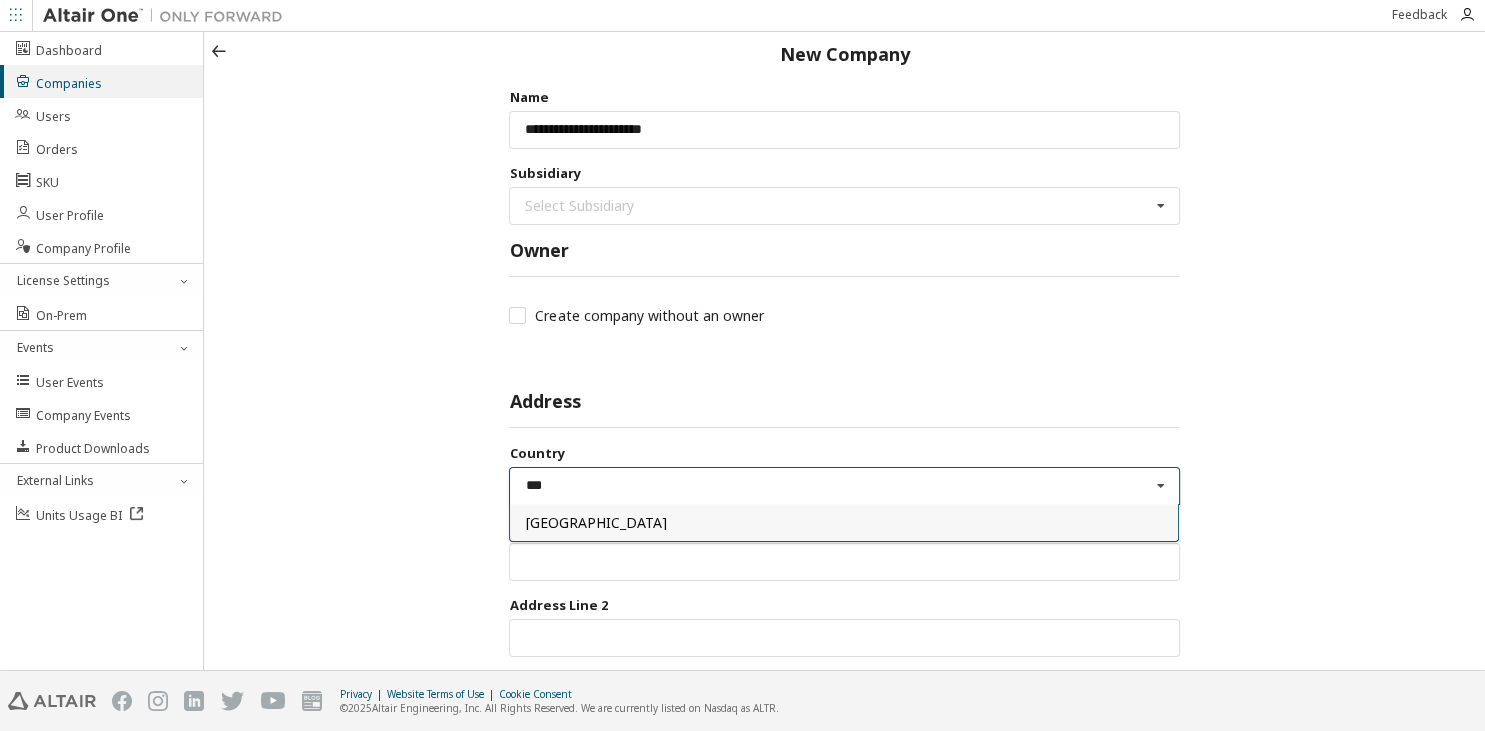 click on "[GEOGRAPHIC_DATA]" at bounding box center (844, 522) 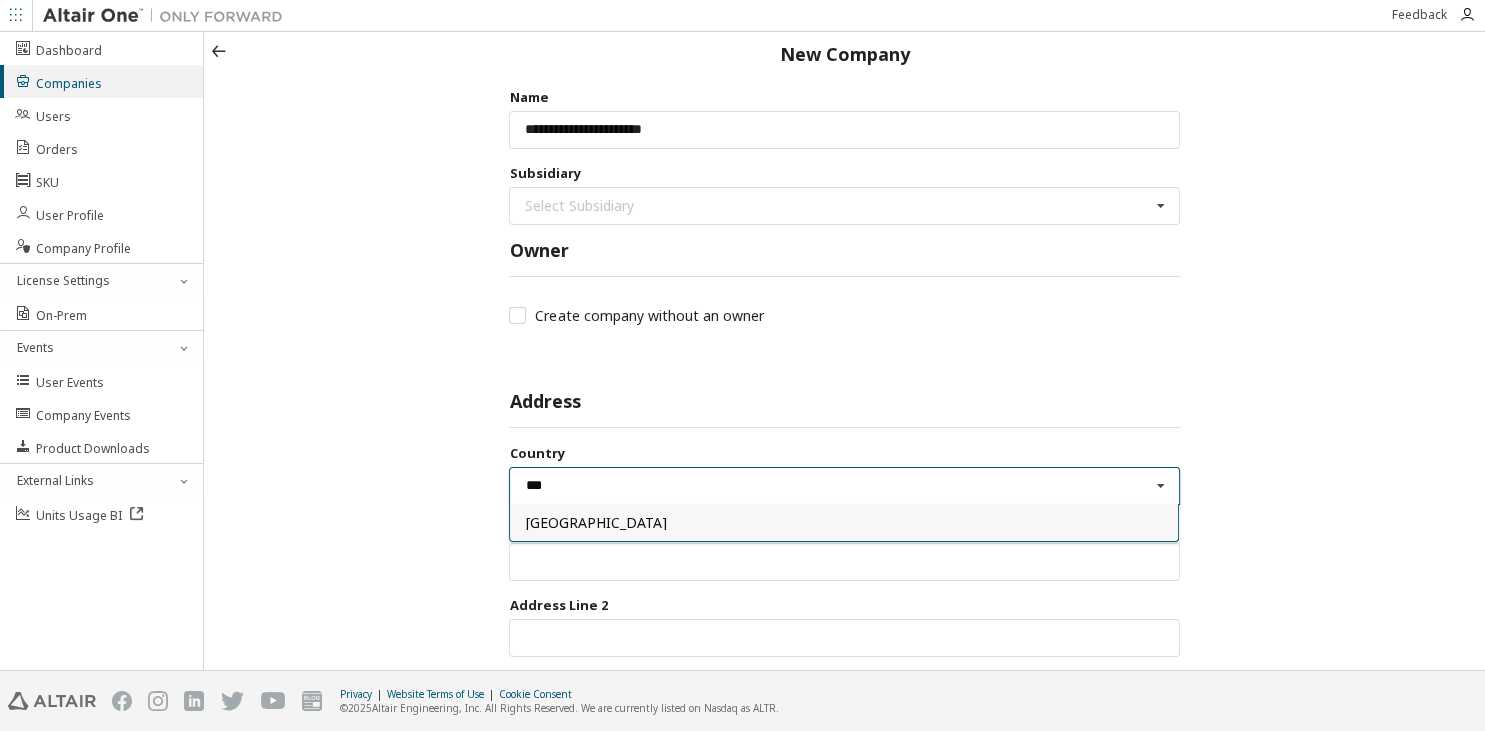 type 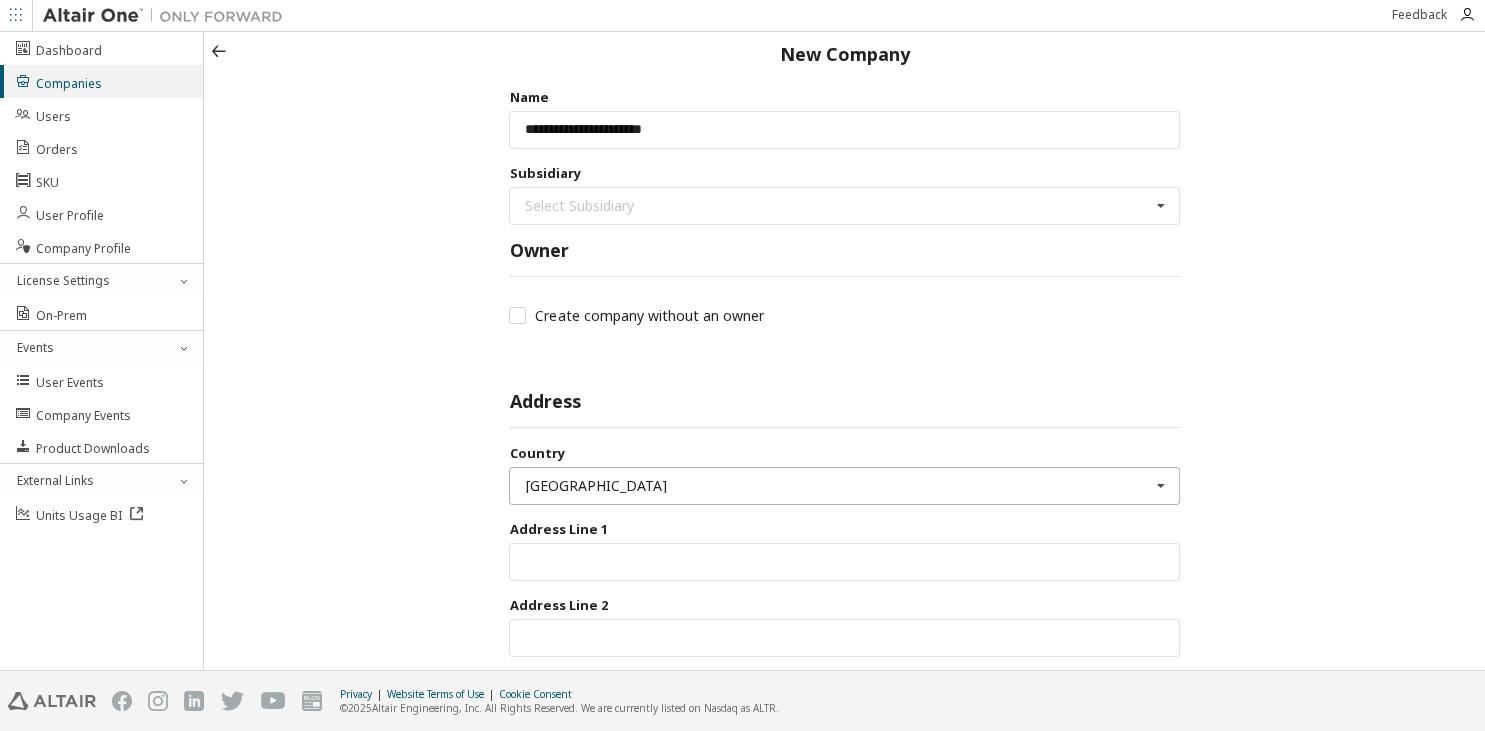 scroll, scrollTop: 310, scrollLeft: 0, axis: vertical 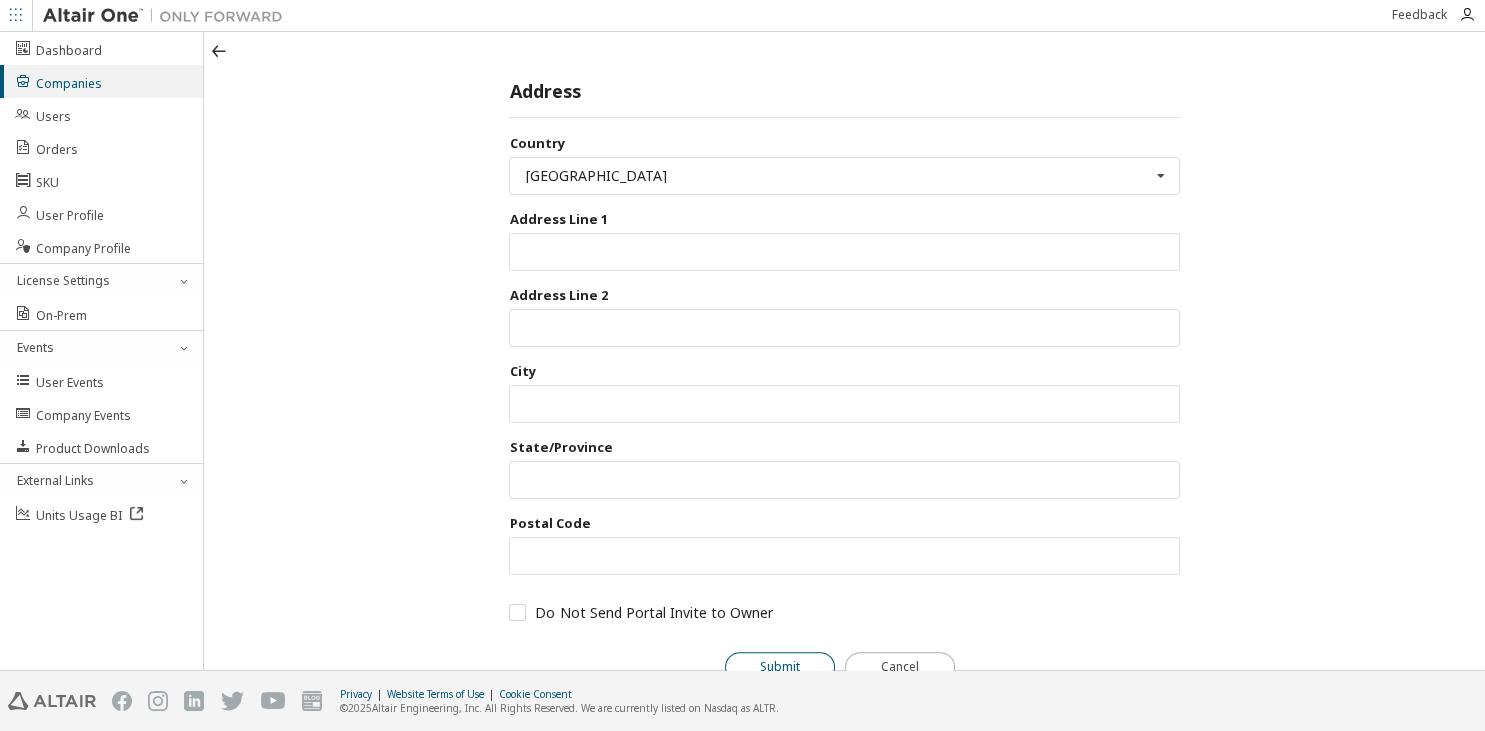 click on "Submit" at bounding box center [780, 667] 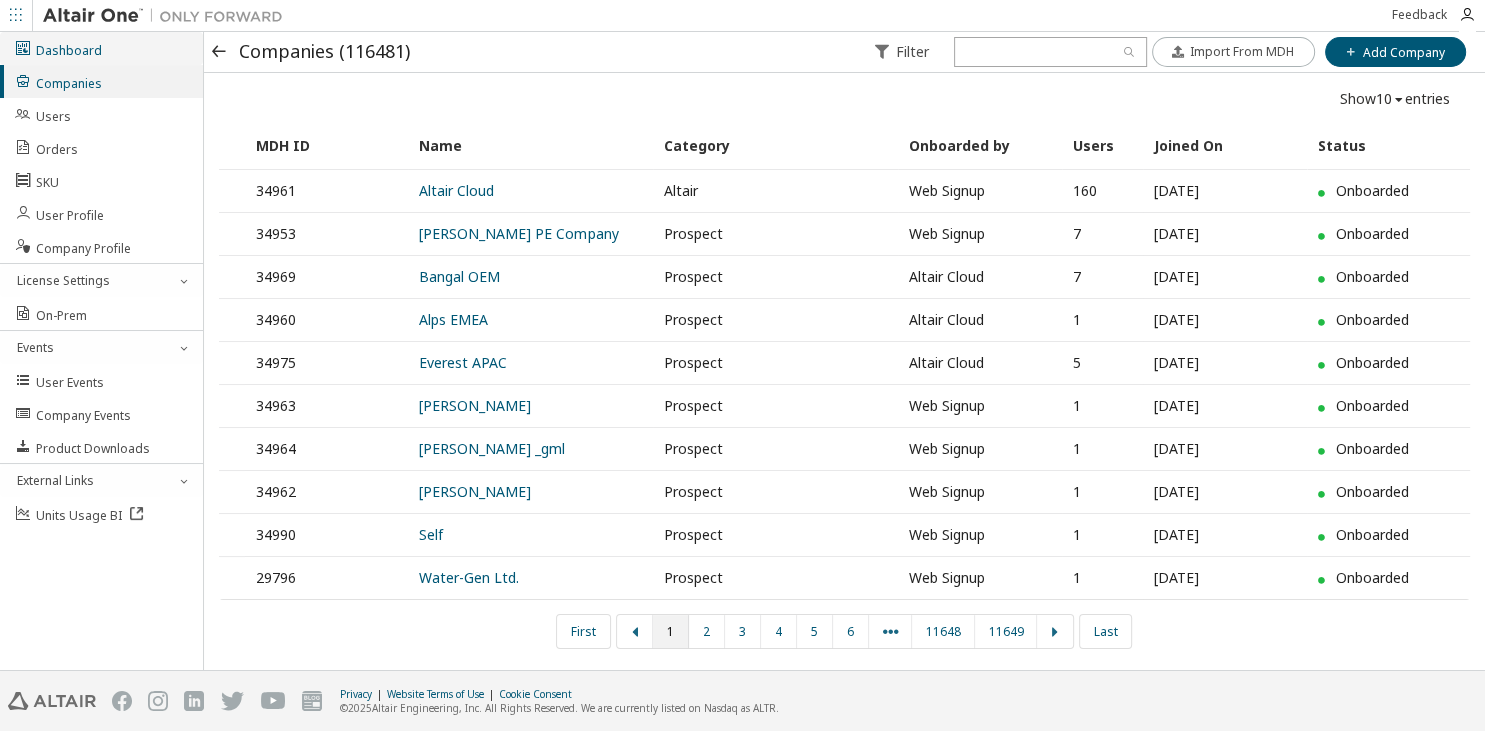 click on "Dashboard" at bounding box center (101, 48) 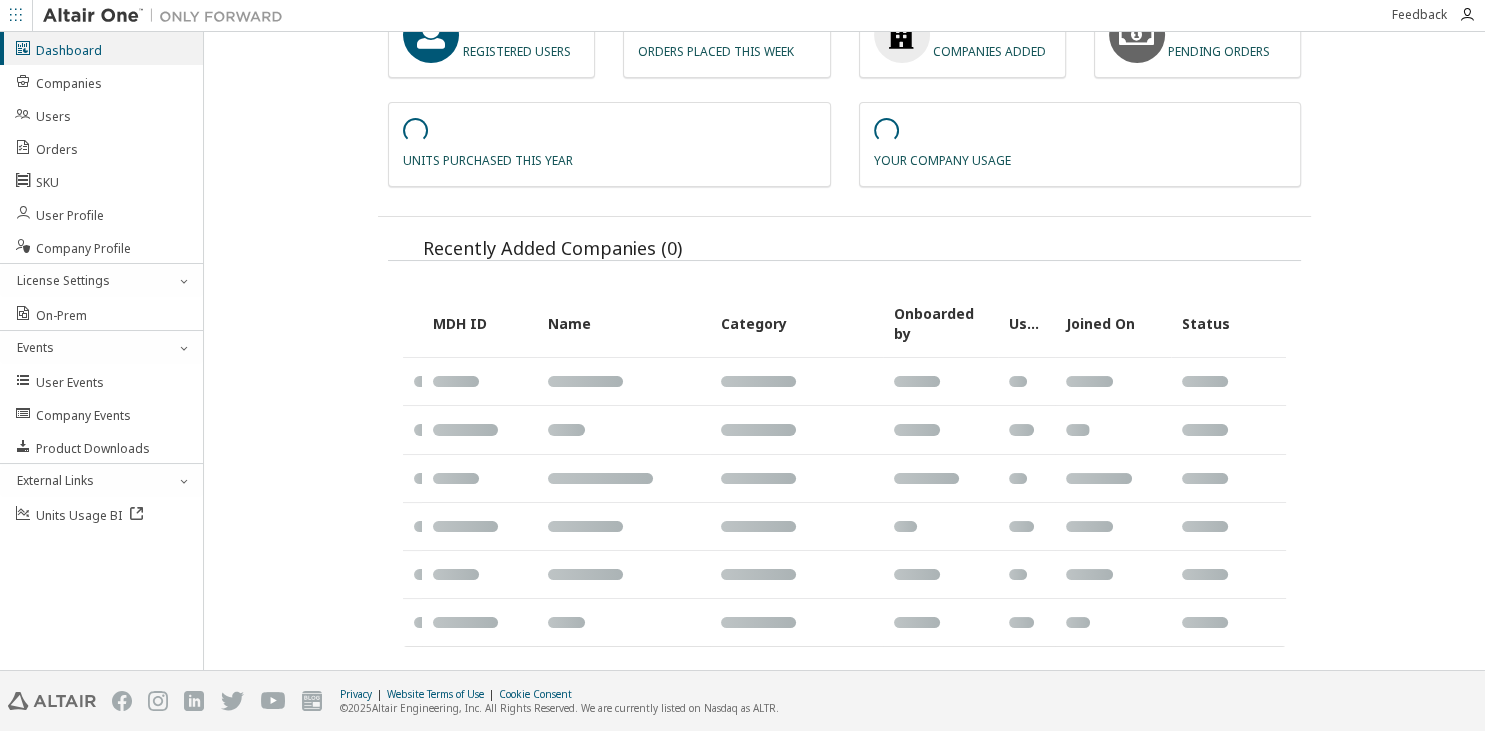 scroll, scrollTop: 115, scrollLeft: 0, axis: vertical 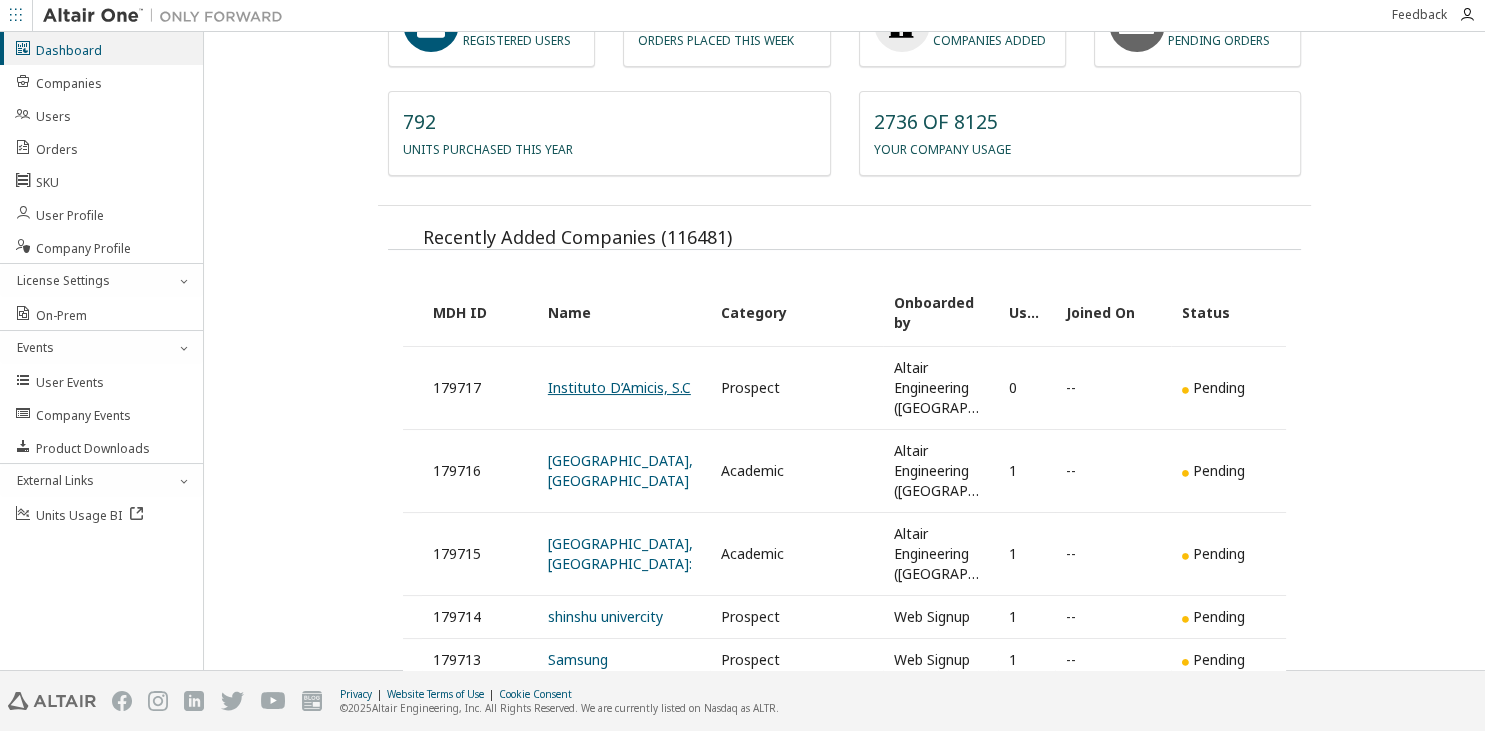 click on "Instituto D’Amicis, S.C" at bounding box center [619, 387] 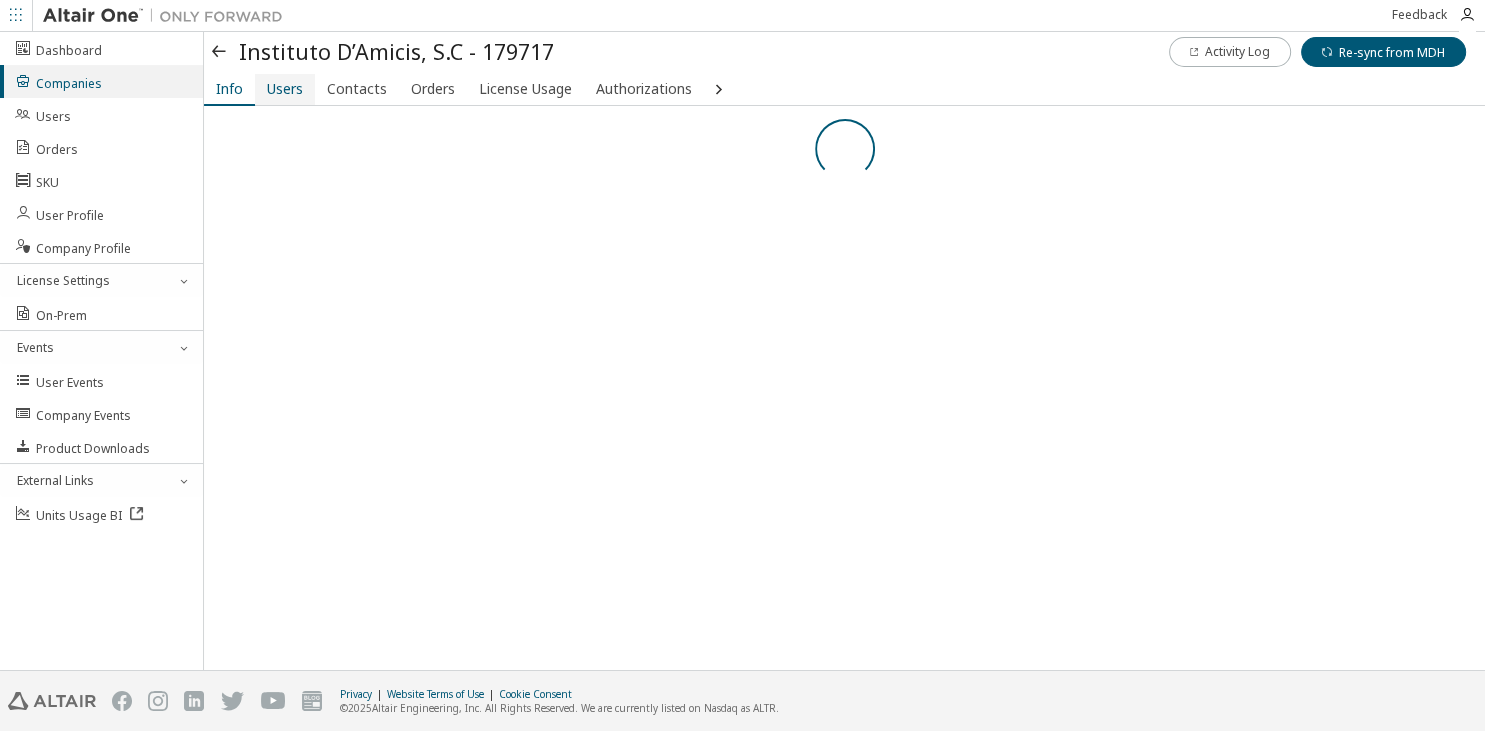 click on "Users" at bounding box center [285, 89] 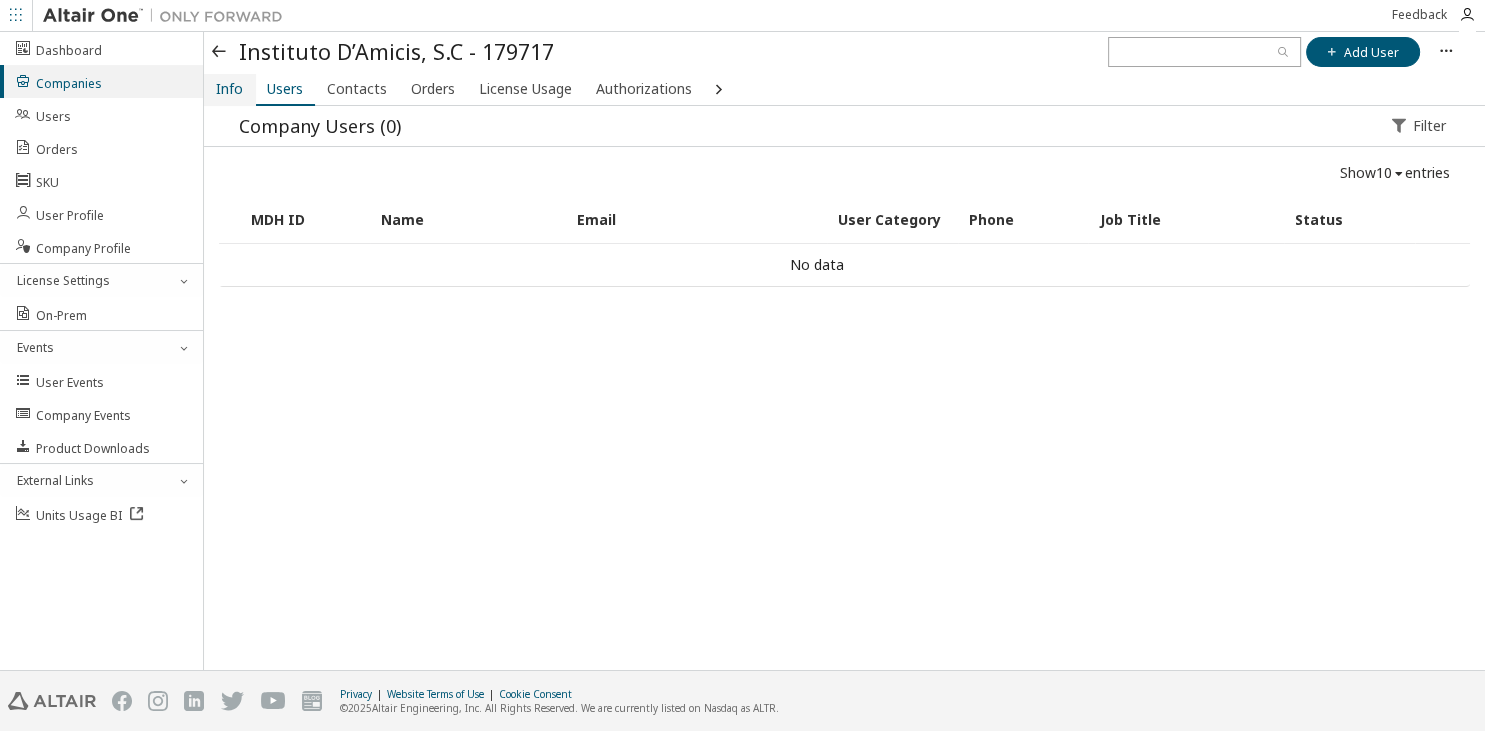 click on "Info" at bounding box center [229, 89] 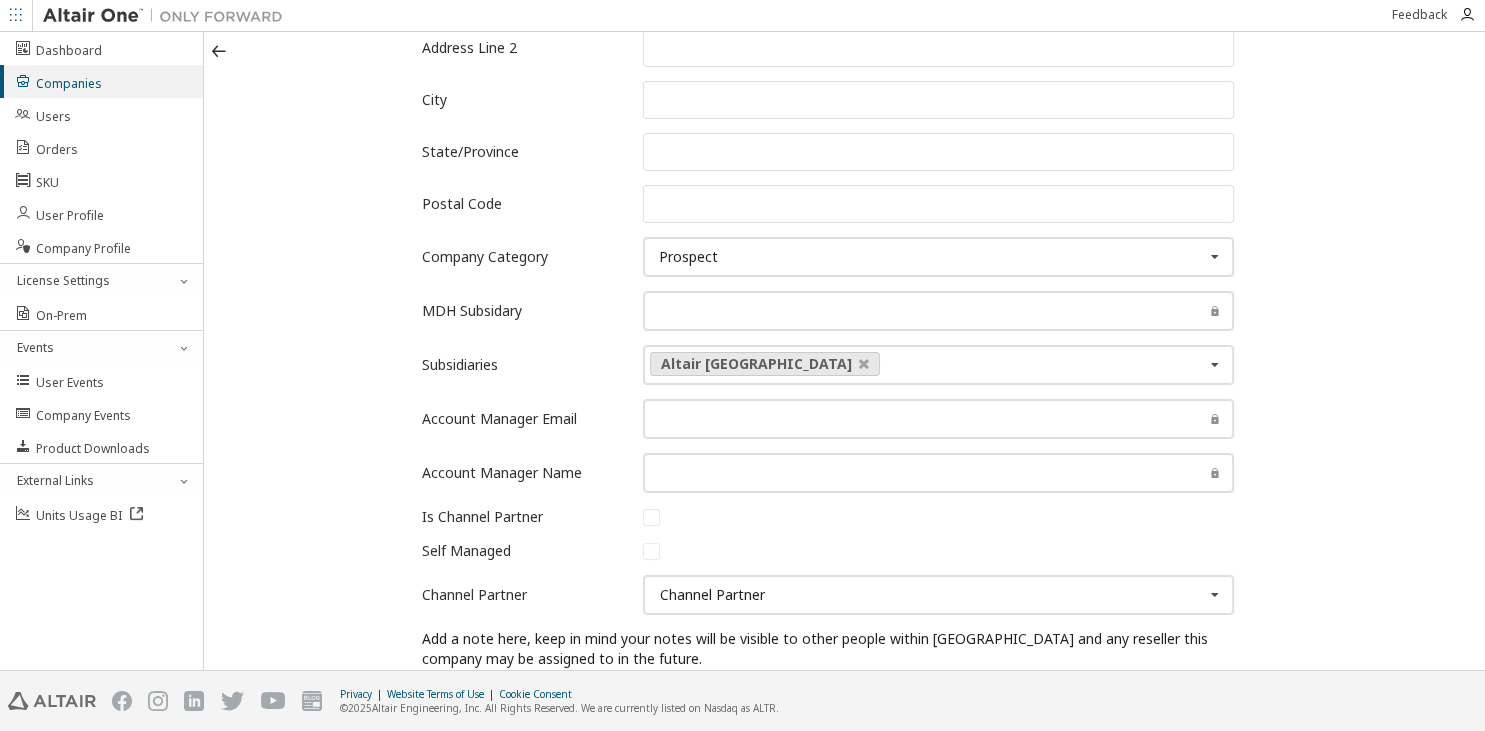 scroll, scrollTop: 346, scrollLeft: 0, axis: vertical 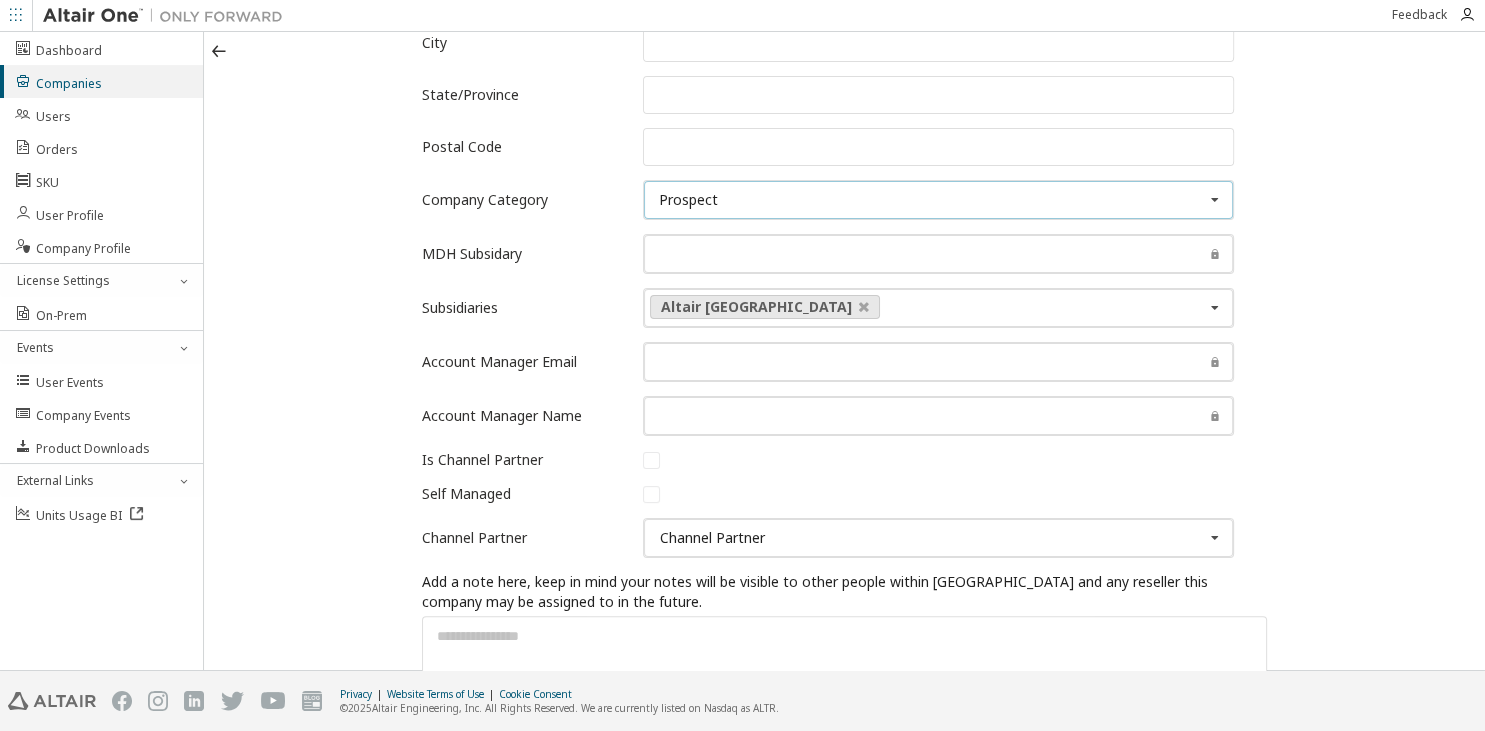 click on "Prospect Commercial Prospect Trial Academic Partner Altair Restricted Partner" at bounding box center [938, 200] 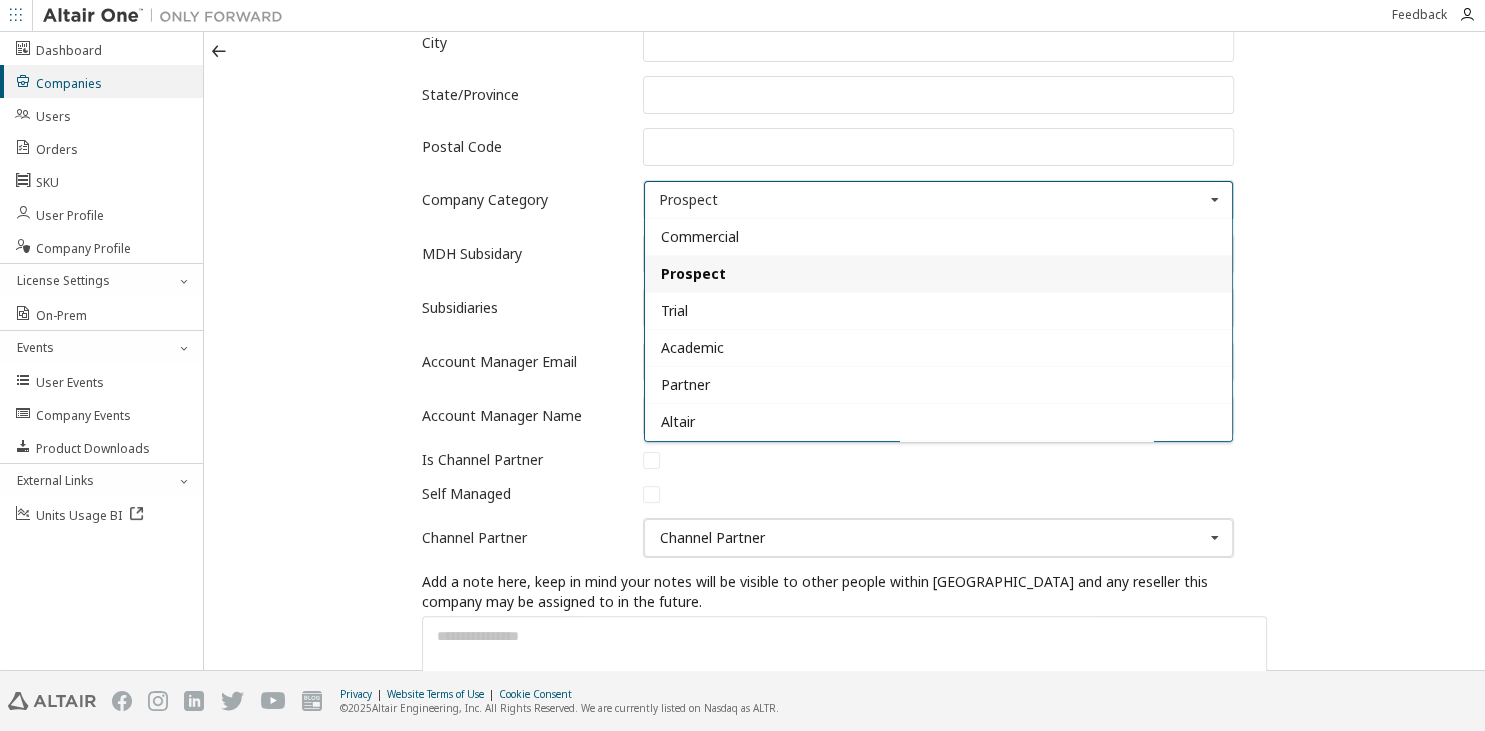 click on "Academic" at bounding box center (938, 347) 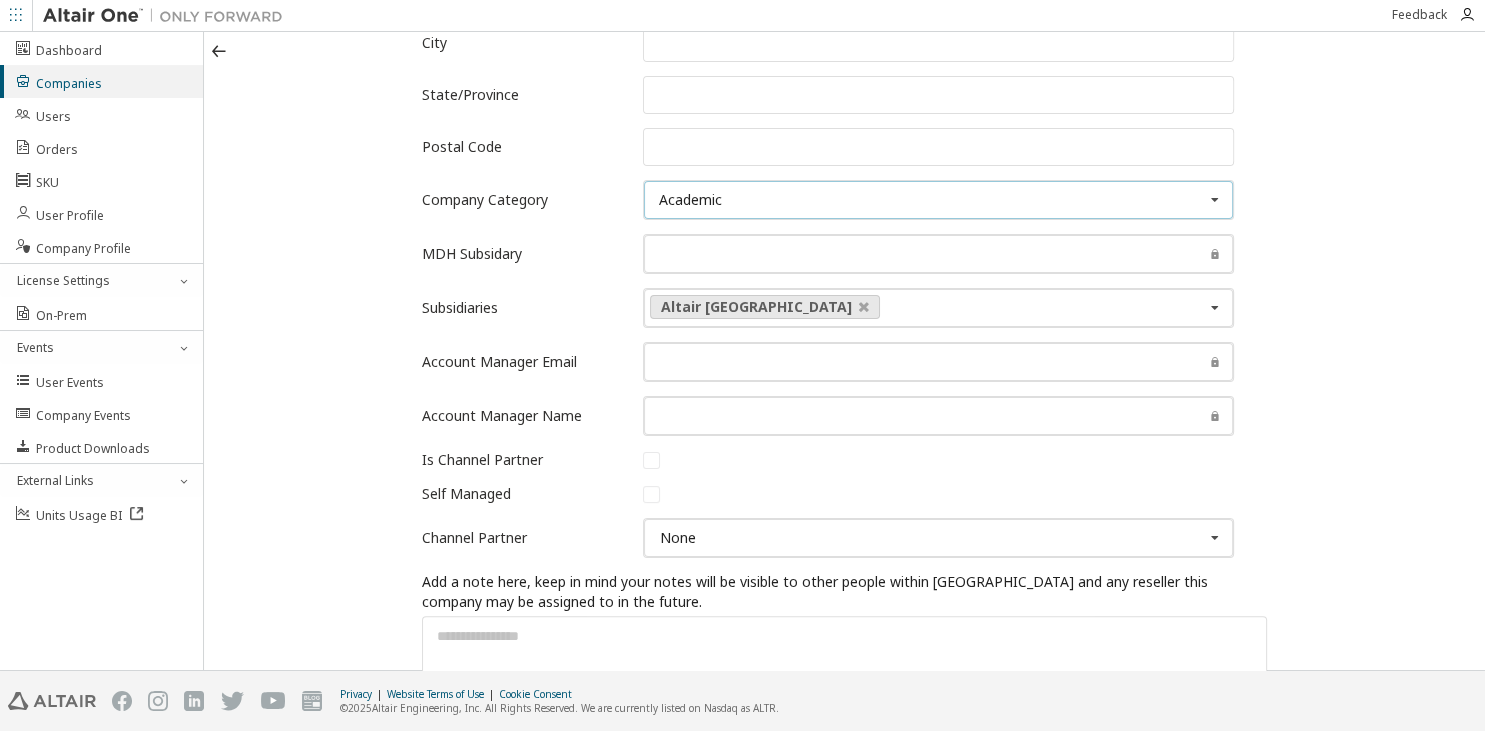 scroll, scrollTop: 576, scrollLeft: 0, axis: vertical 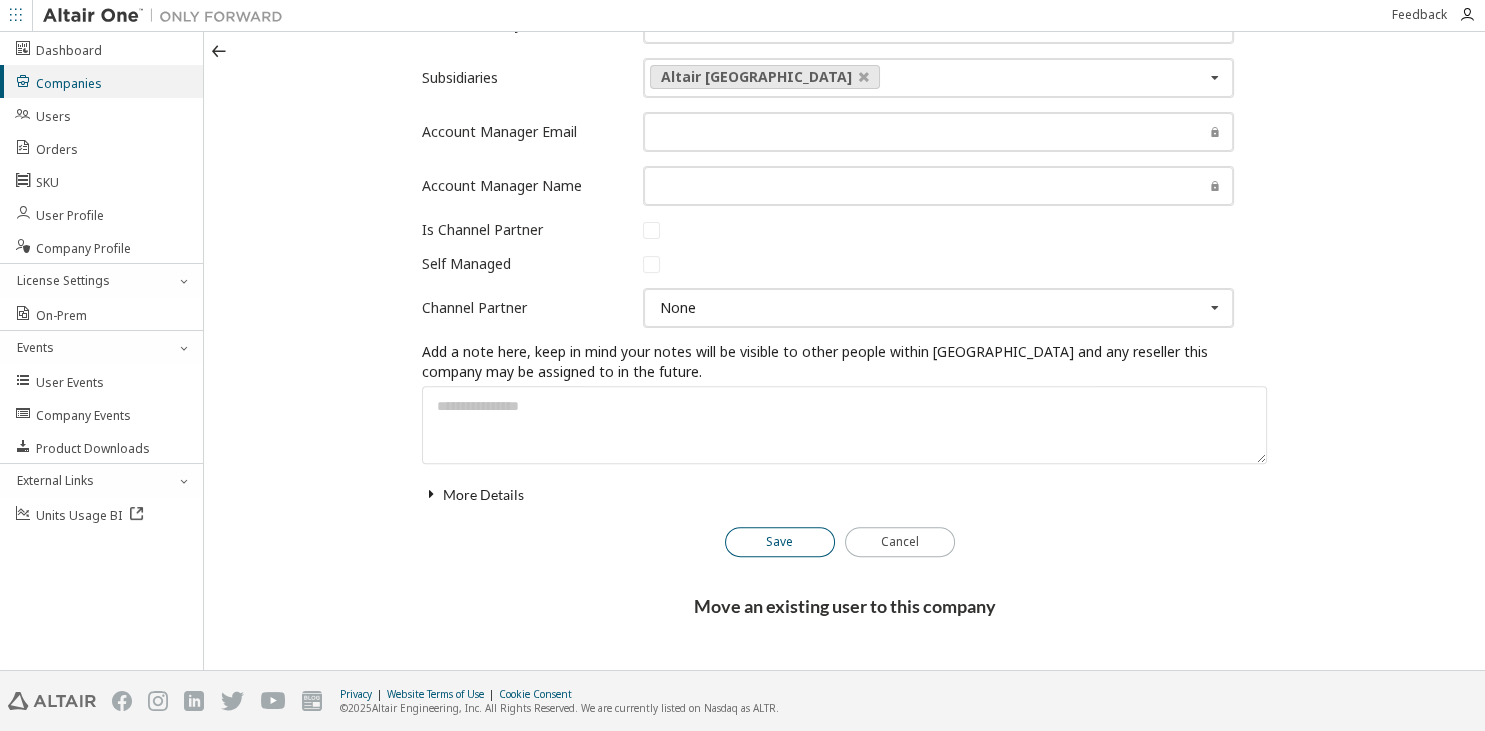 click on "Save" at bounding box center [780, 542] 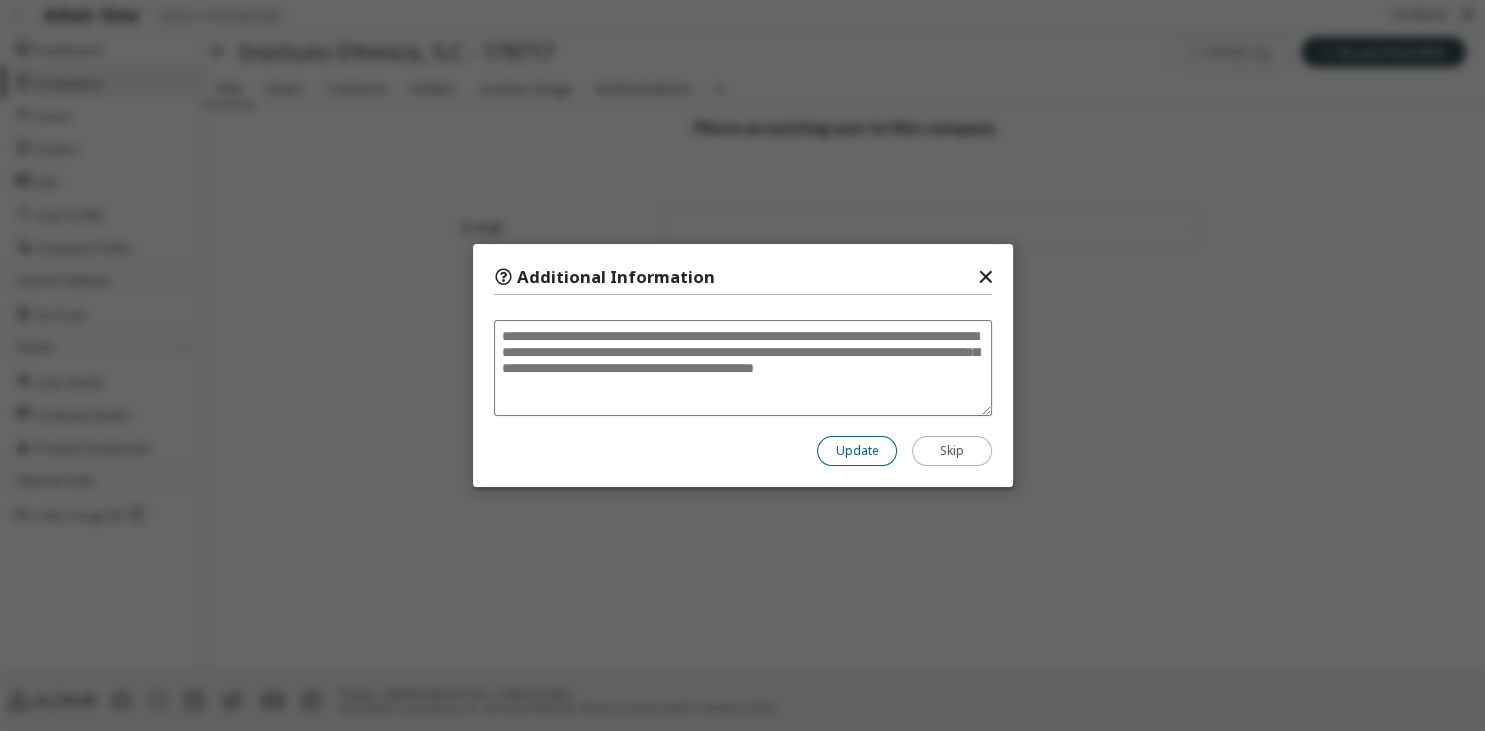 drag, startPoint x: 814, startPoint y: 463, endPoint x: 825, endPoint y: 449, distance: 17.804493 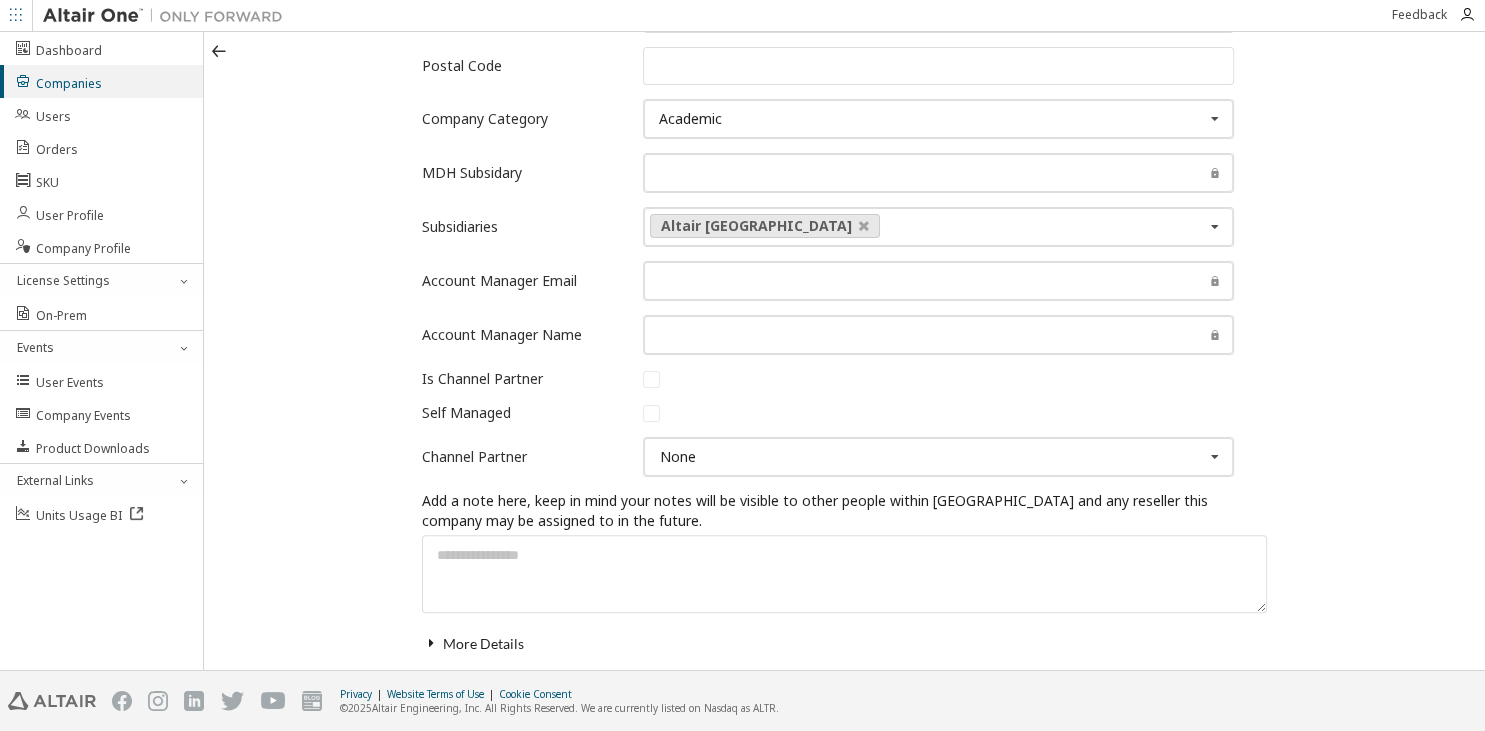 scroll, scrollTop: 691, scrollLeft: 0, axis: vertical 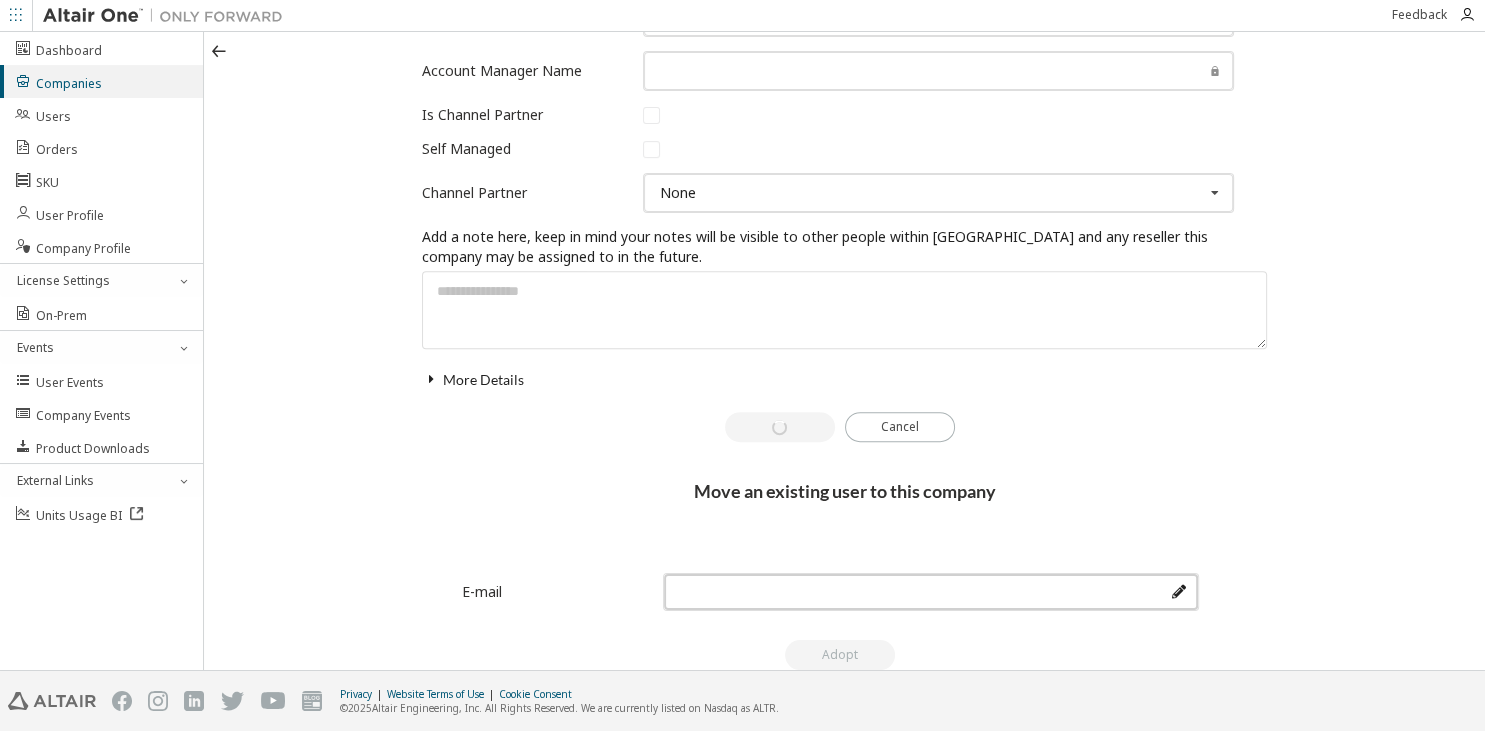 click at bounding box center (931, 592) 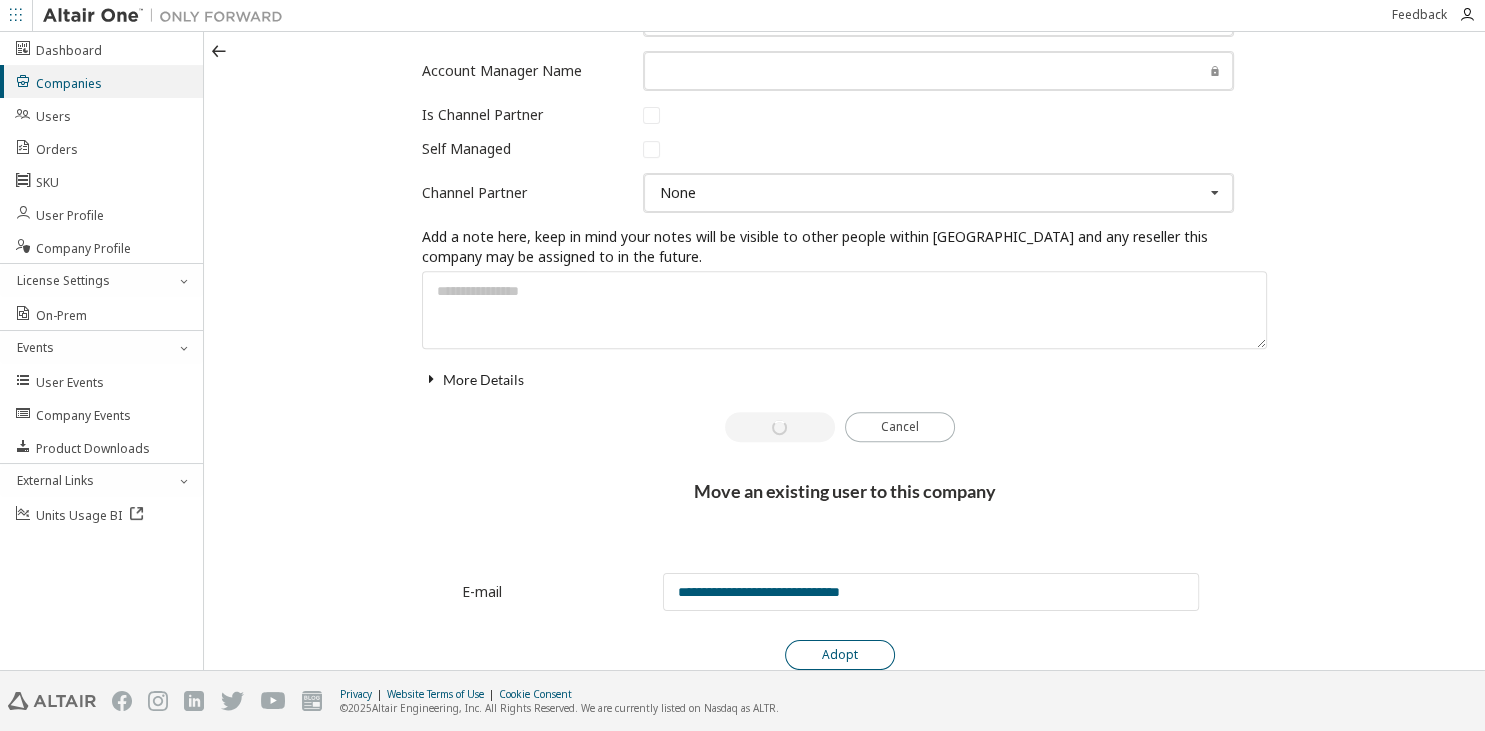 type on "**********" 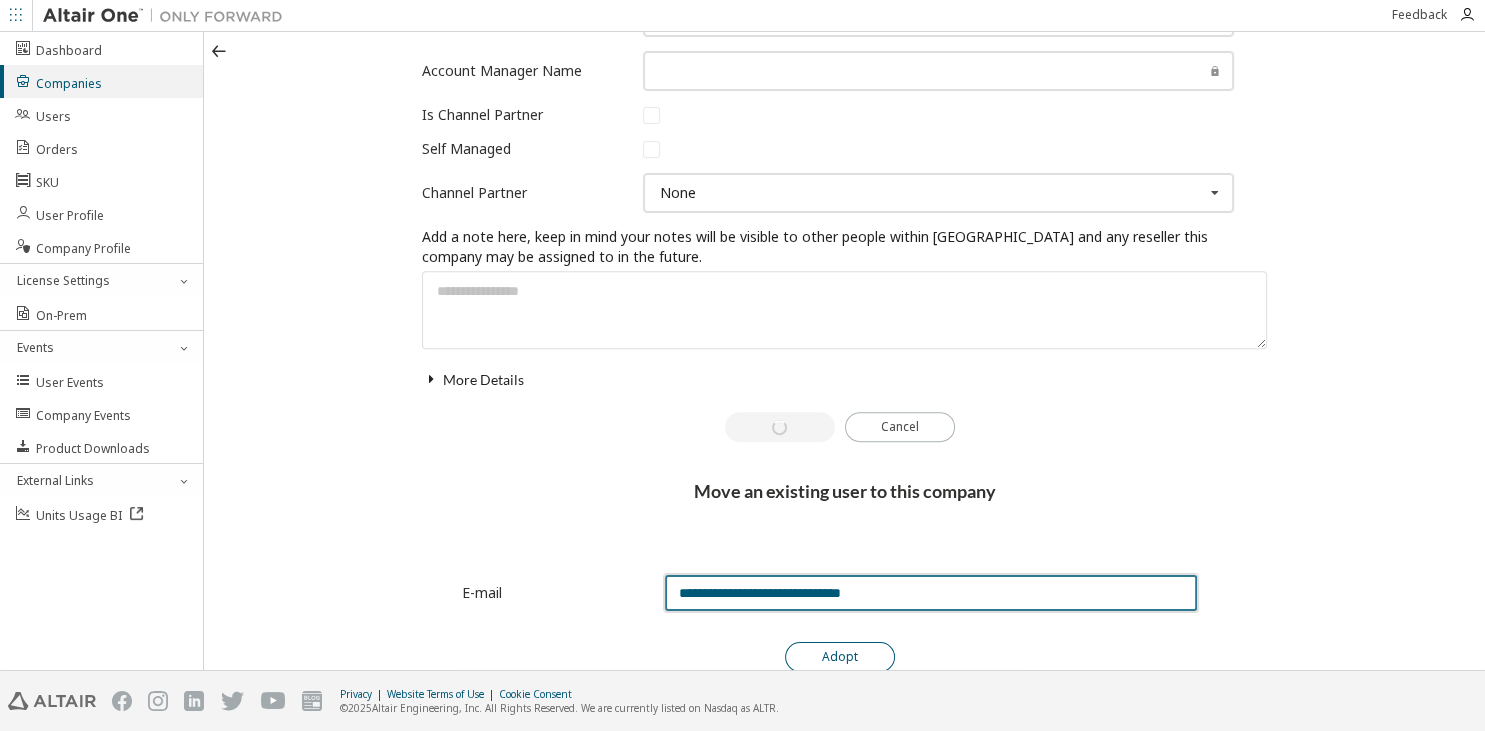 scroll, scrollTop: 691, scrollLeft: 0, axis: vertical 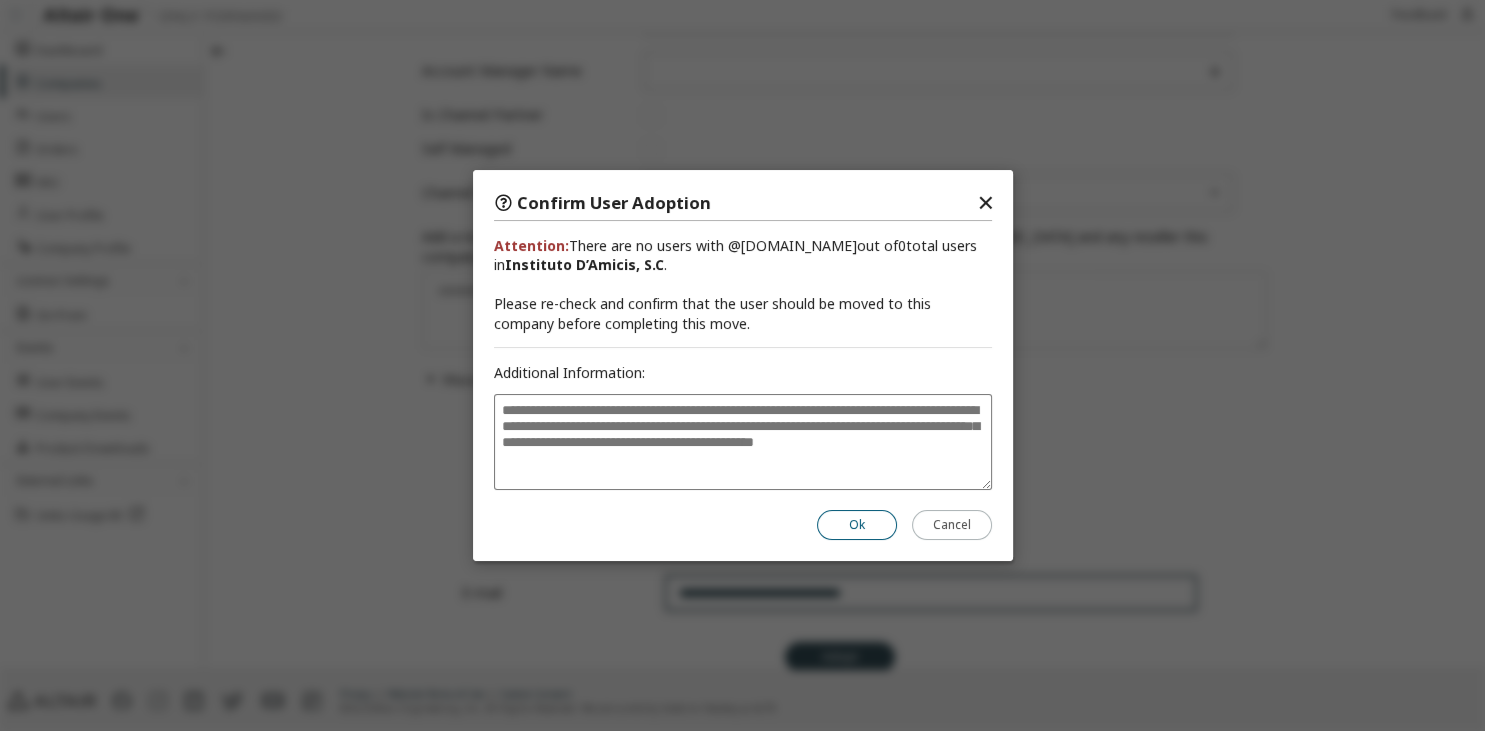 click on "Ok" at bounding box center [857, 525] 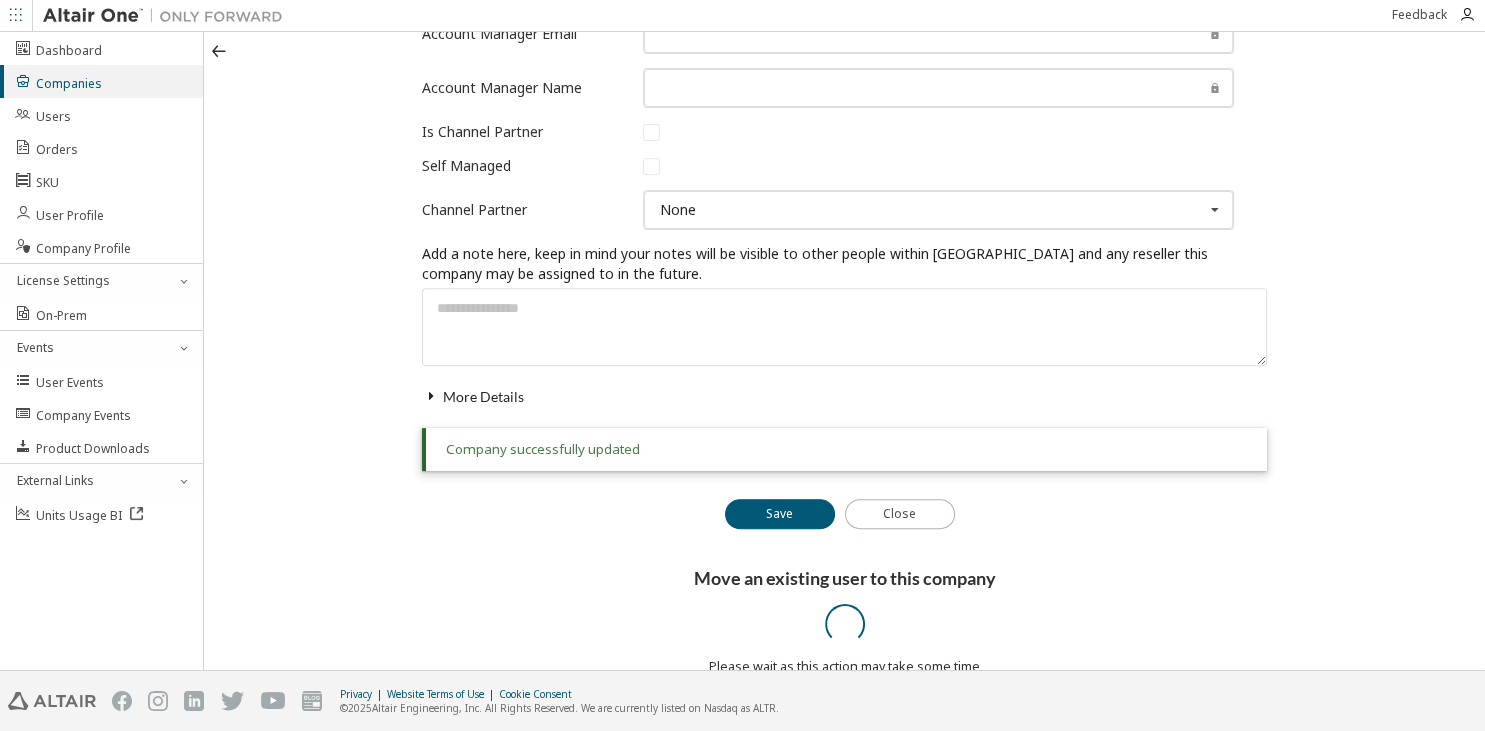 scroll, scrollTop: 0, scrollLeft: 0, axis: both 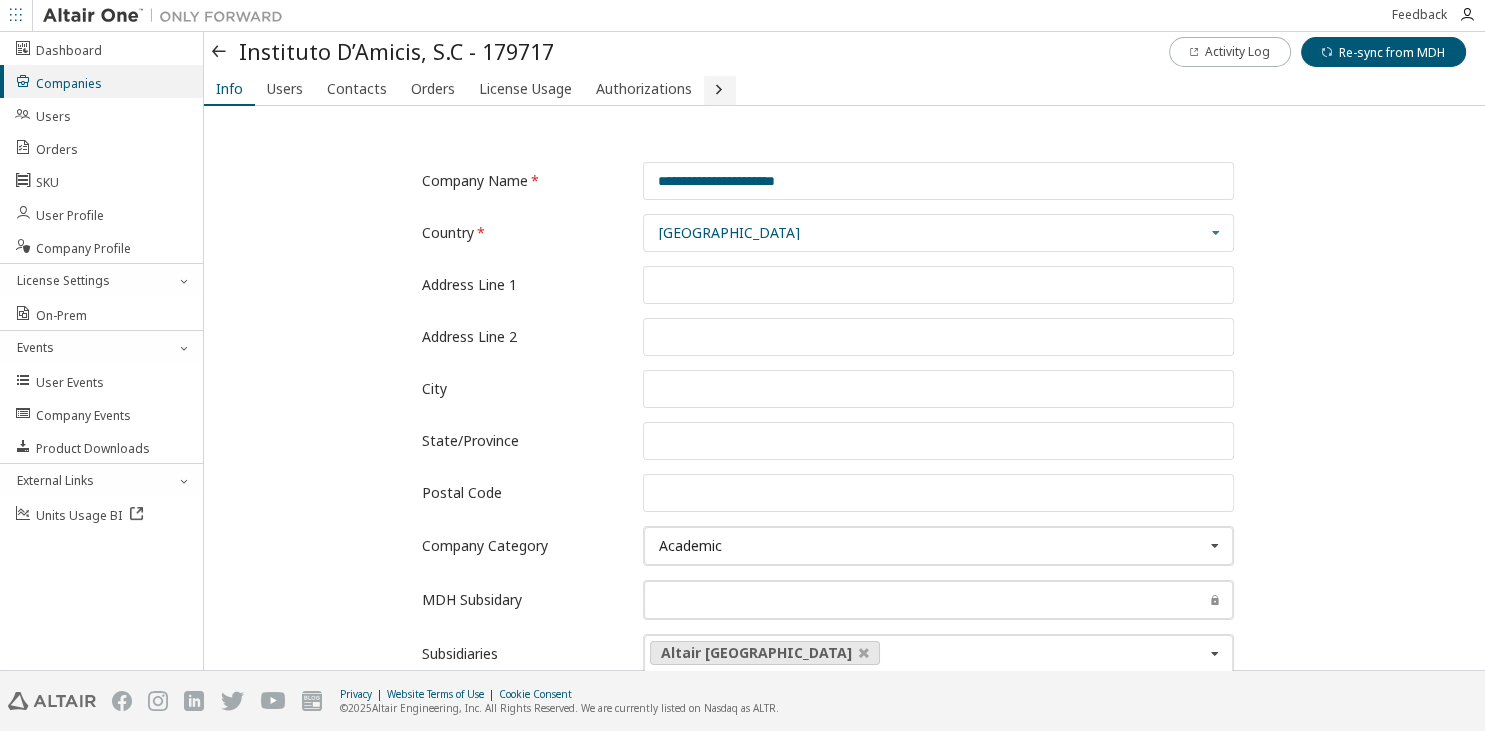 click at bounding box center (718, 88) 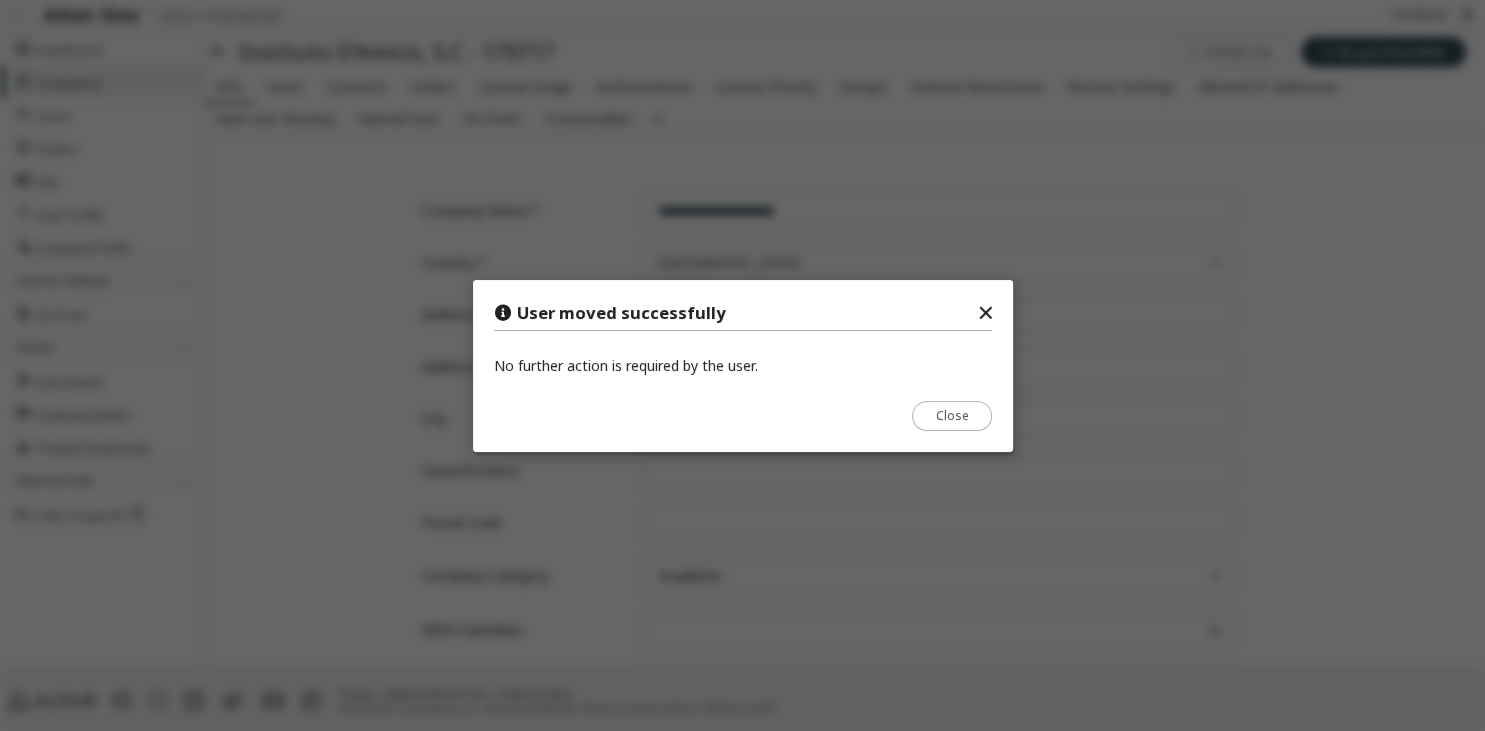 drag, startPoint x: 942, startPoint y: 413, endPoint x: 896, endPoint y: 392, distance: 50.566788 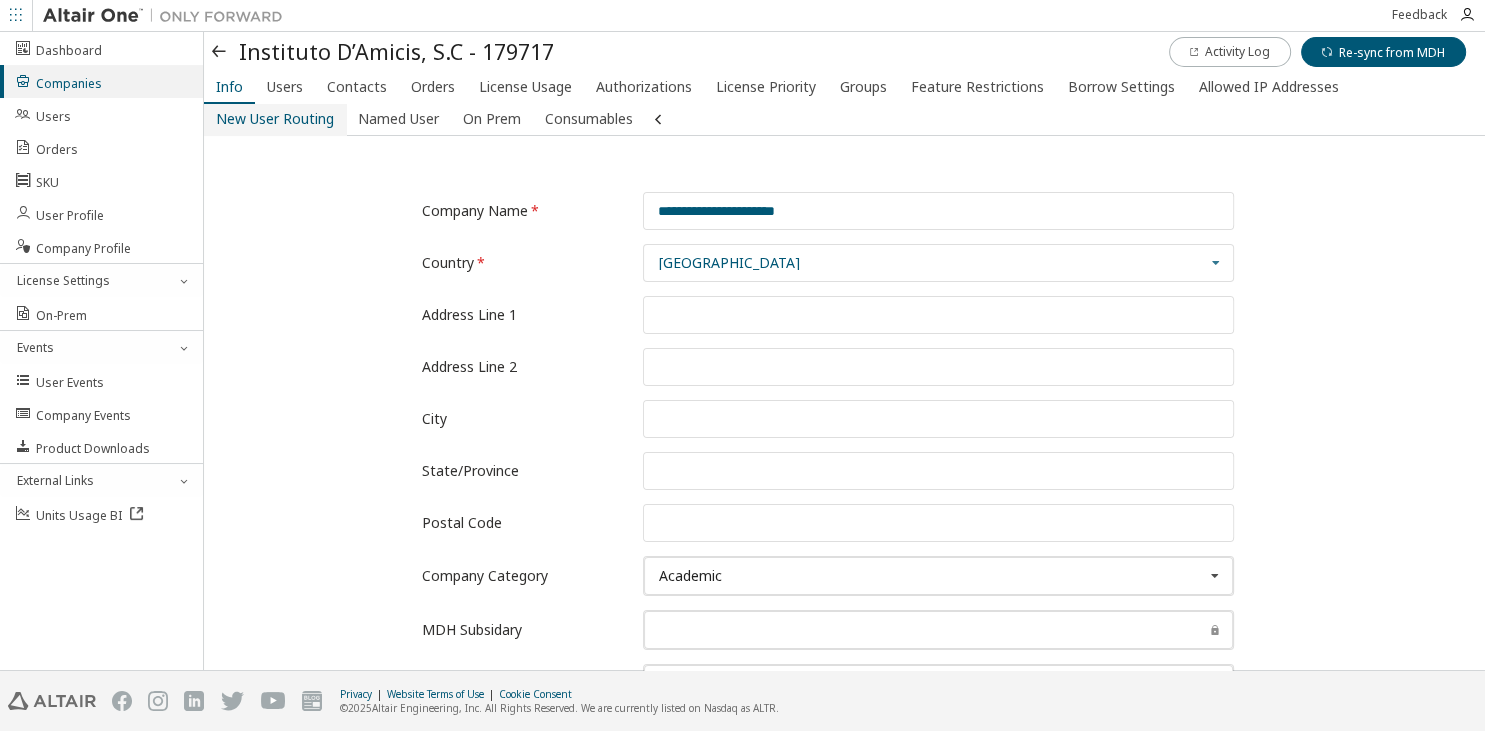 click on "New User Routing" at bounding box center [275, 119] 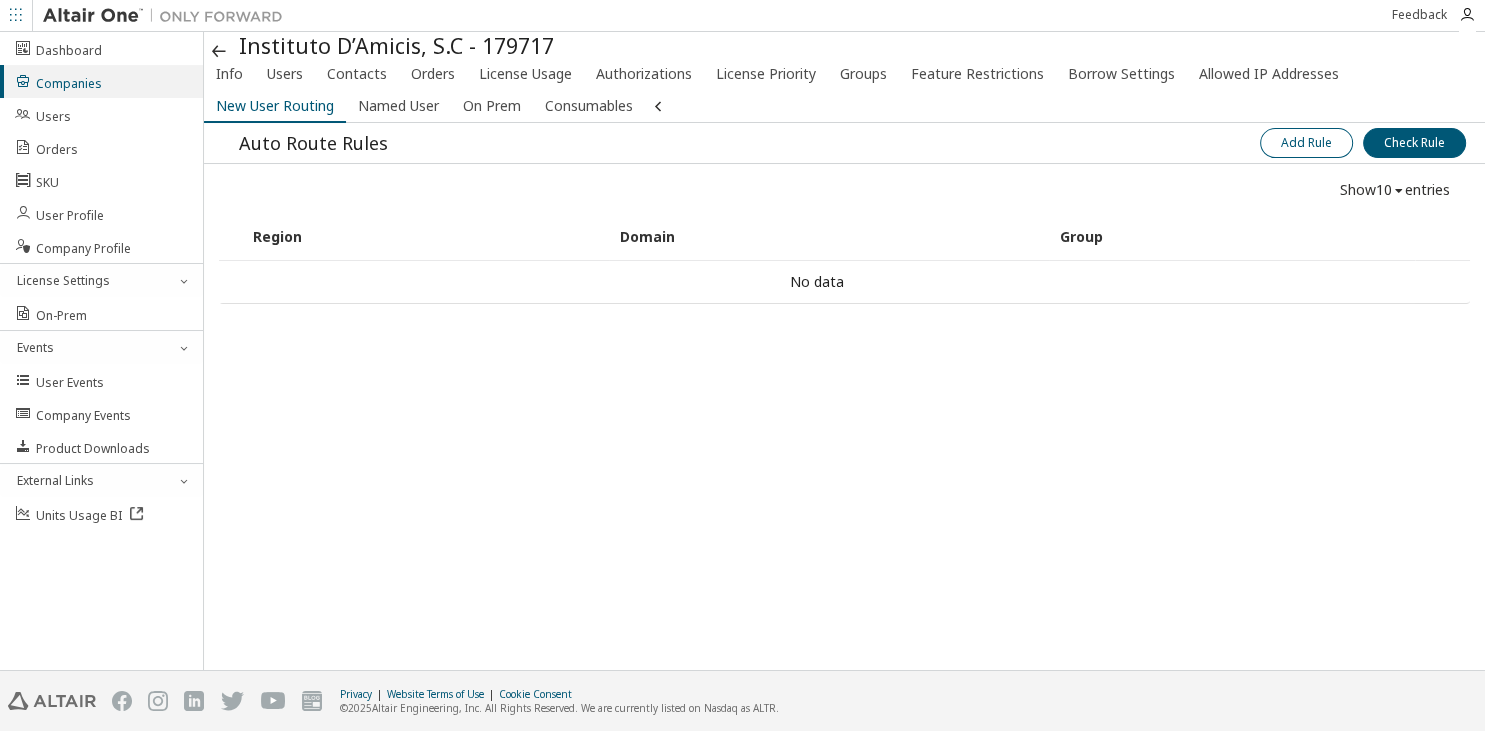 drag, startPoint x: 1325, startPoint y: 141, endPoint x: 1314, endPoint y: 143, distance: 11.18034 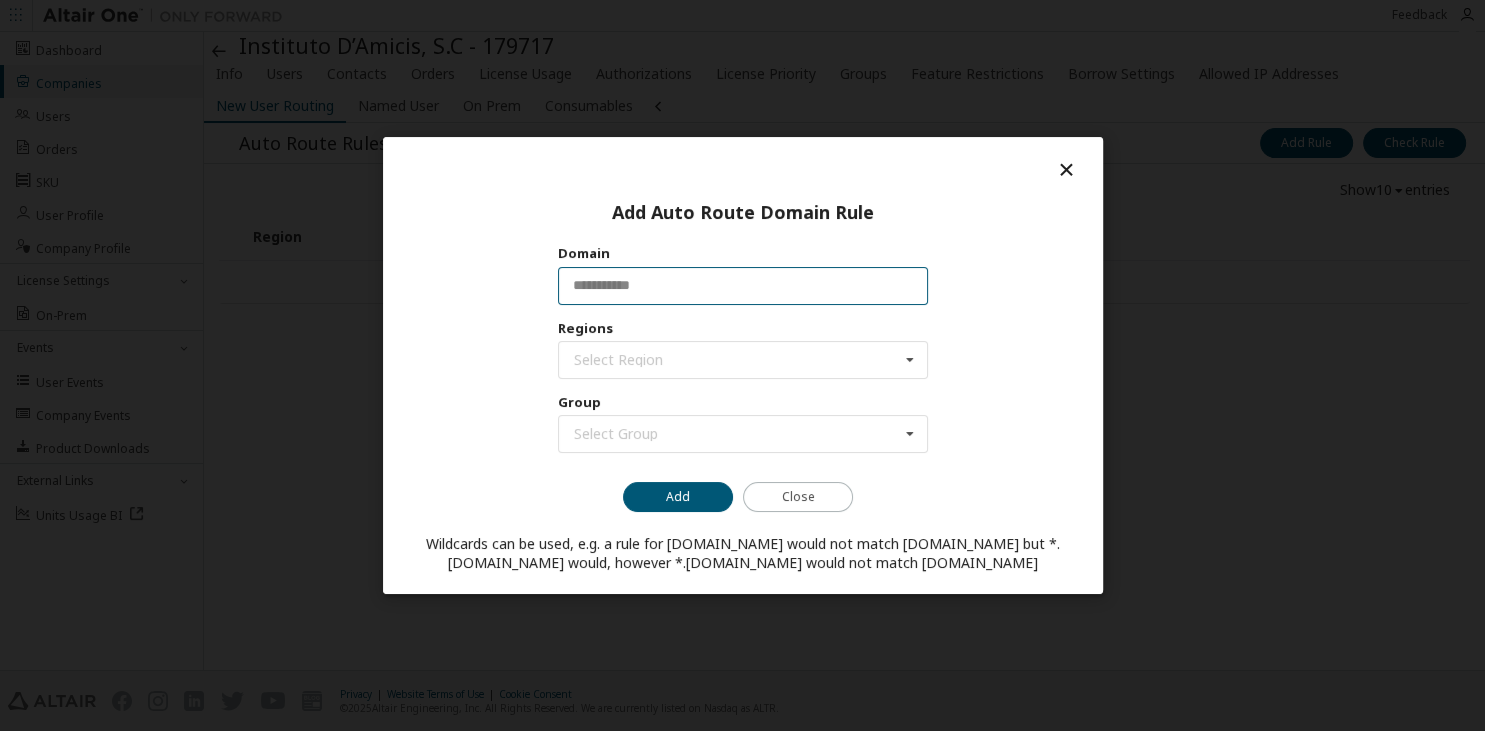 click at bounding box center [742, 285] 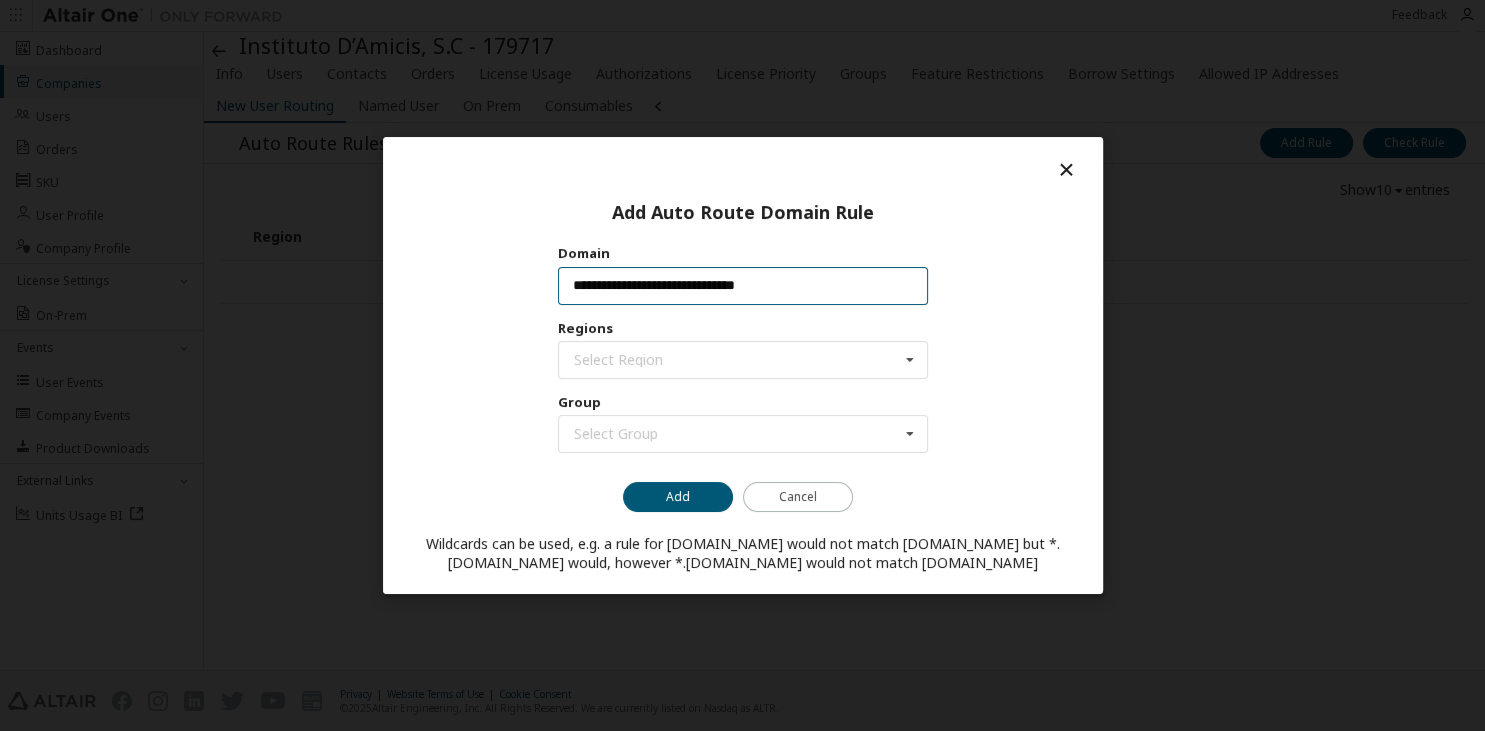 drag, startPoint x: 690, startPoint y: 282, endPoint x: 567, endPoint y: 291, distance: 123.32883 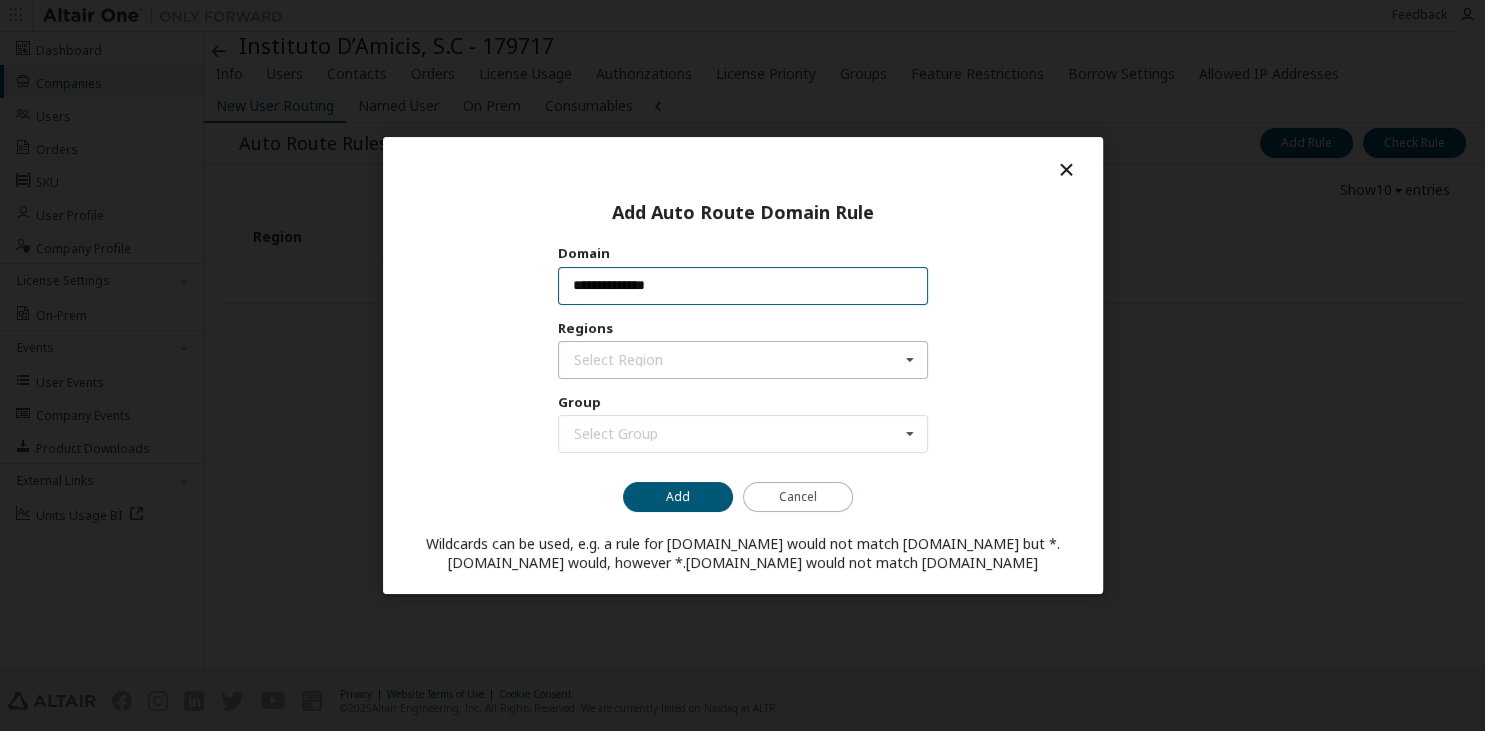type on "**********" 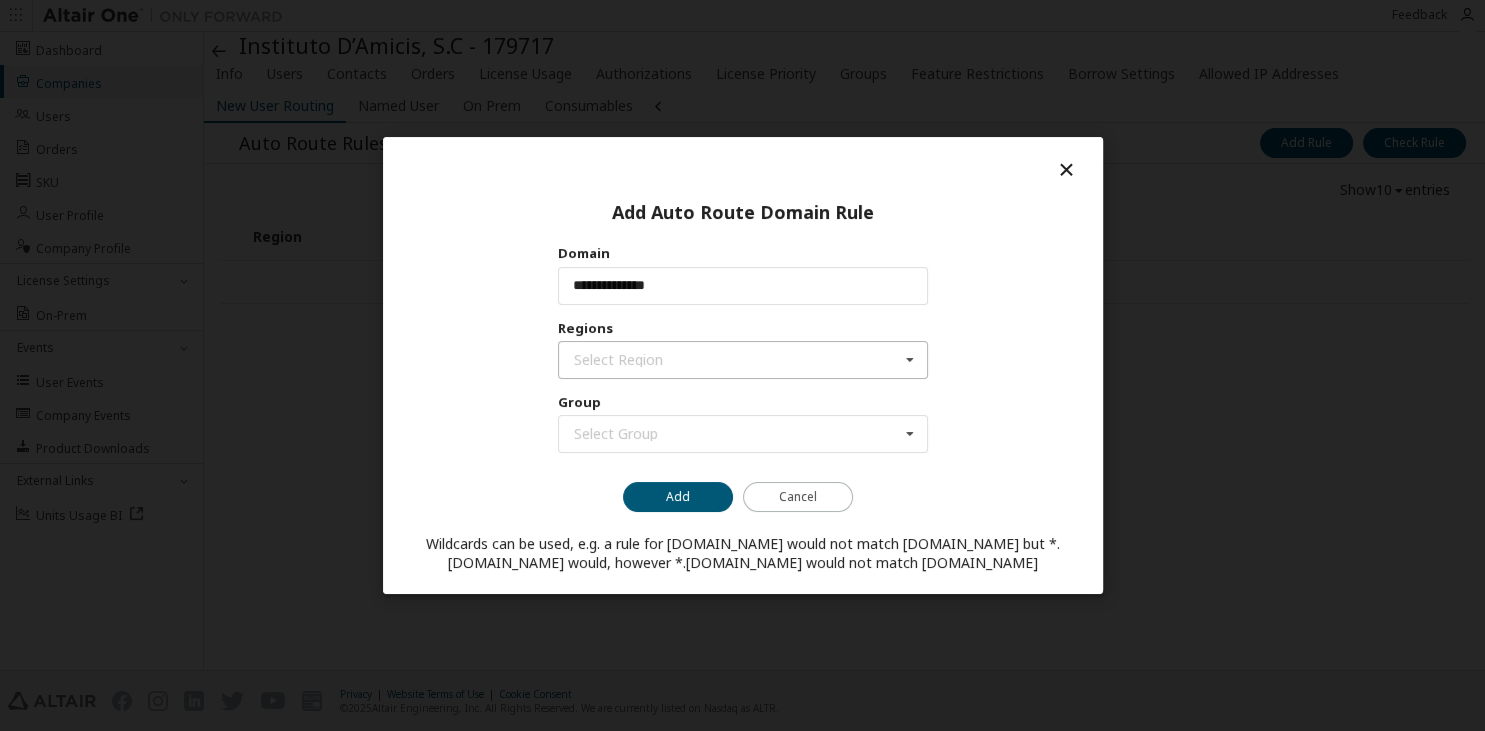 click on "Select Region" at bounding box center (735, 360) 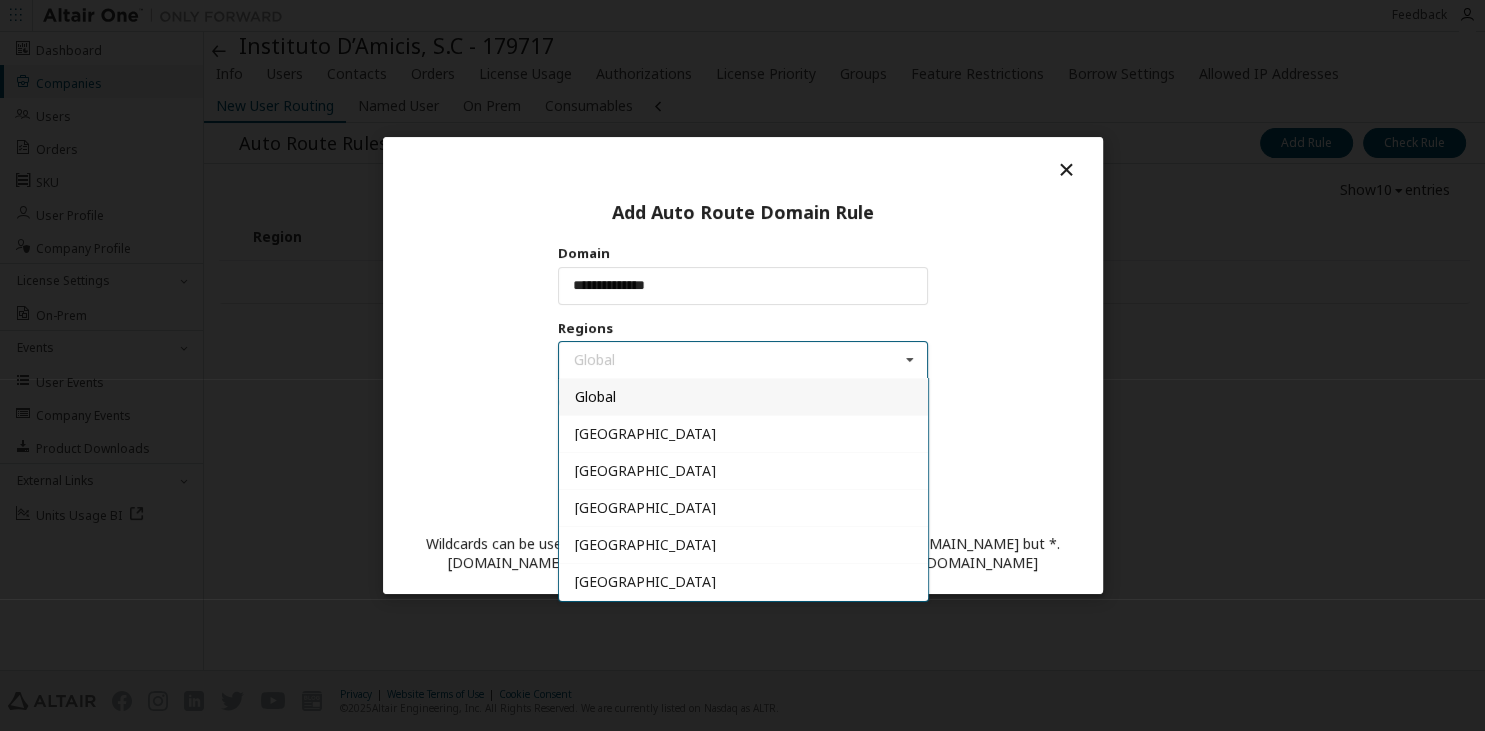 click on "Global" at bounding box center (742, 396) 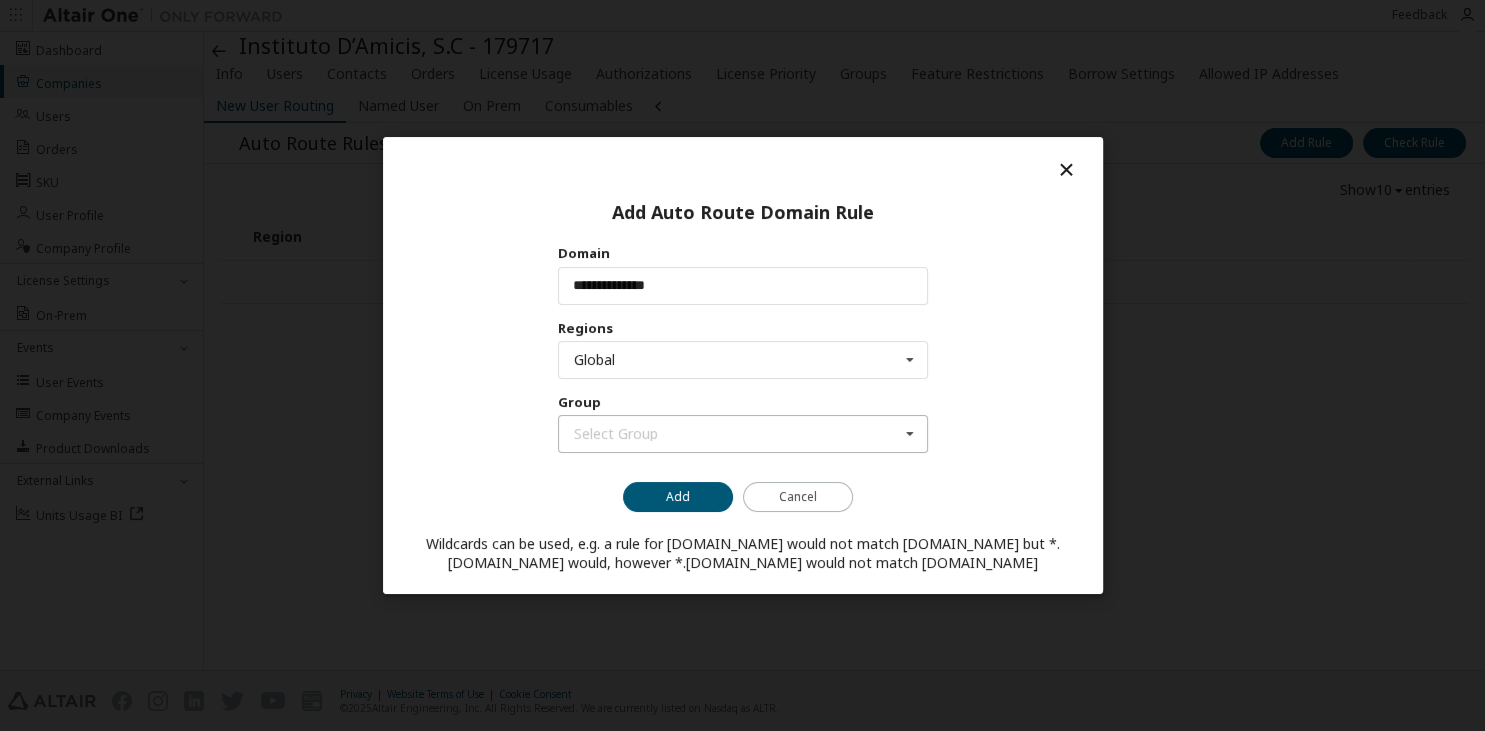 click on "Select Group" at bounding box center [735, 434] 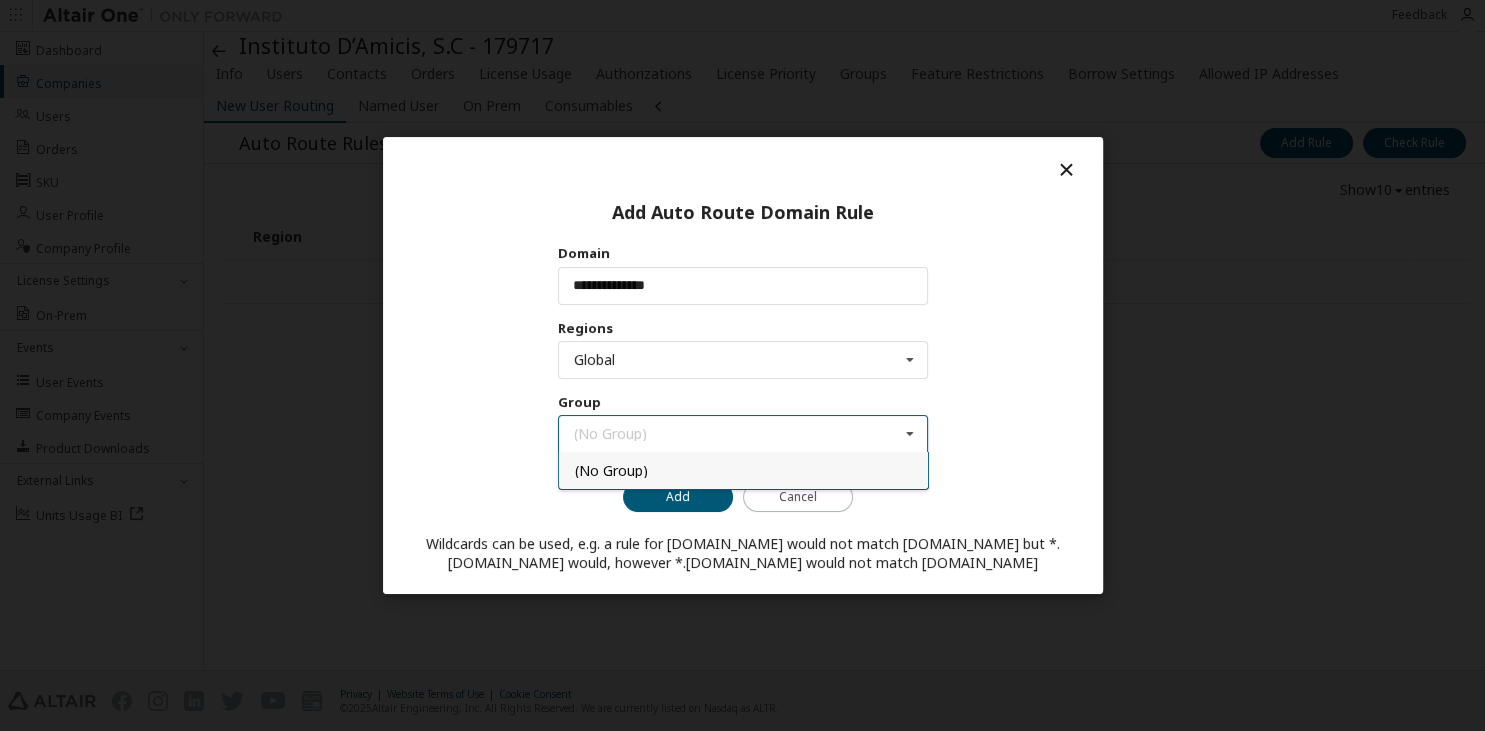 drag, startPoint x: 662, startPoint y: 472, endPoint x: 651, endPoint y: 454, distance: 21.095022 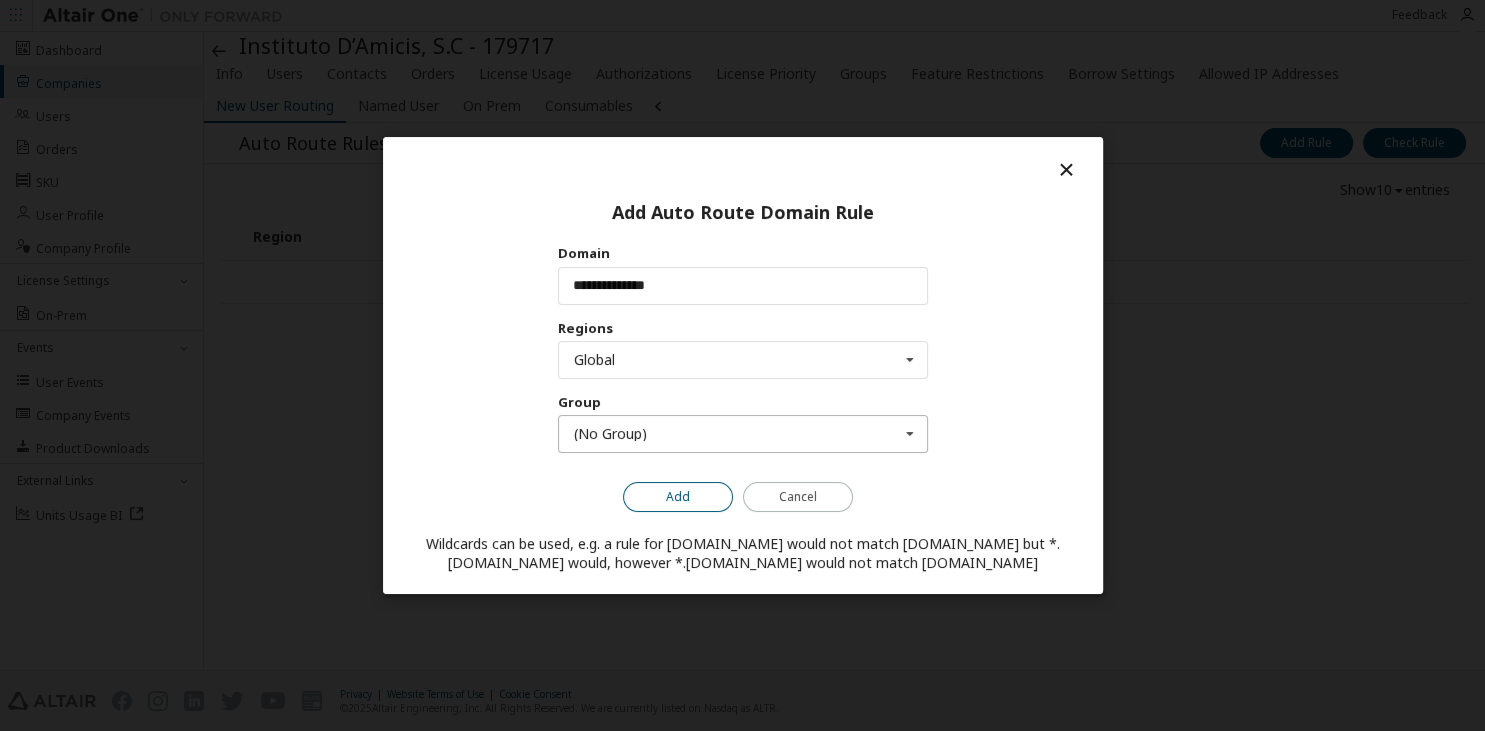 click on "Add" at bounding box center [678, 497] 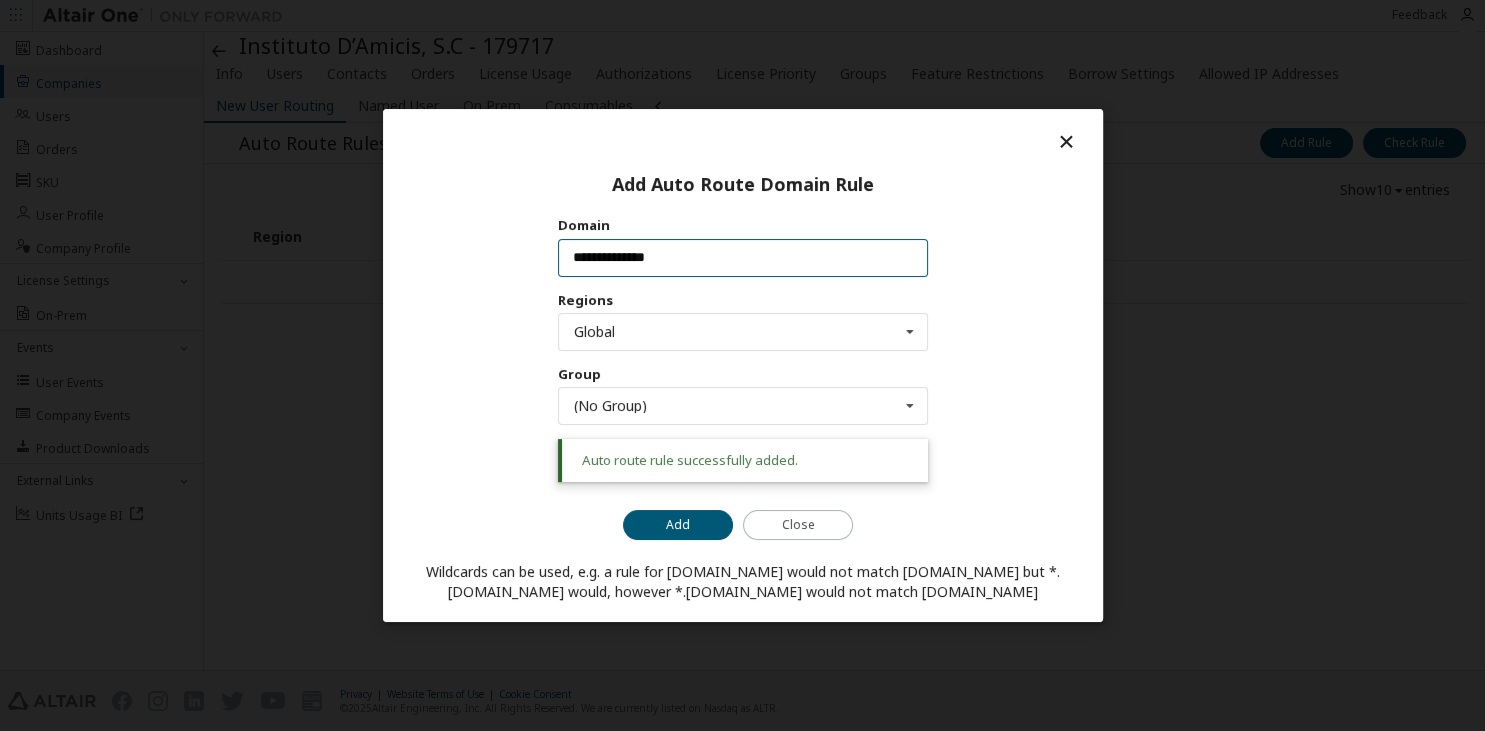 click on "**********" at bounding box center [742, 257] 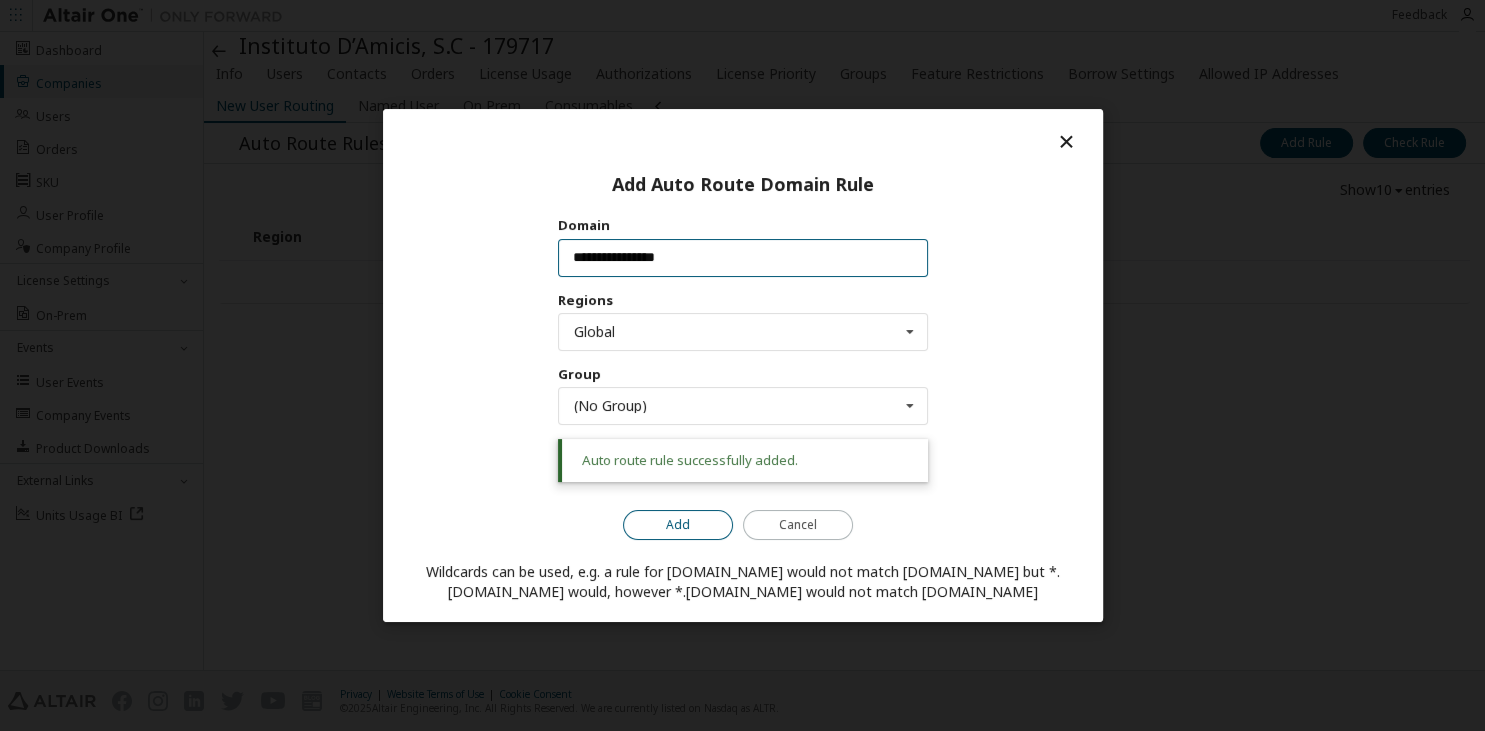 type on "**********" 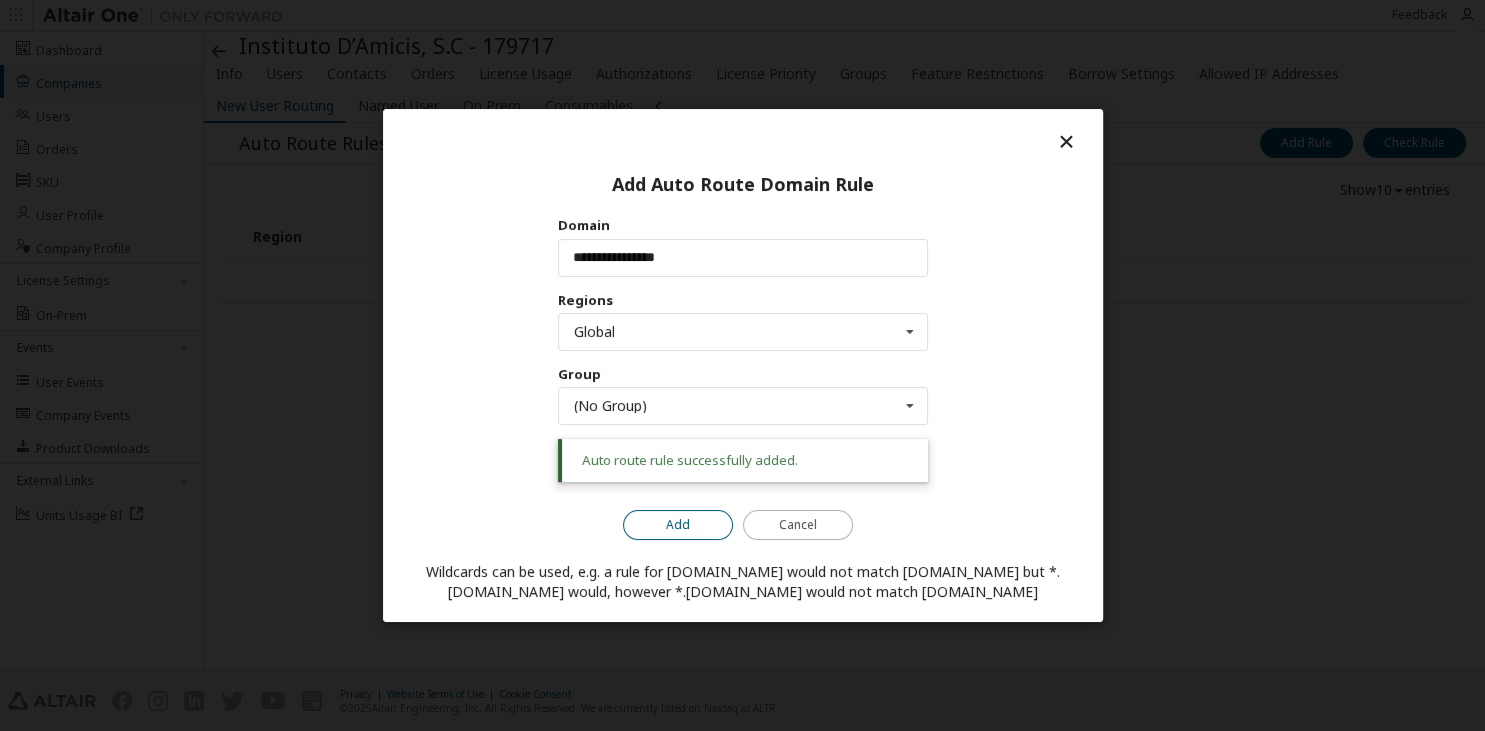 click on "Add" at bounding box center (678, 525) 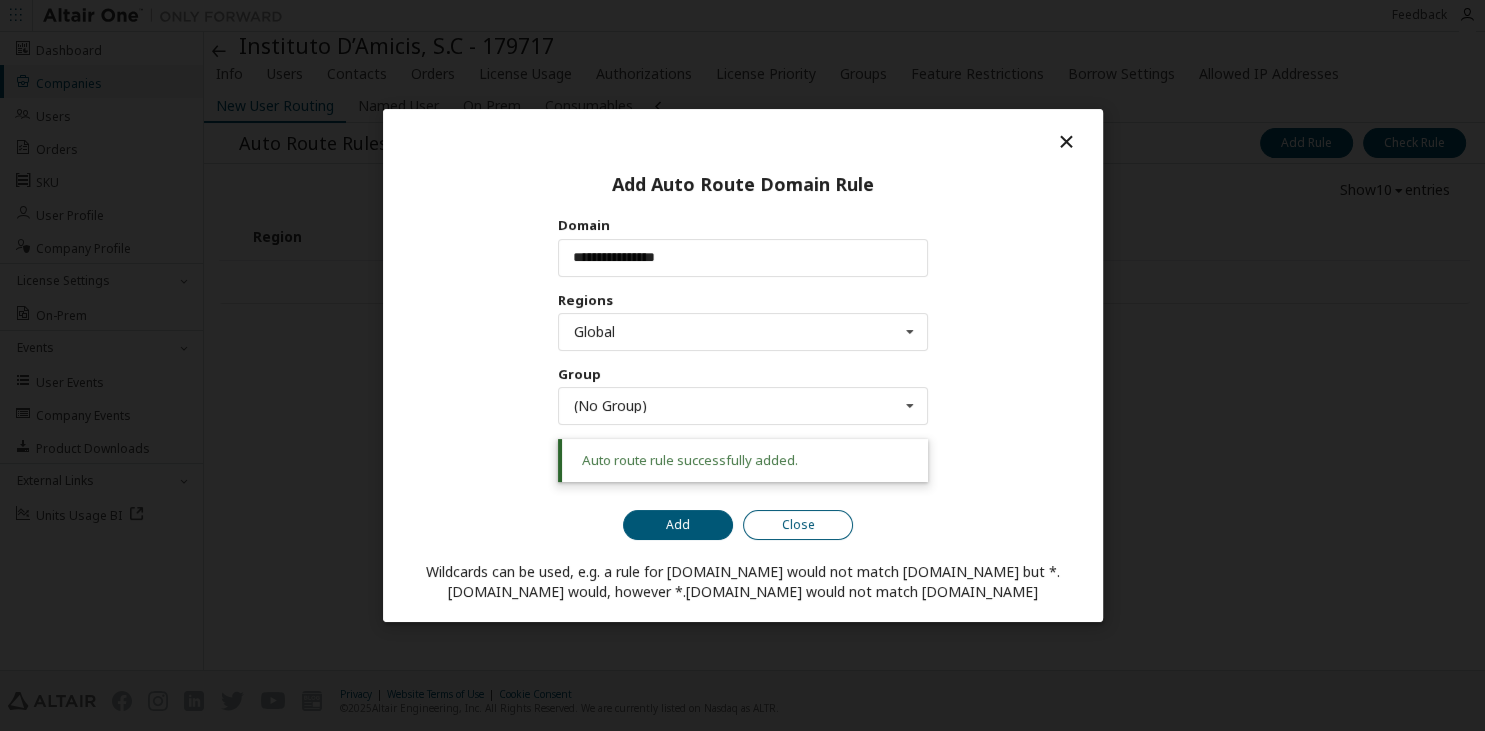 click on "Close" at bounding box center [798, 525] 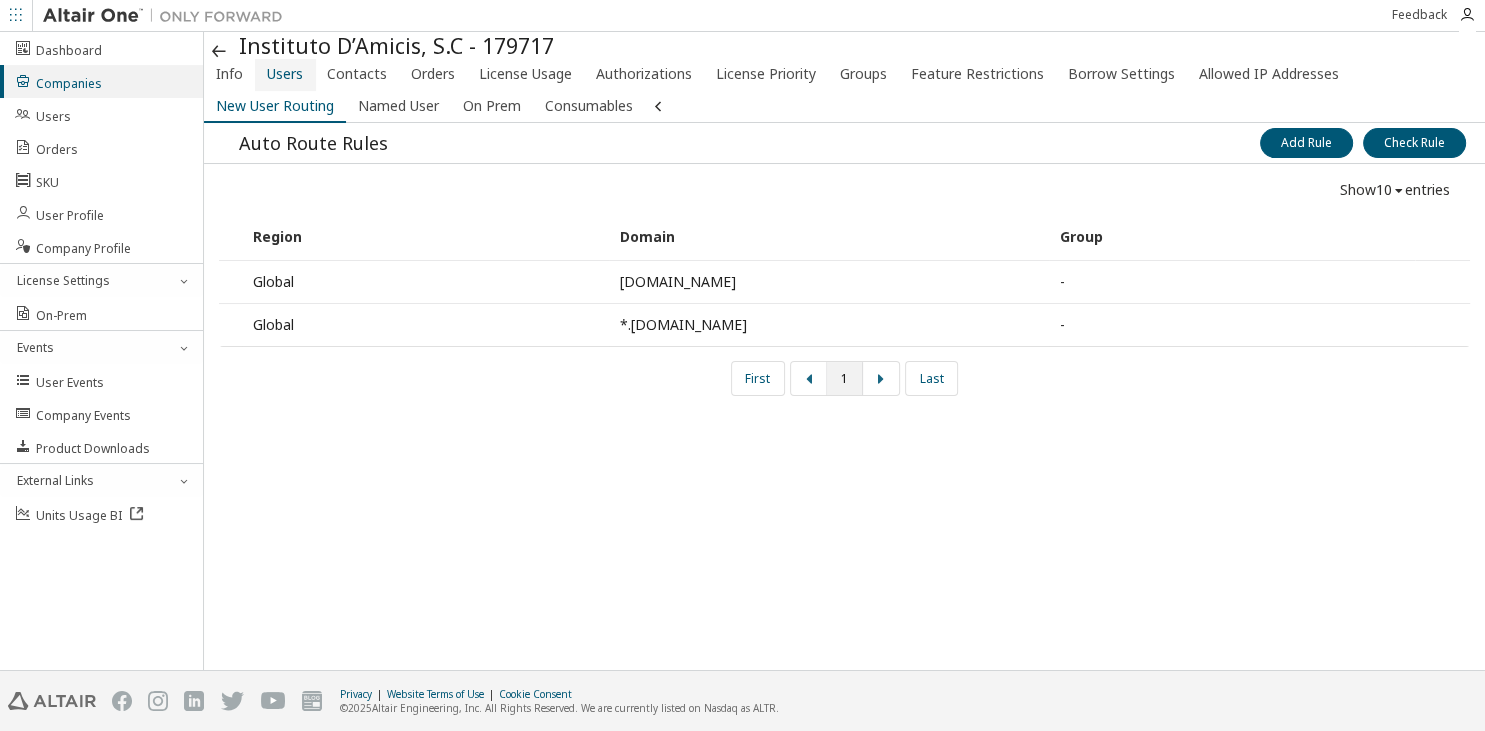 click on "Users" at bounding box center (285, 74) 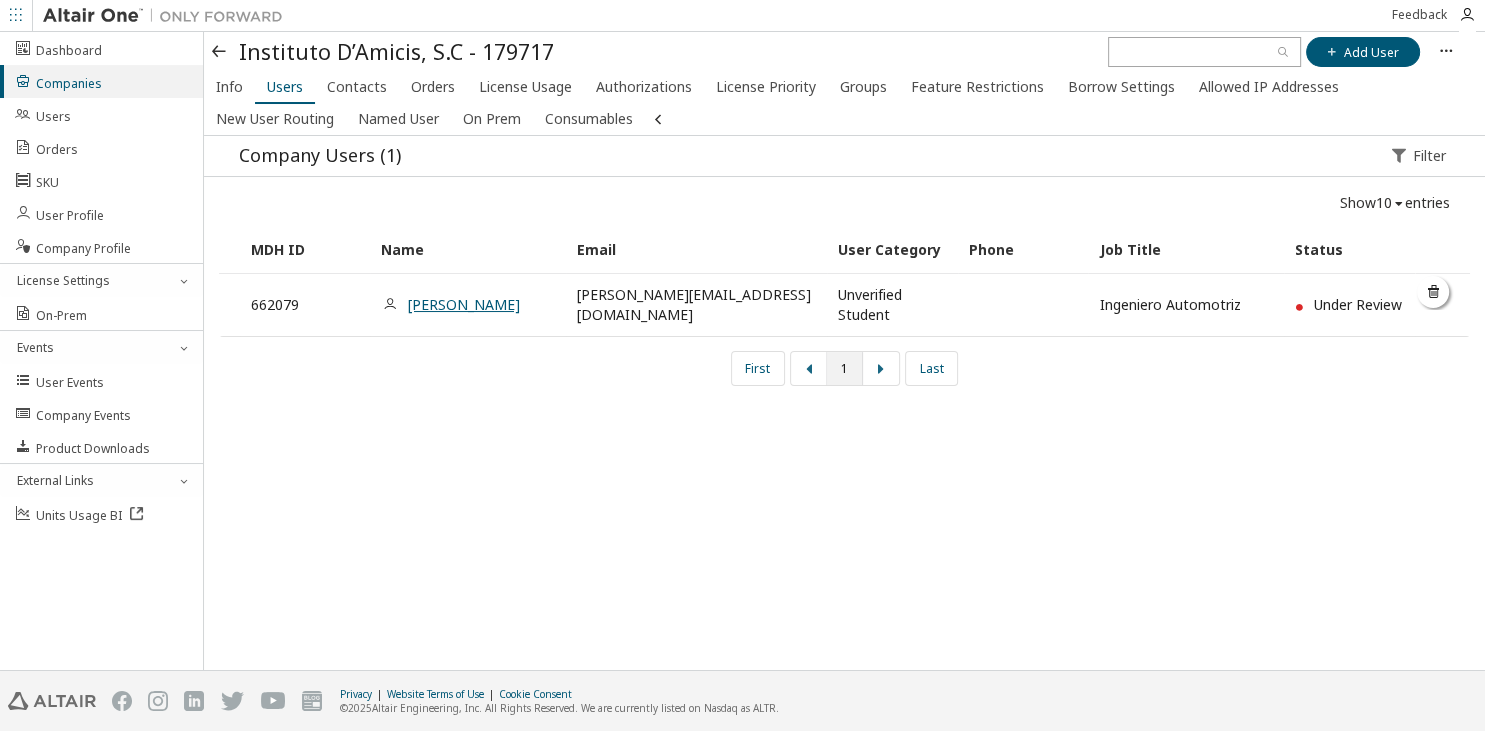 click on "[PERSON_NAME]" at bounding box center (464, 304) 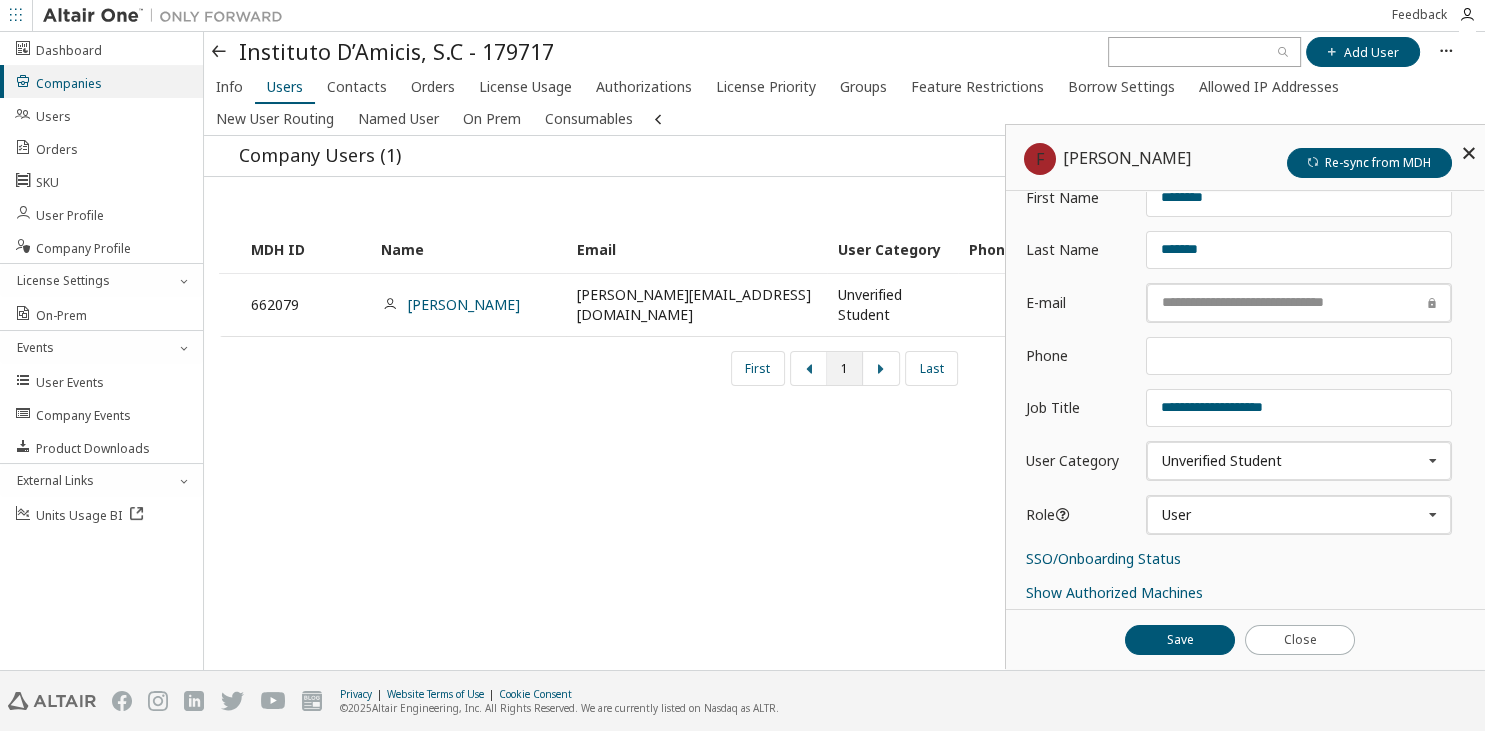 scroll, scrollTop: 198, scrollLeft: 0, axis: vertical 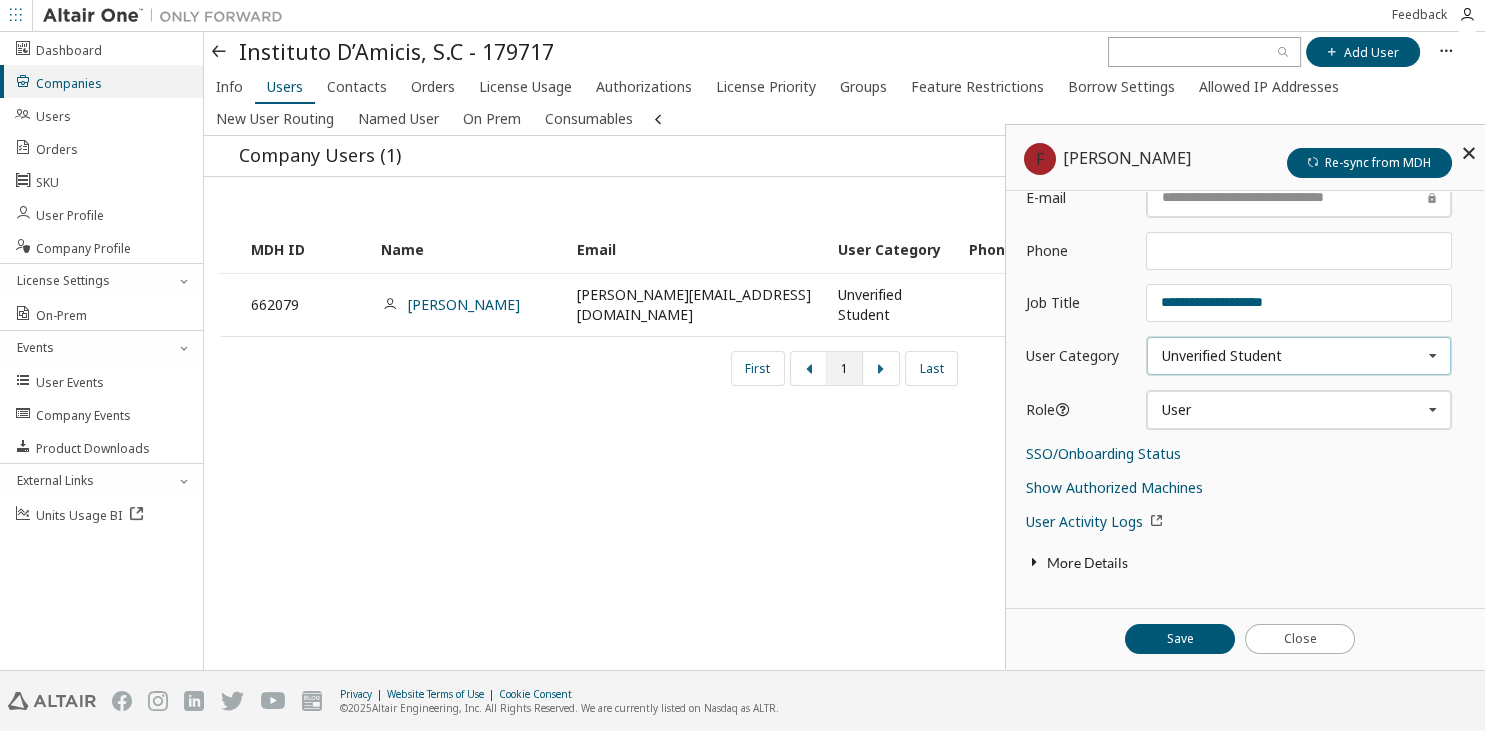 click on "Unverified Student" at bounding box center [1222, 356] 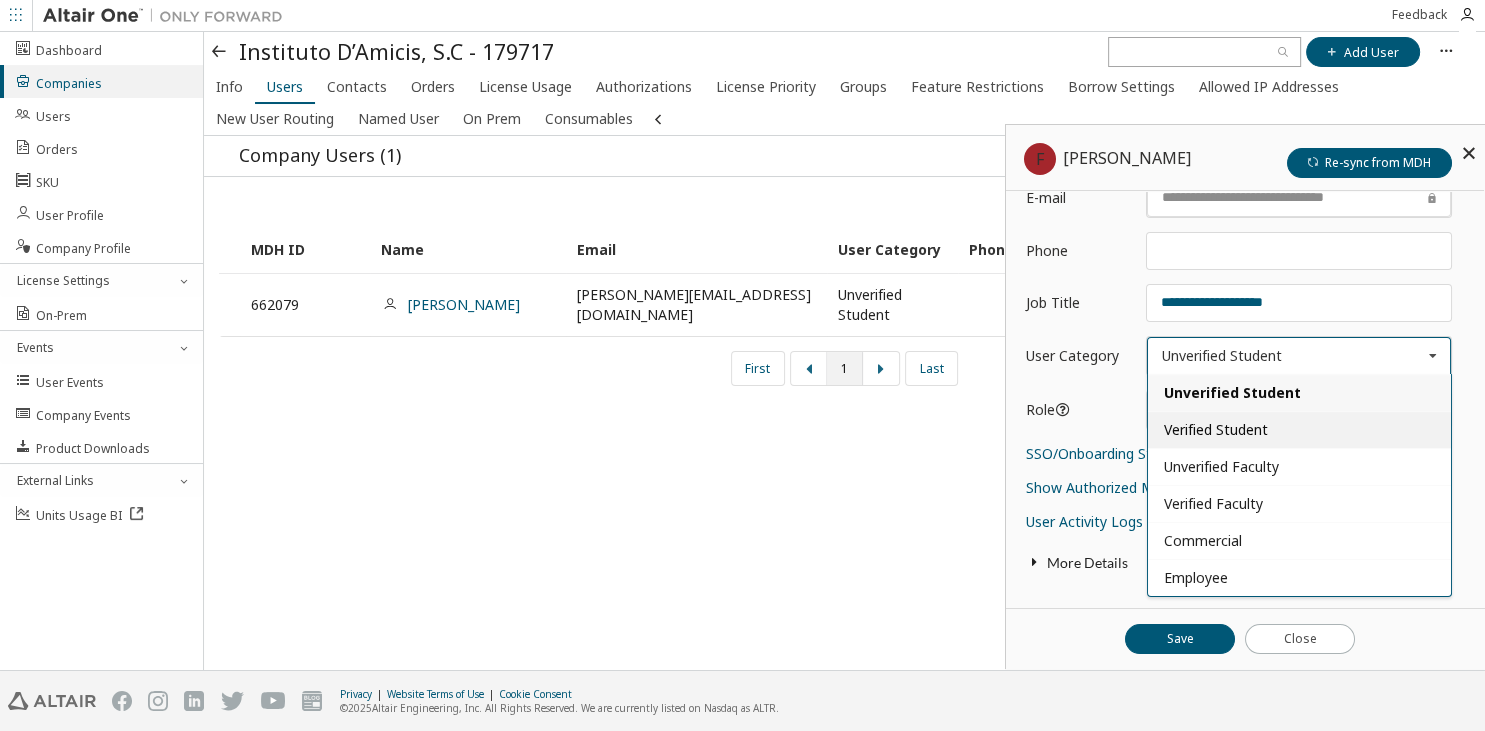 click on "Verified Student" at bounding box center (1216, 429) 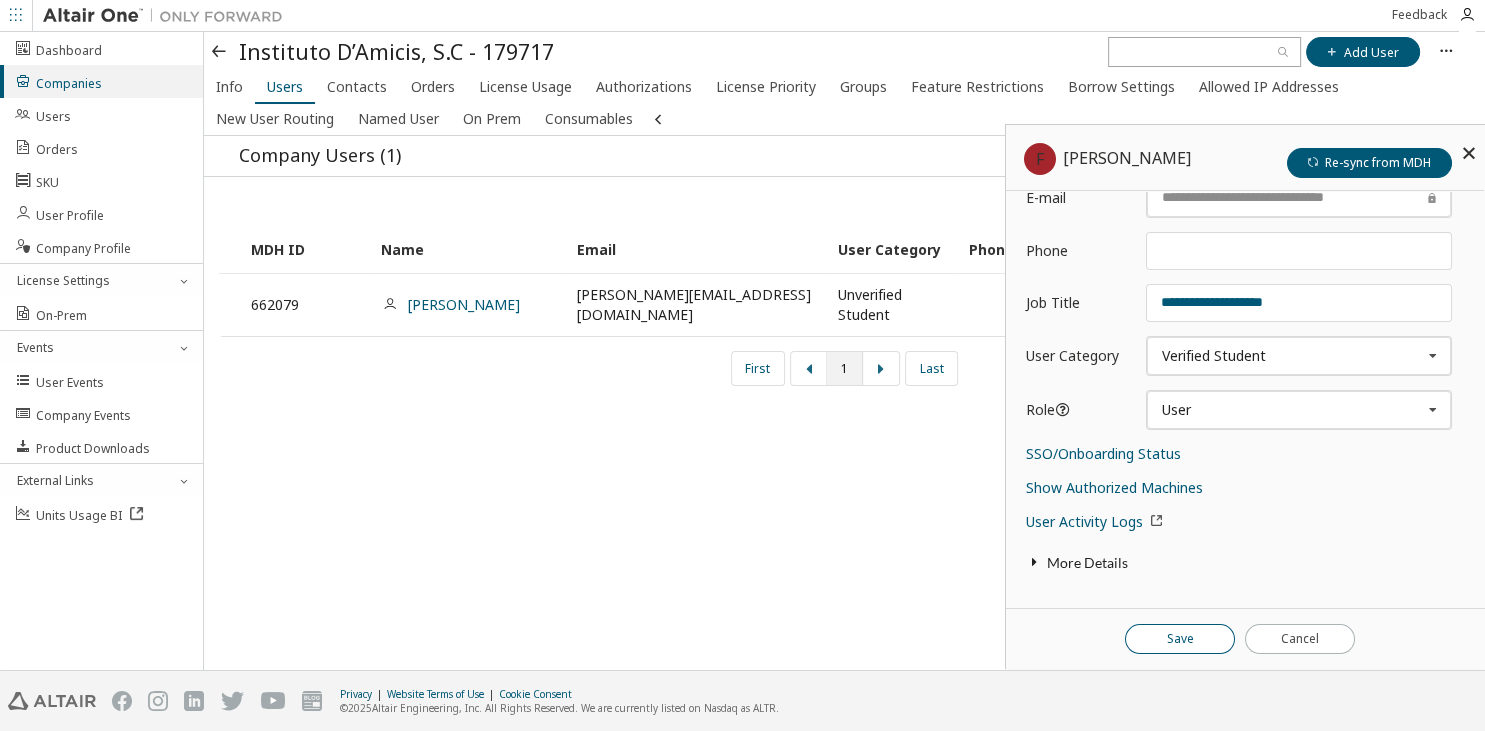 click on "Save" at bounding box center [1180, 639] 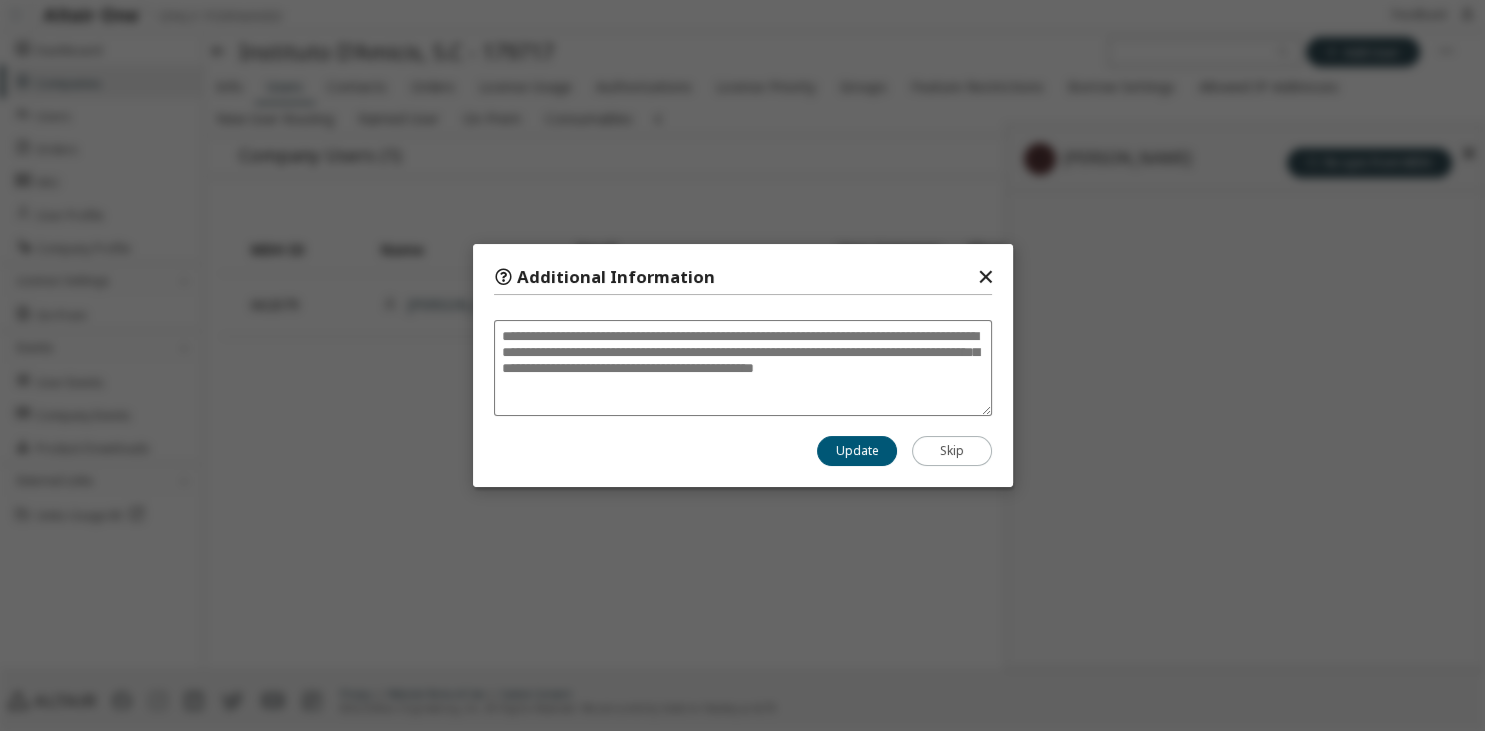 click on "Additional Information ✕   Update Skip" at bounding box center [743, 365] 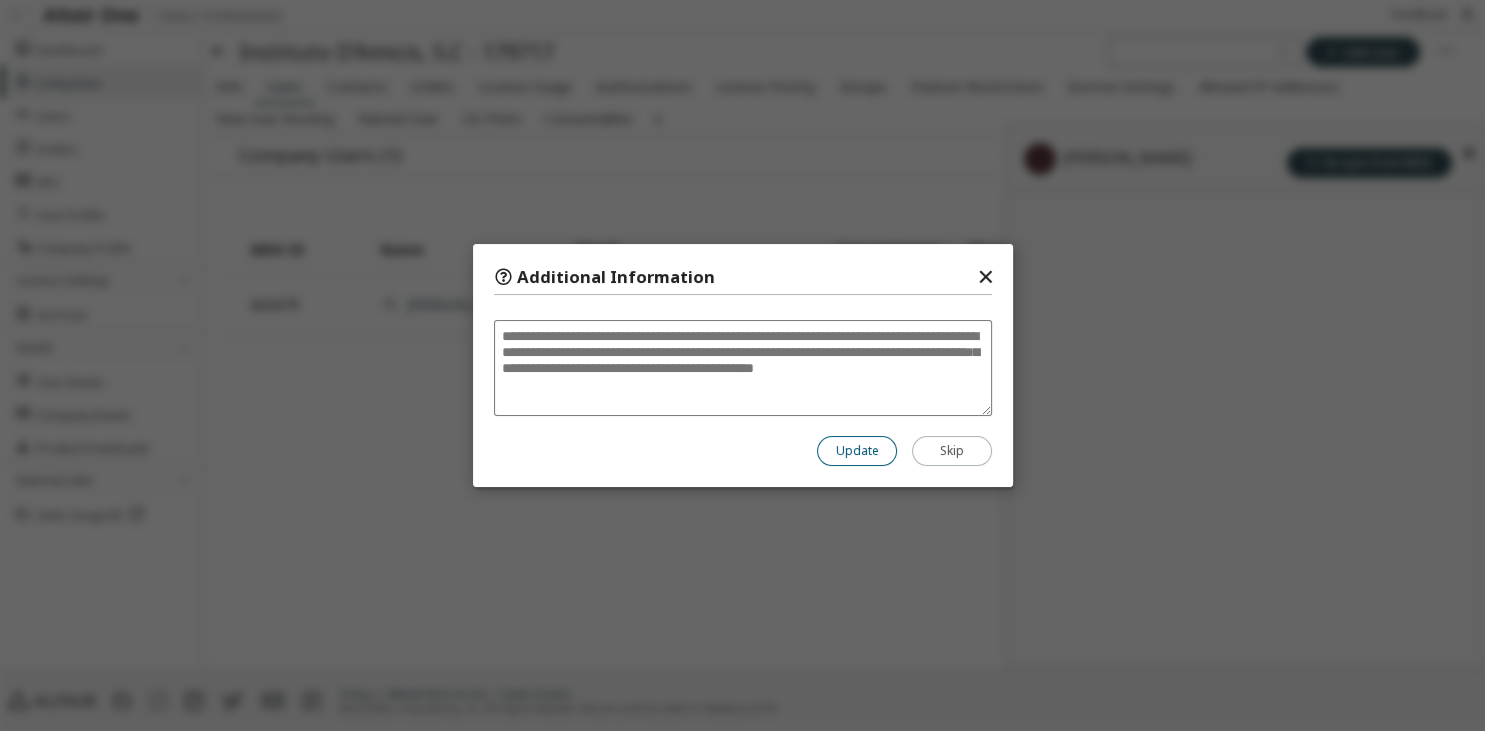 click on "Update" at bounding box center [857, 451] 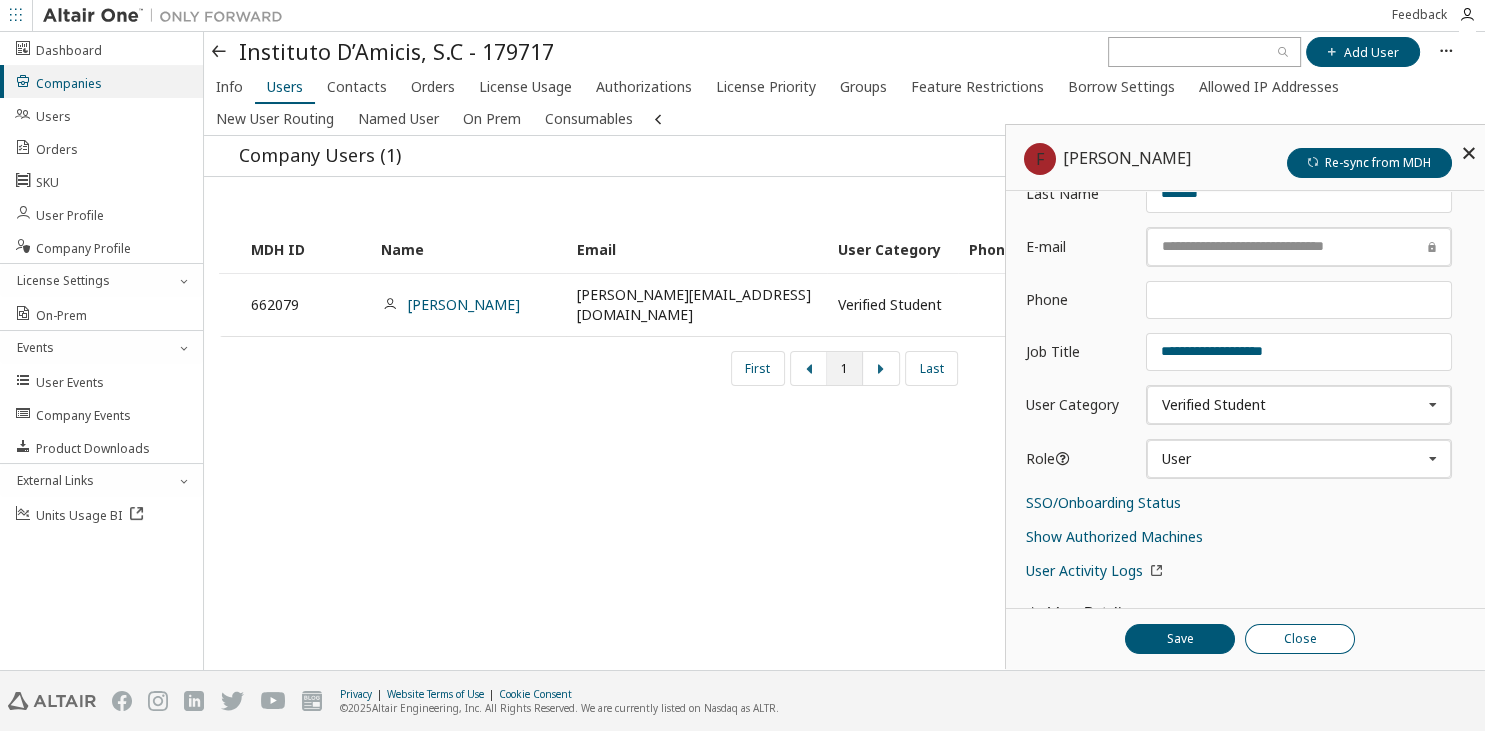 click on "Close" at bounding box center (1300, 639) 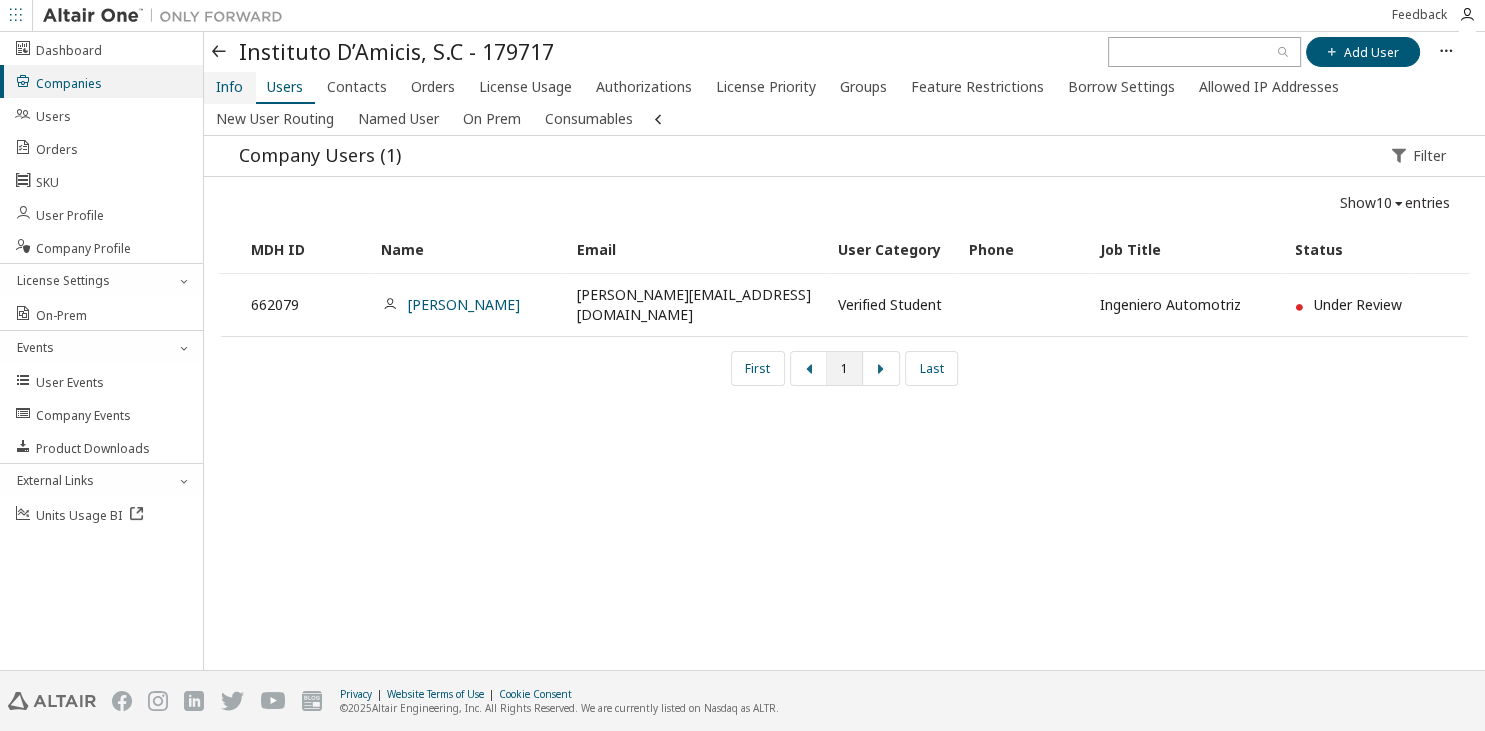 click on "Info" at bounding box center [229, 87] 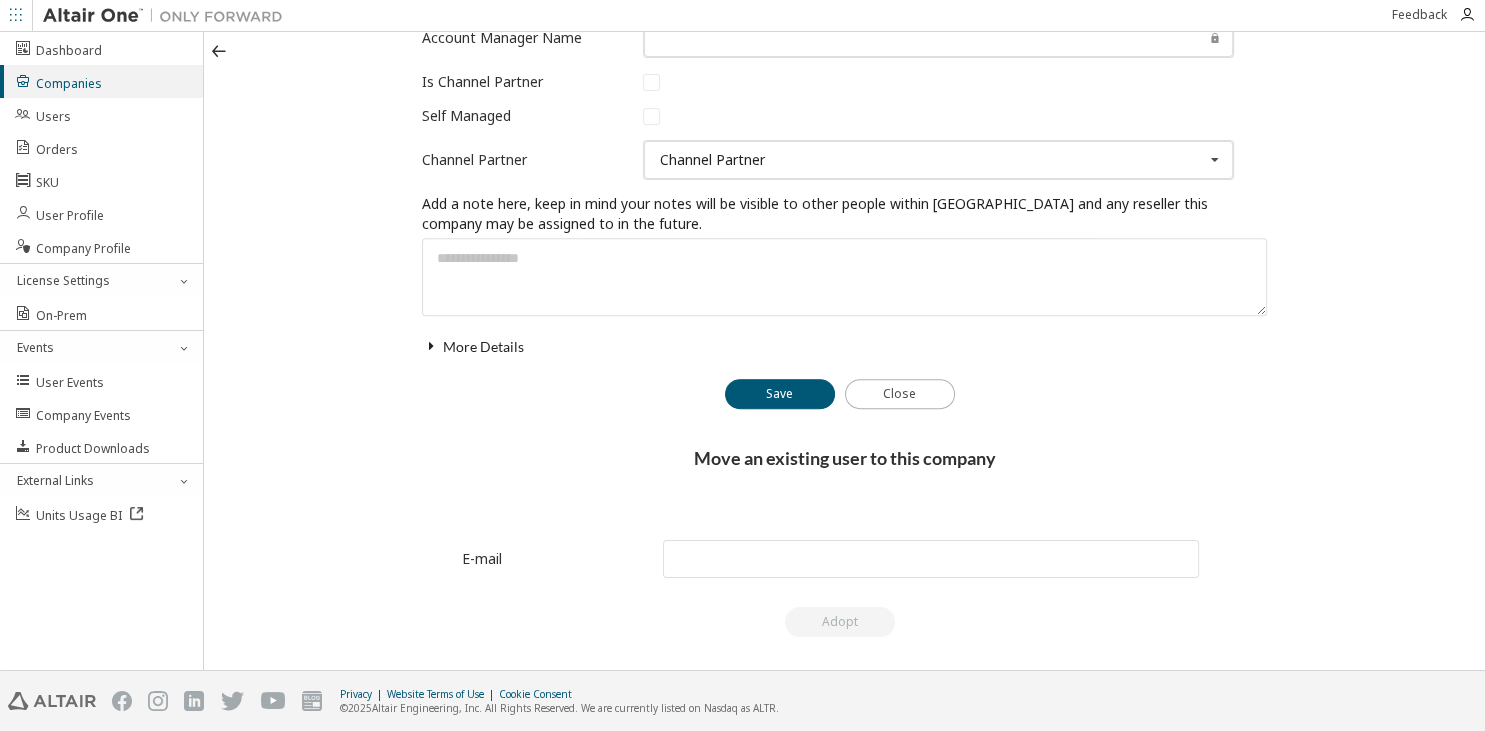 scroll, scrollTop: 754, scrollLeft: 0, axis: vertical 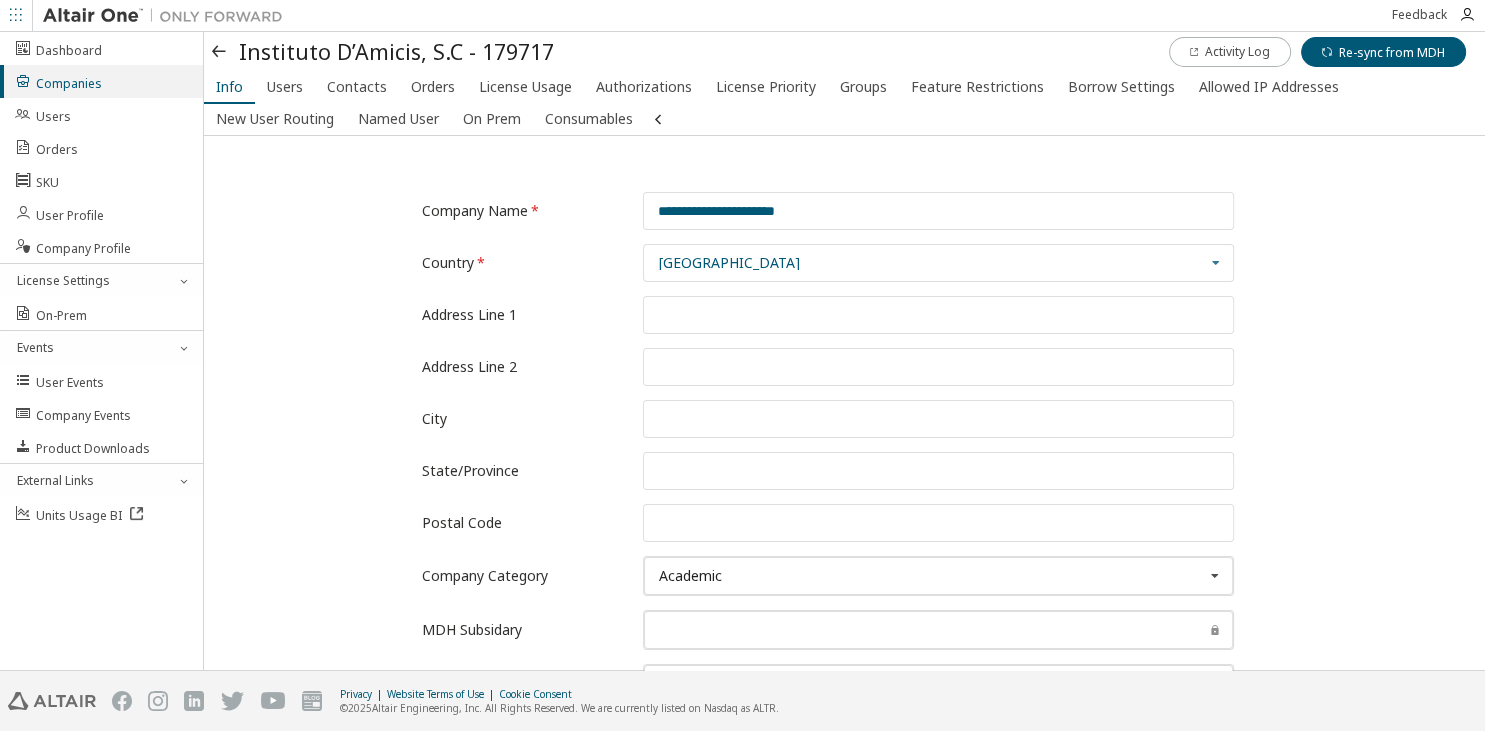 click at bounding box center (220, 52) 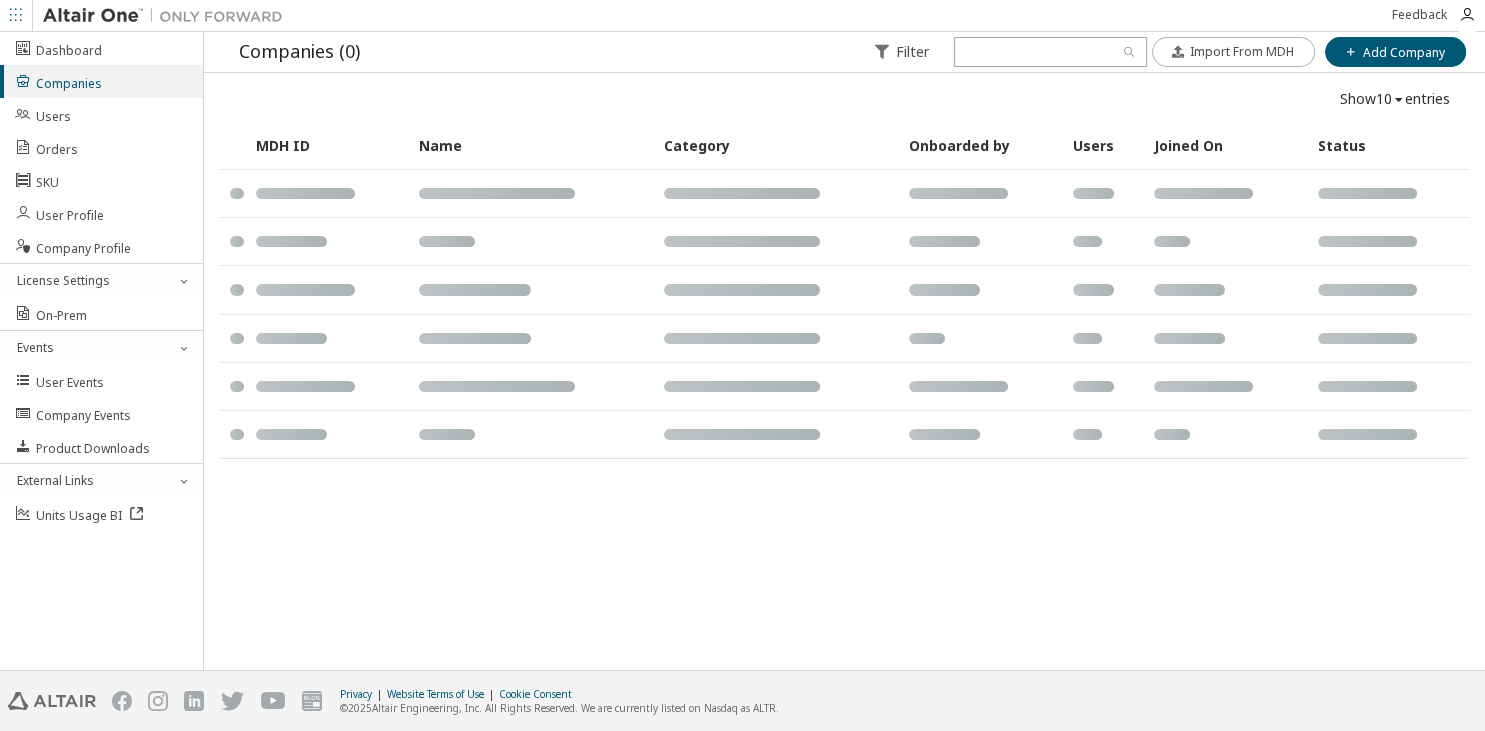 click on "Filter Import From MDH  Add Company  Import From MDH  Add Company" at bounding box center (1161, 52) 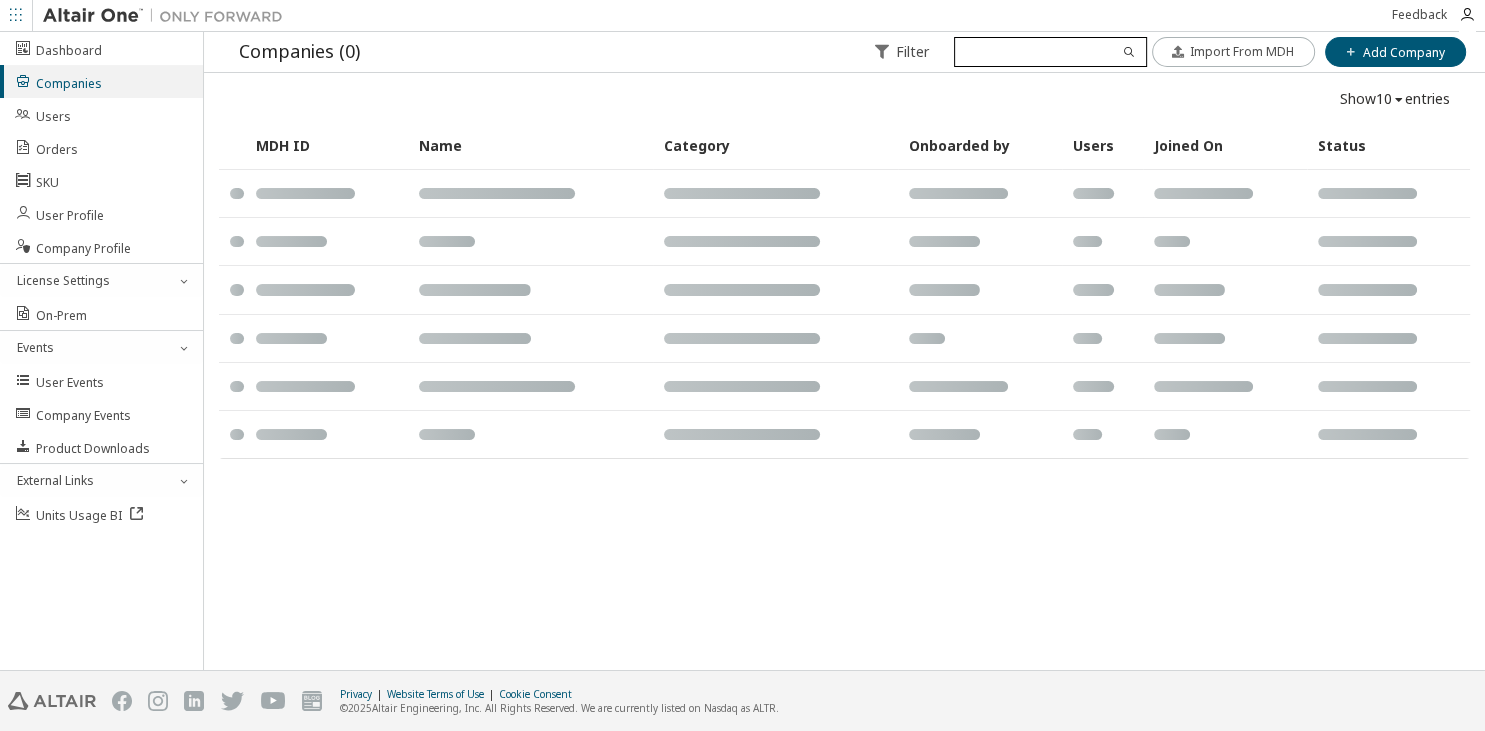 click at bounding box center (1050, 52) 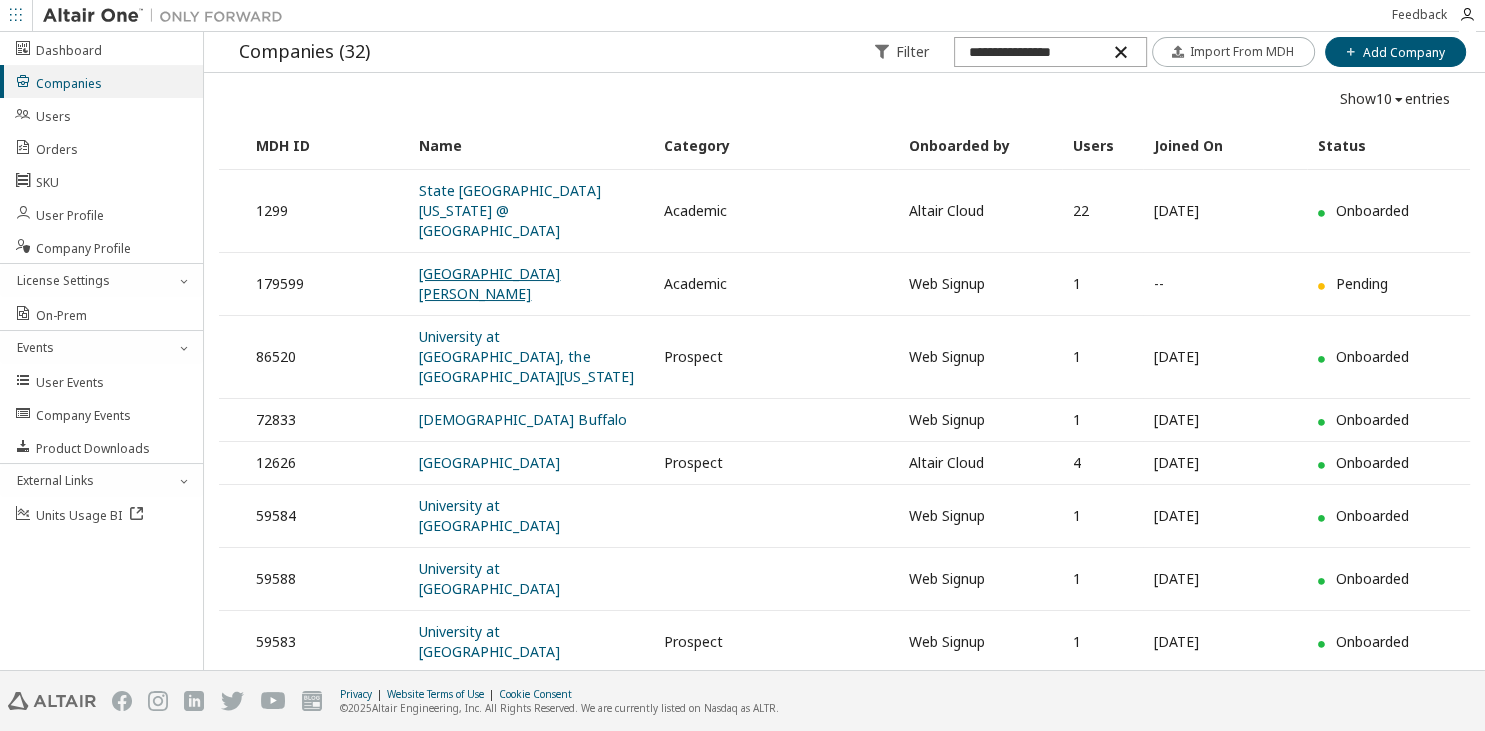 type on "**********" 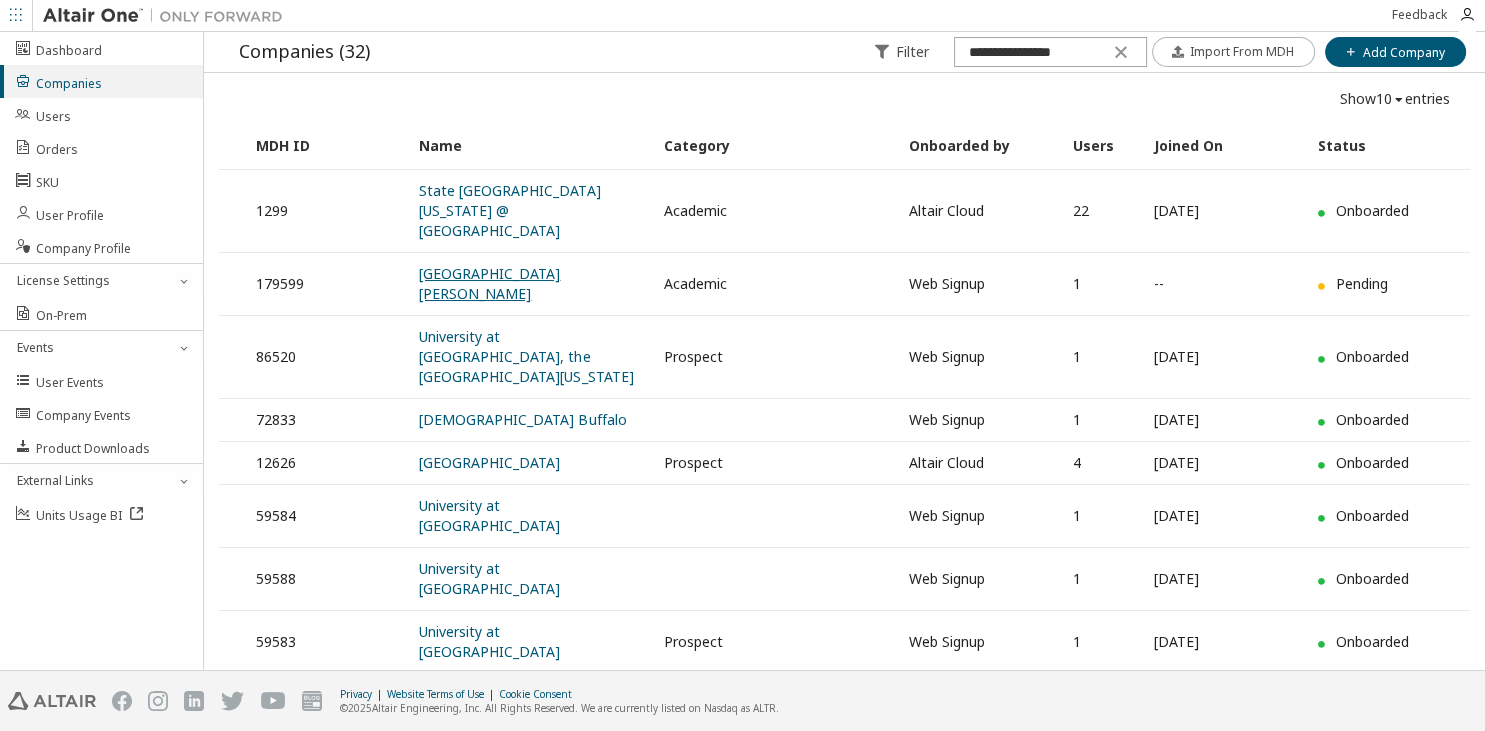 click on "[GEOGRAPHIC_DATA][PERSON_NAME]" at bounding box center (489, 283) 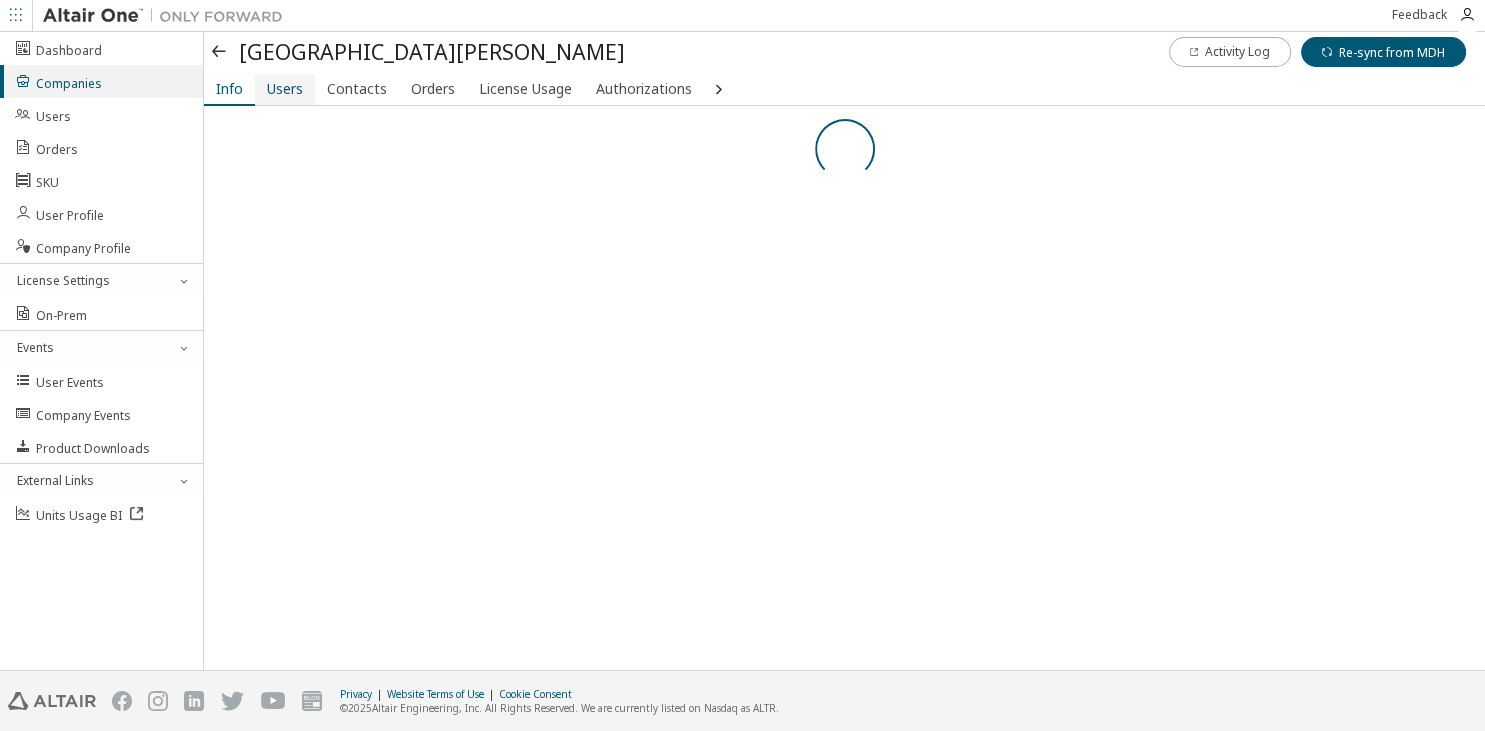 click on "Users" at bounding box center [285, 89] 